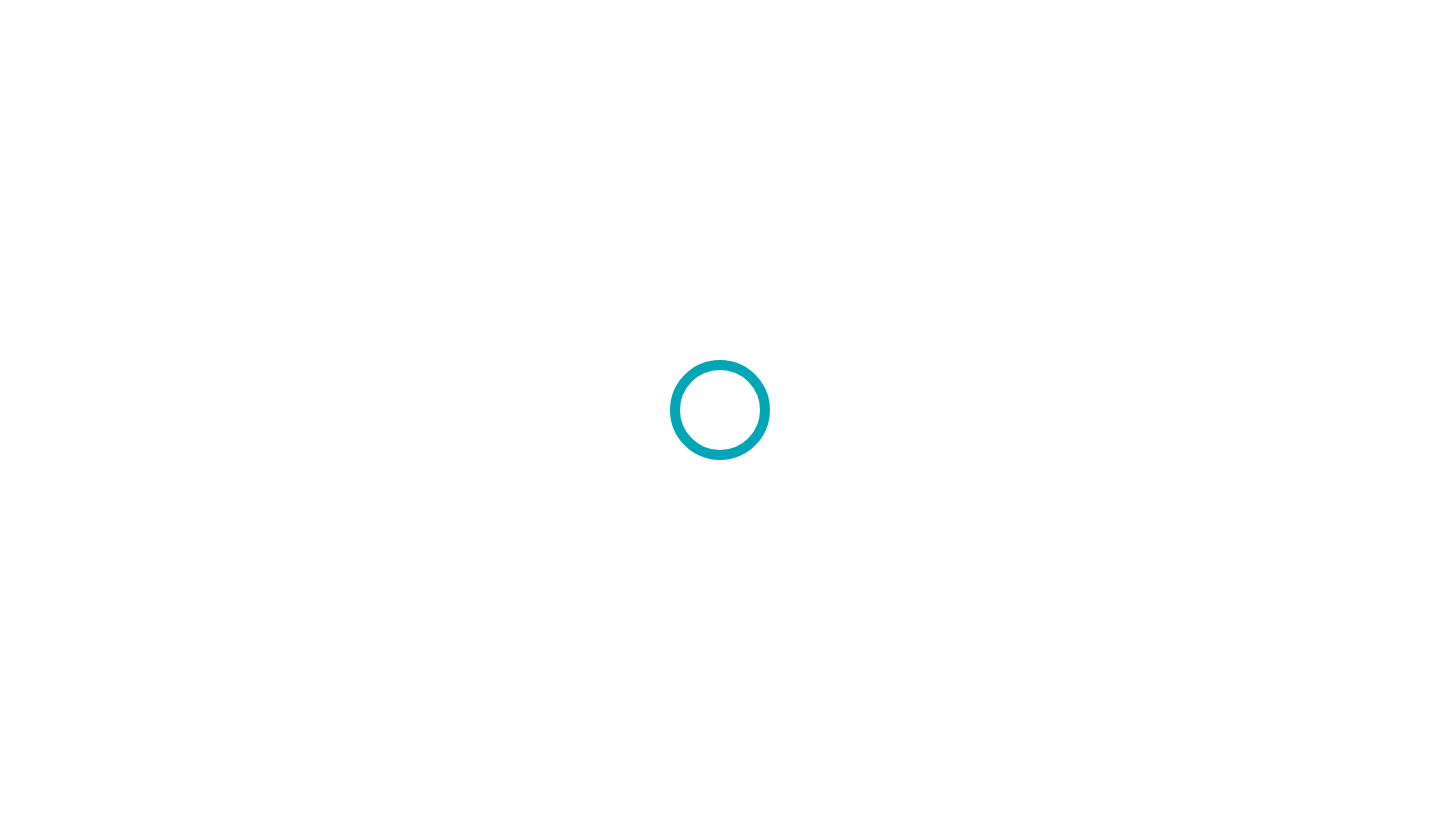 scroll, scrollTop: 0, scrollLeft: 0, axis: both 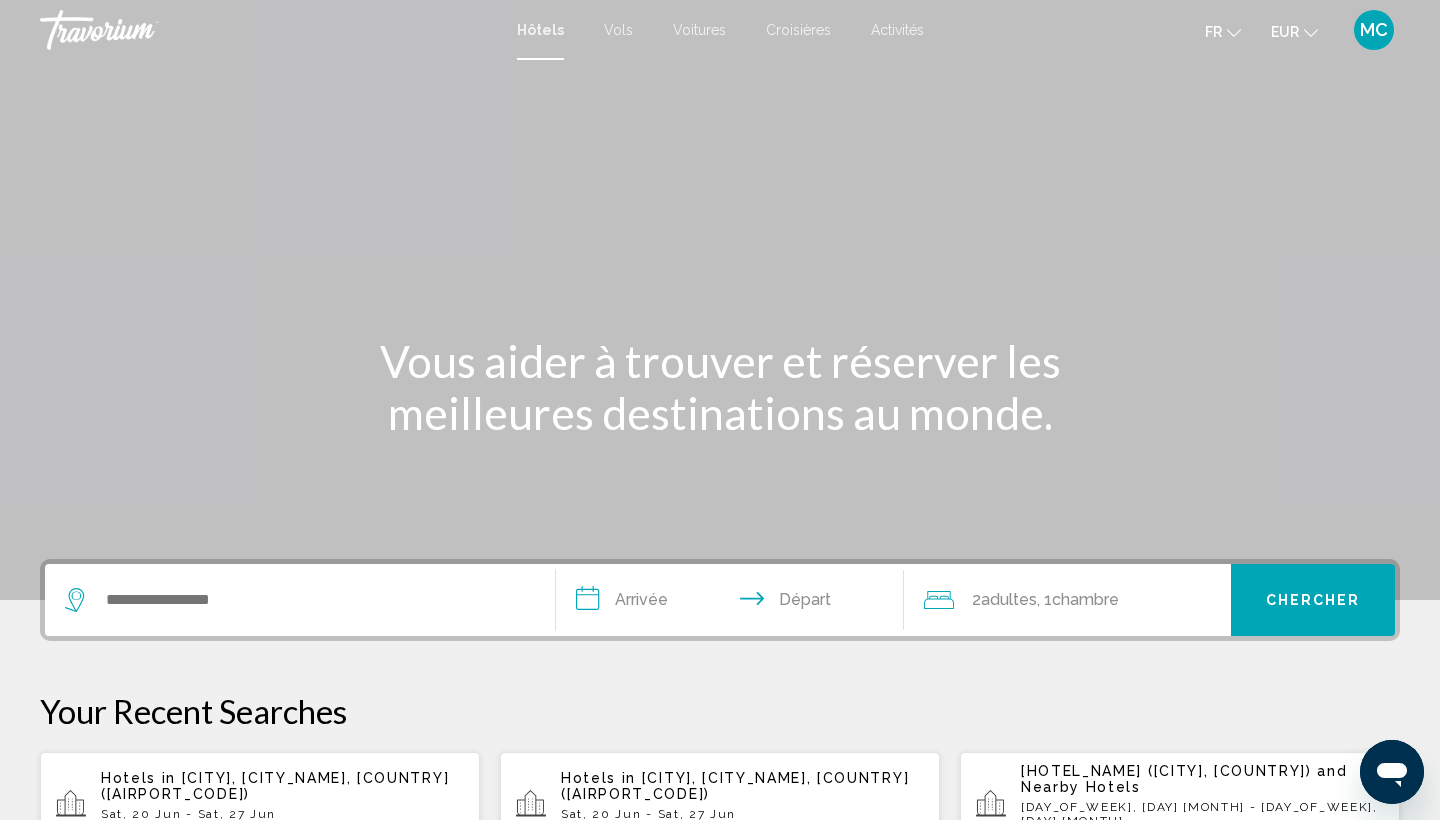 click at bounding box center [300, 600] 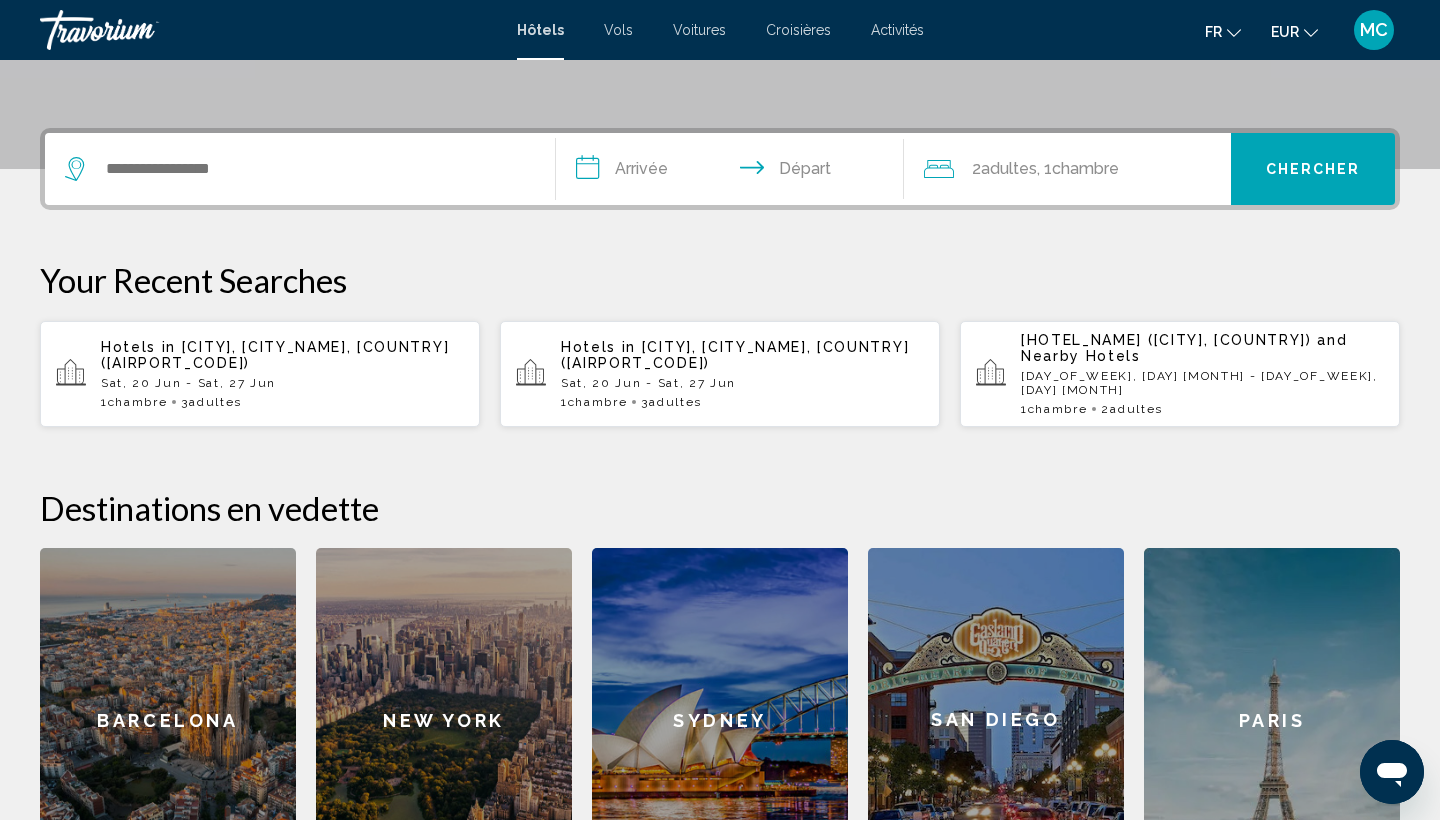 scroll, scrollTop: 494, scrollLeft: 0, axis: vertical 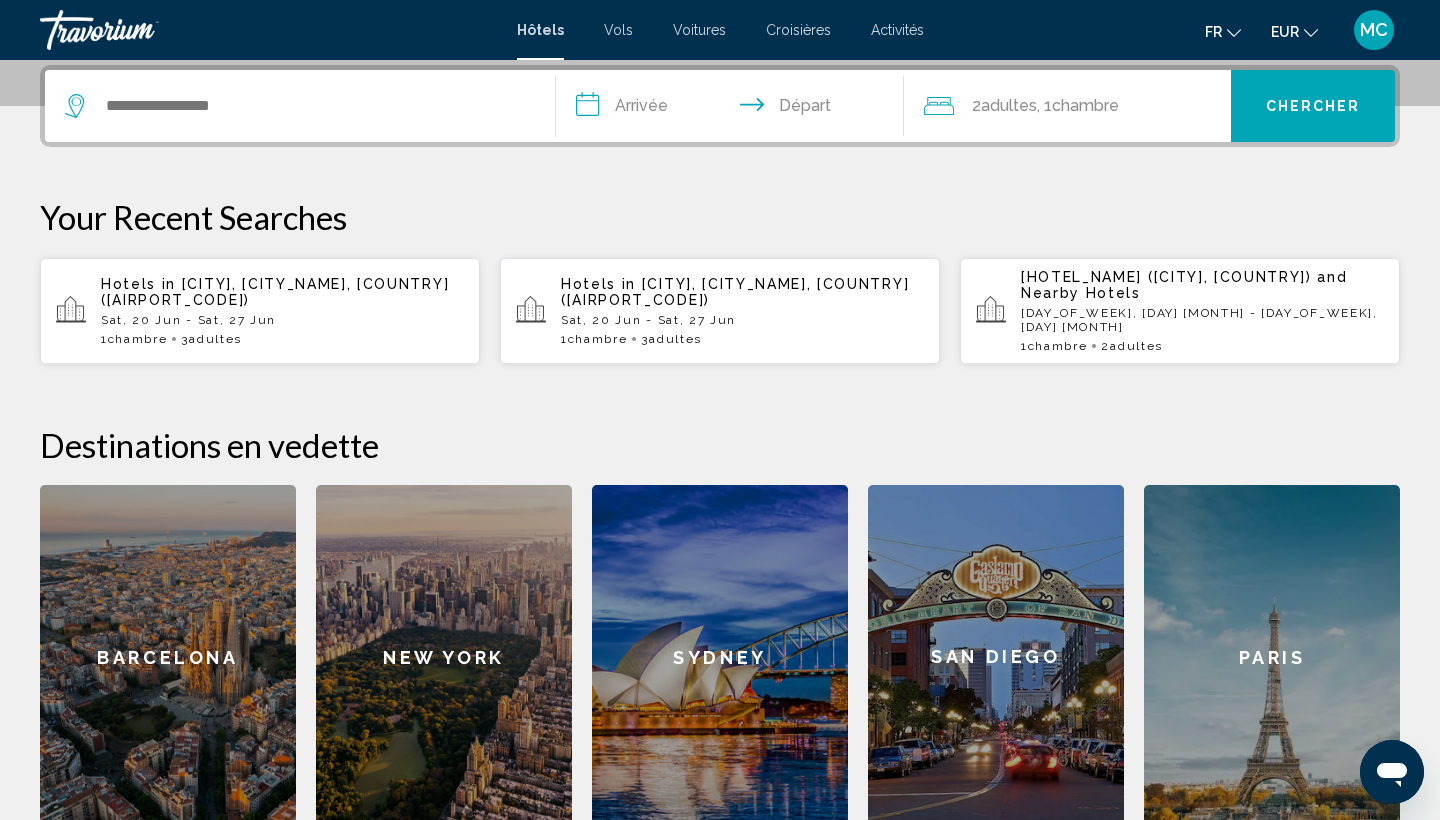 click at bounding box center [300, 106] 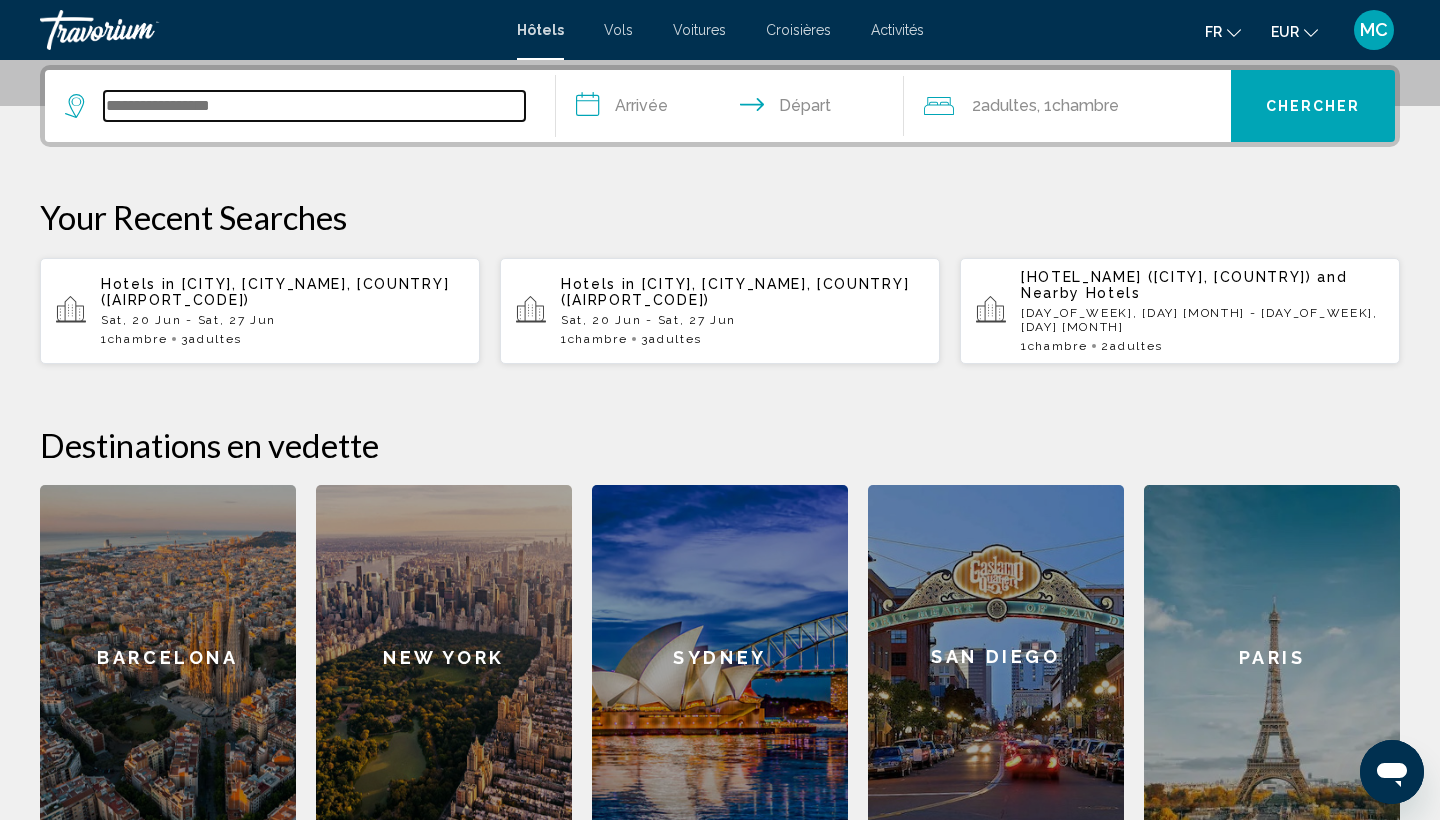 click at bounding box center (314, 106) 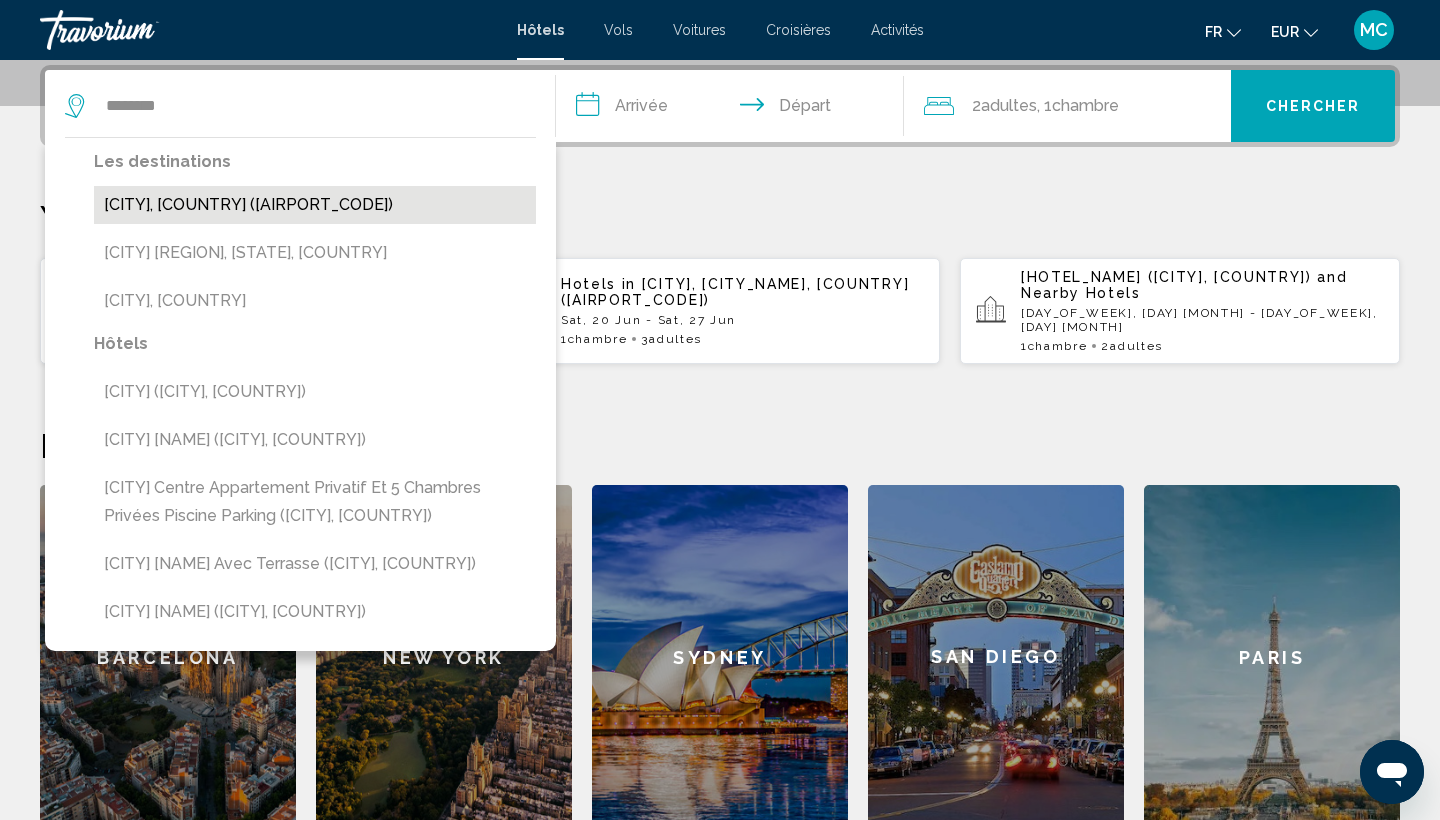 drag, startPoint x: 116, startPoint y: 143, endPoint x: 156, endPoint y: 207, distance: 75.47185 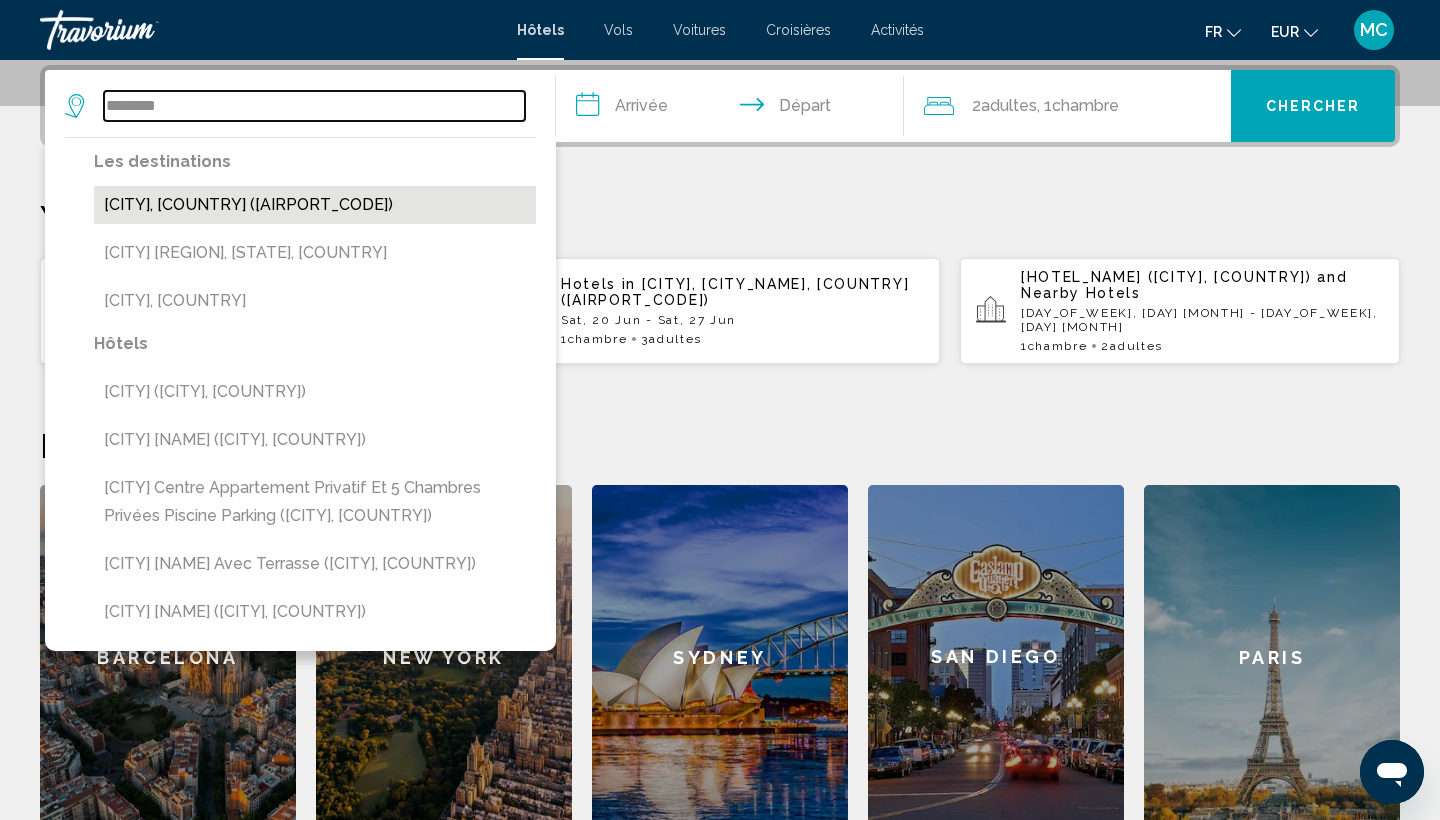 type on "**********" 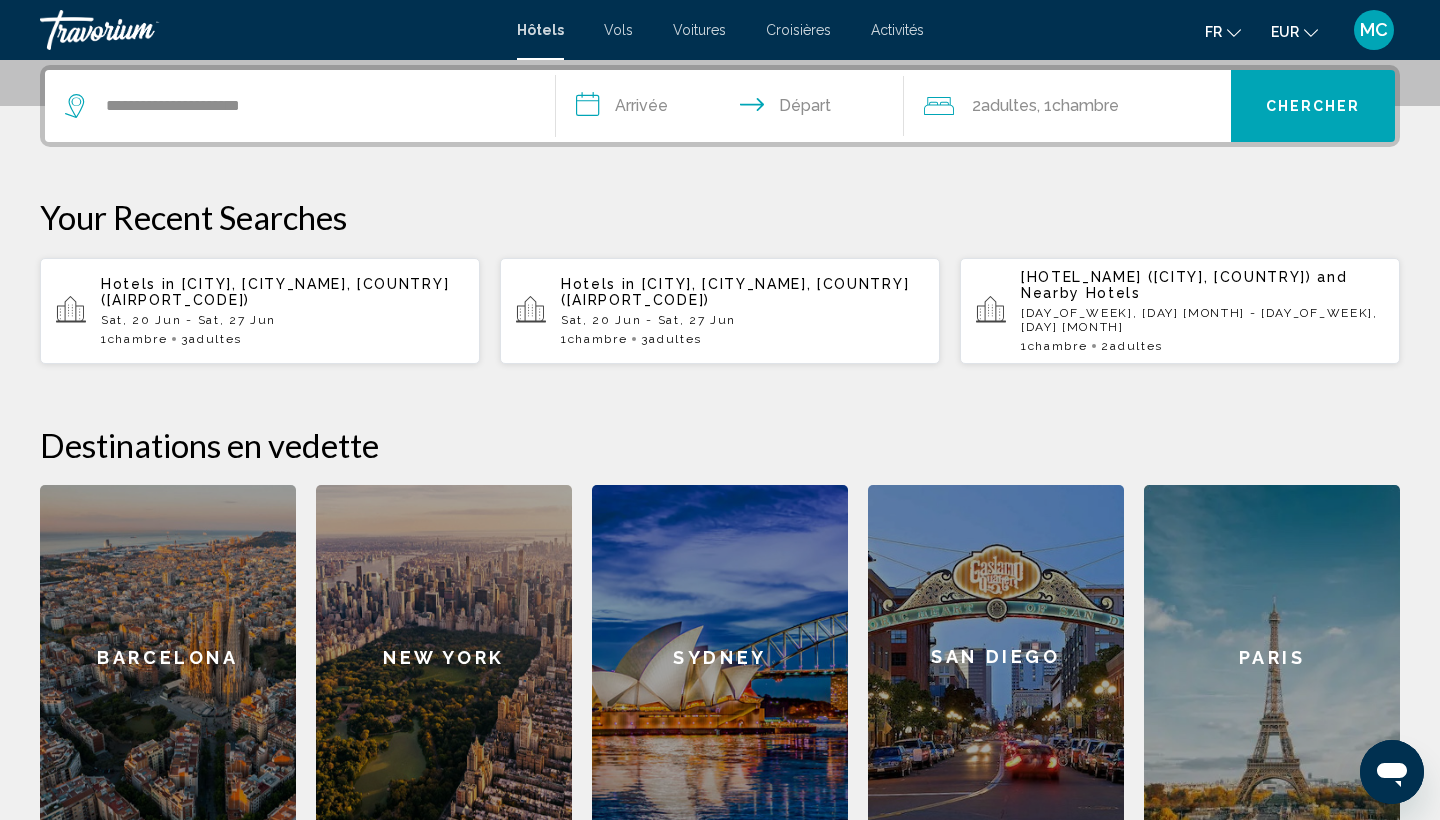 click on "**********" at bounding box center [734, 109] 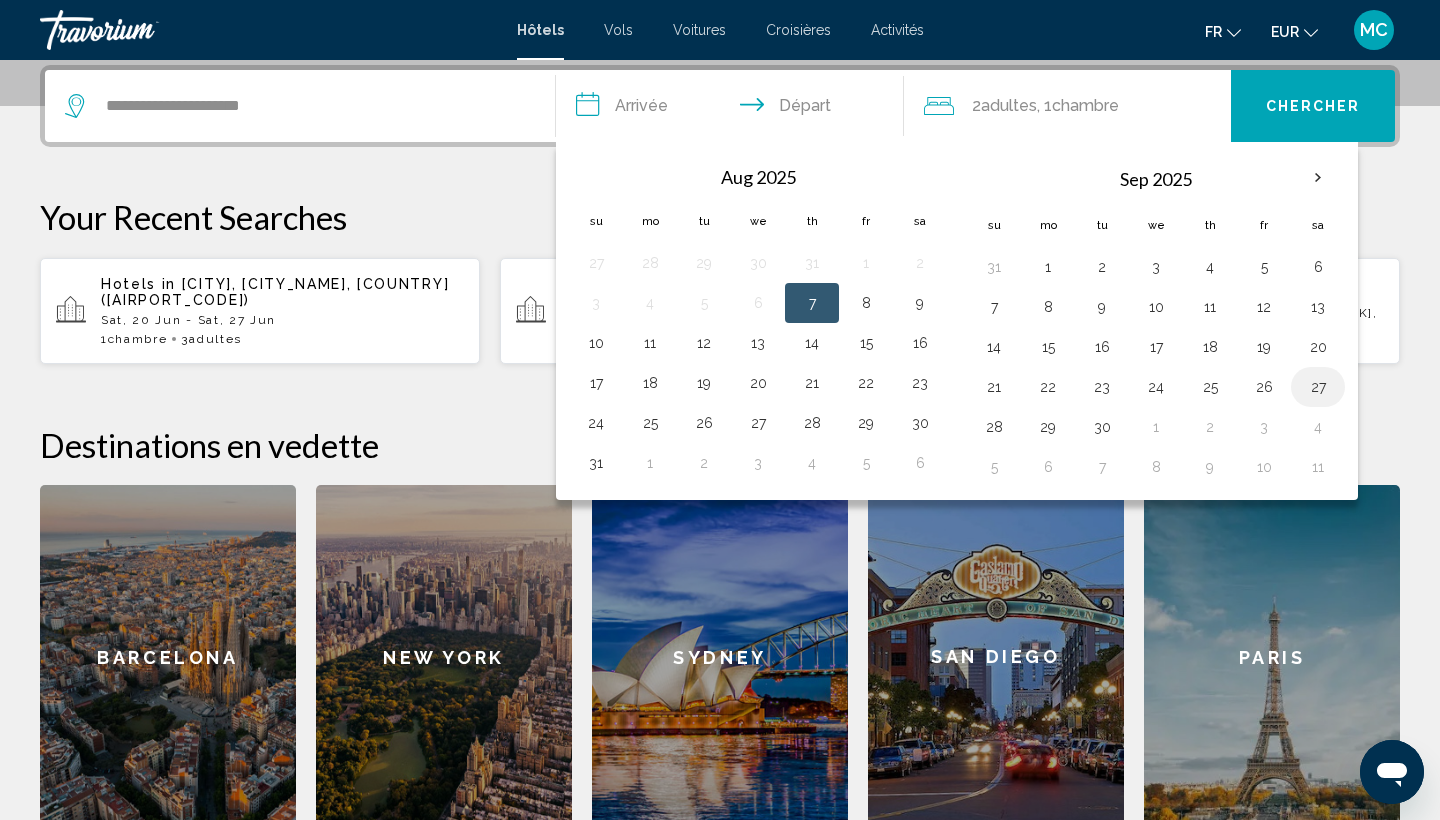 click on "27" at bounding box center [1318, 387] 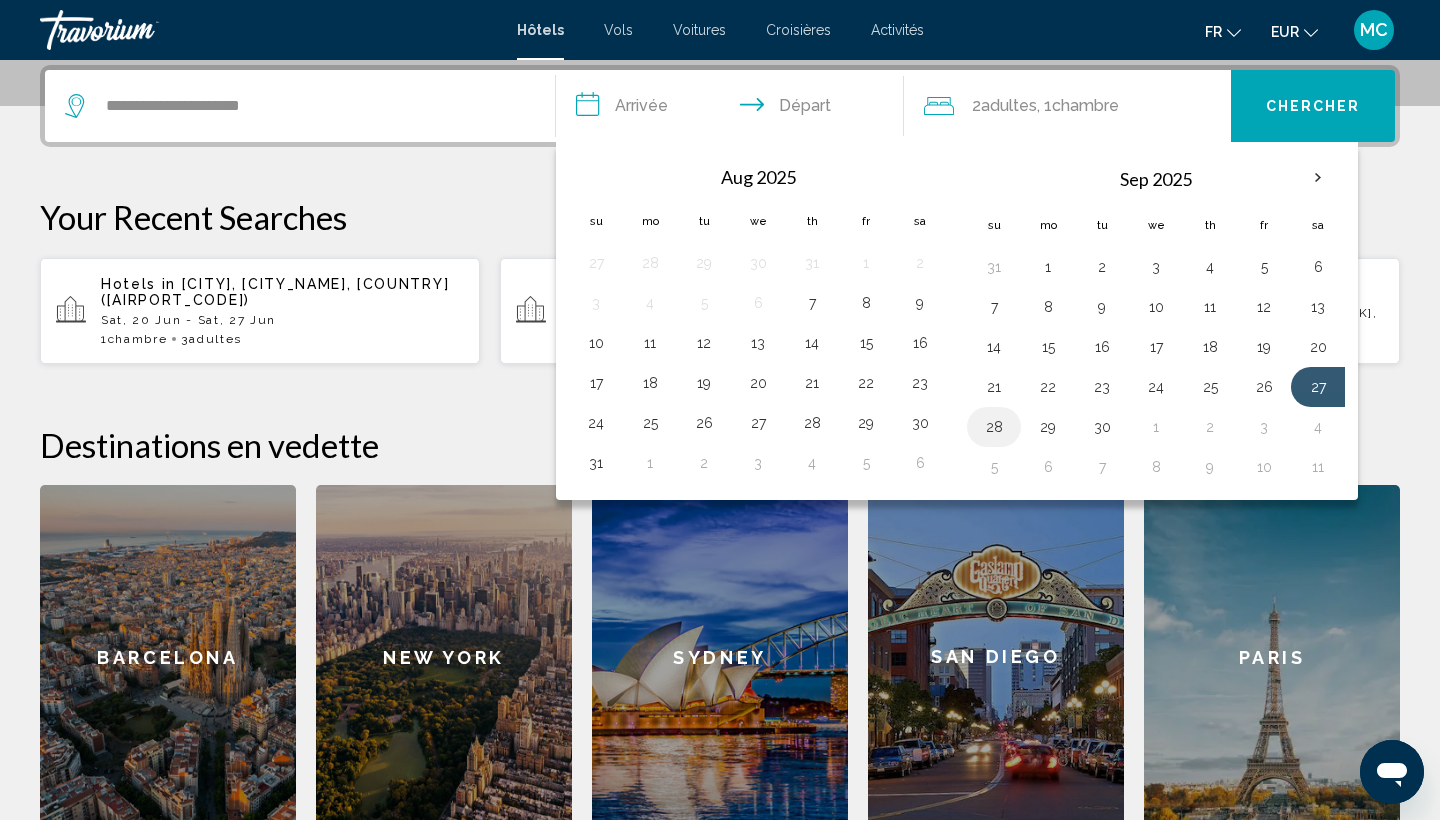 click on "28" at bounding box center (994, 427) 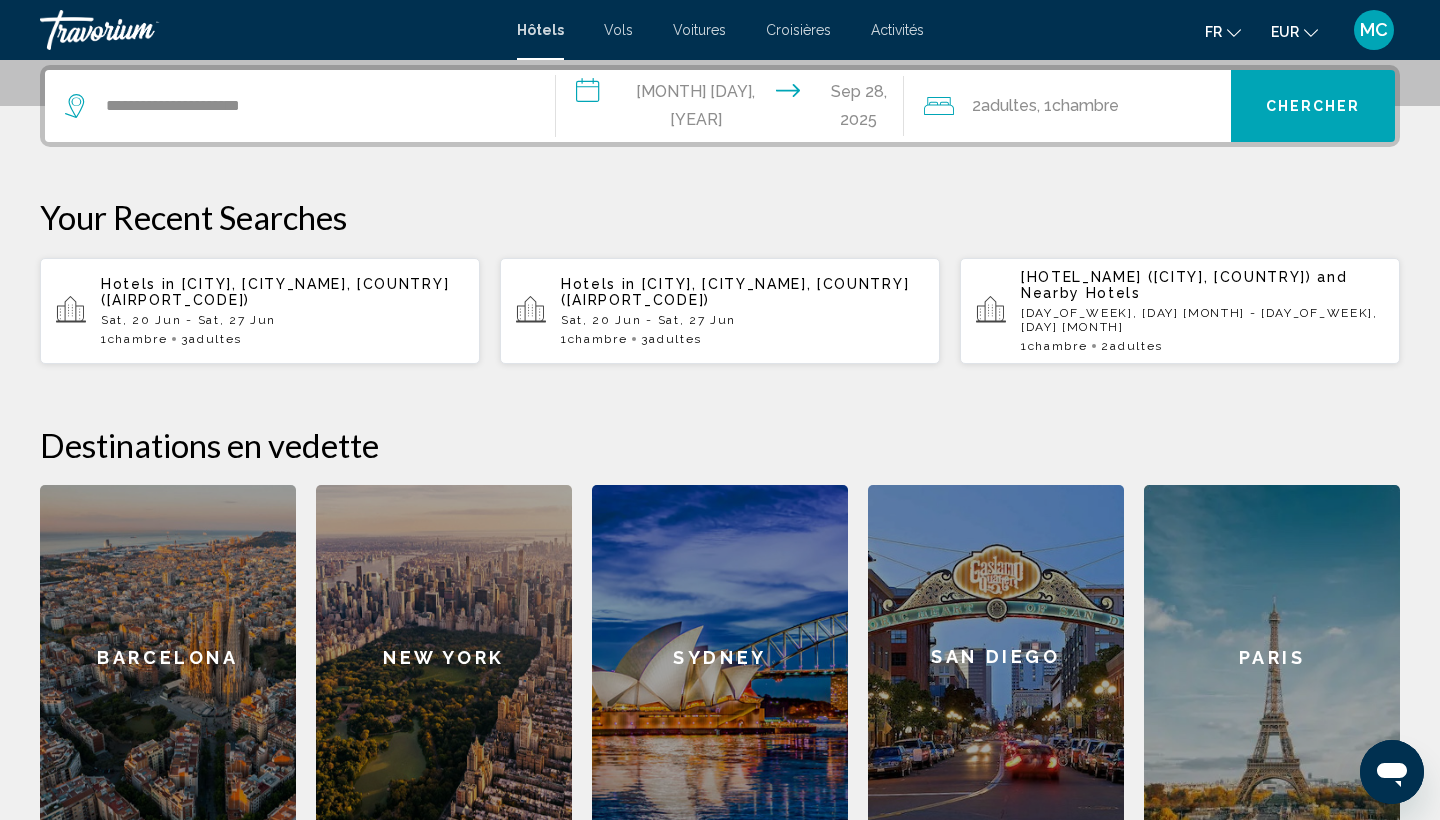 click on "2  Adulte Adultes , 1  Chambre pièces" 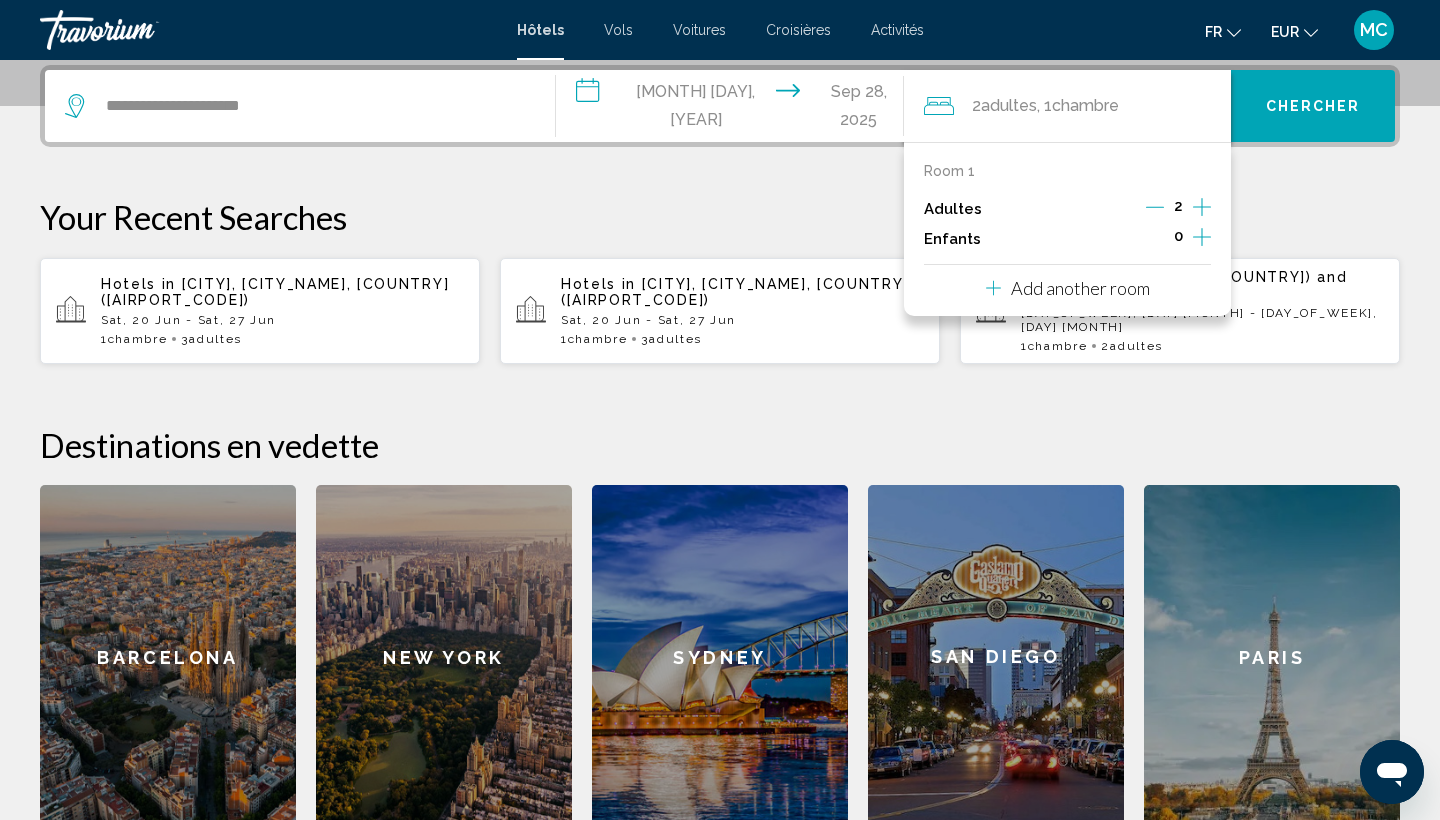 click 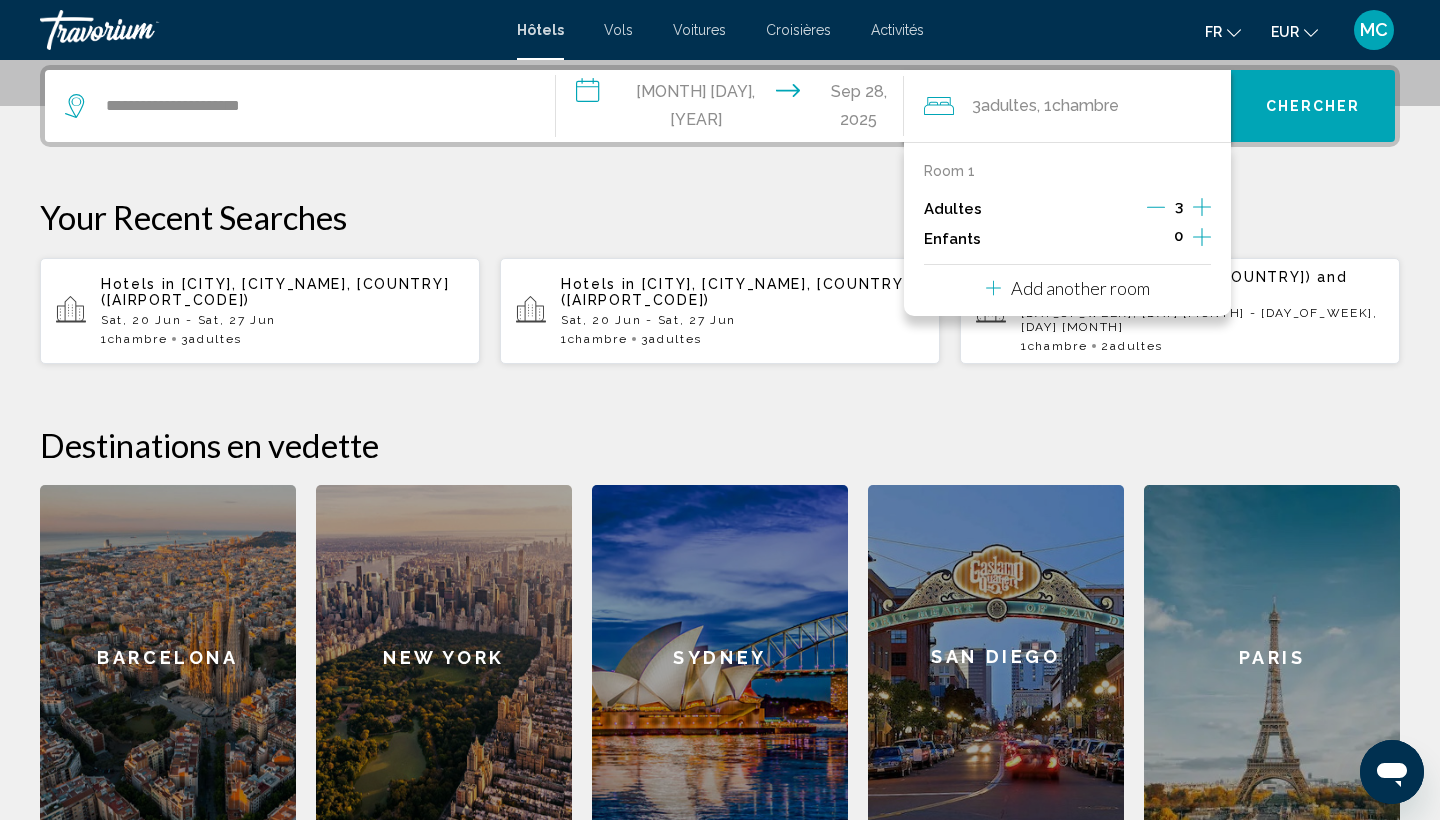 click on "Chercher" at bounding box center [1313, 107] 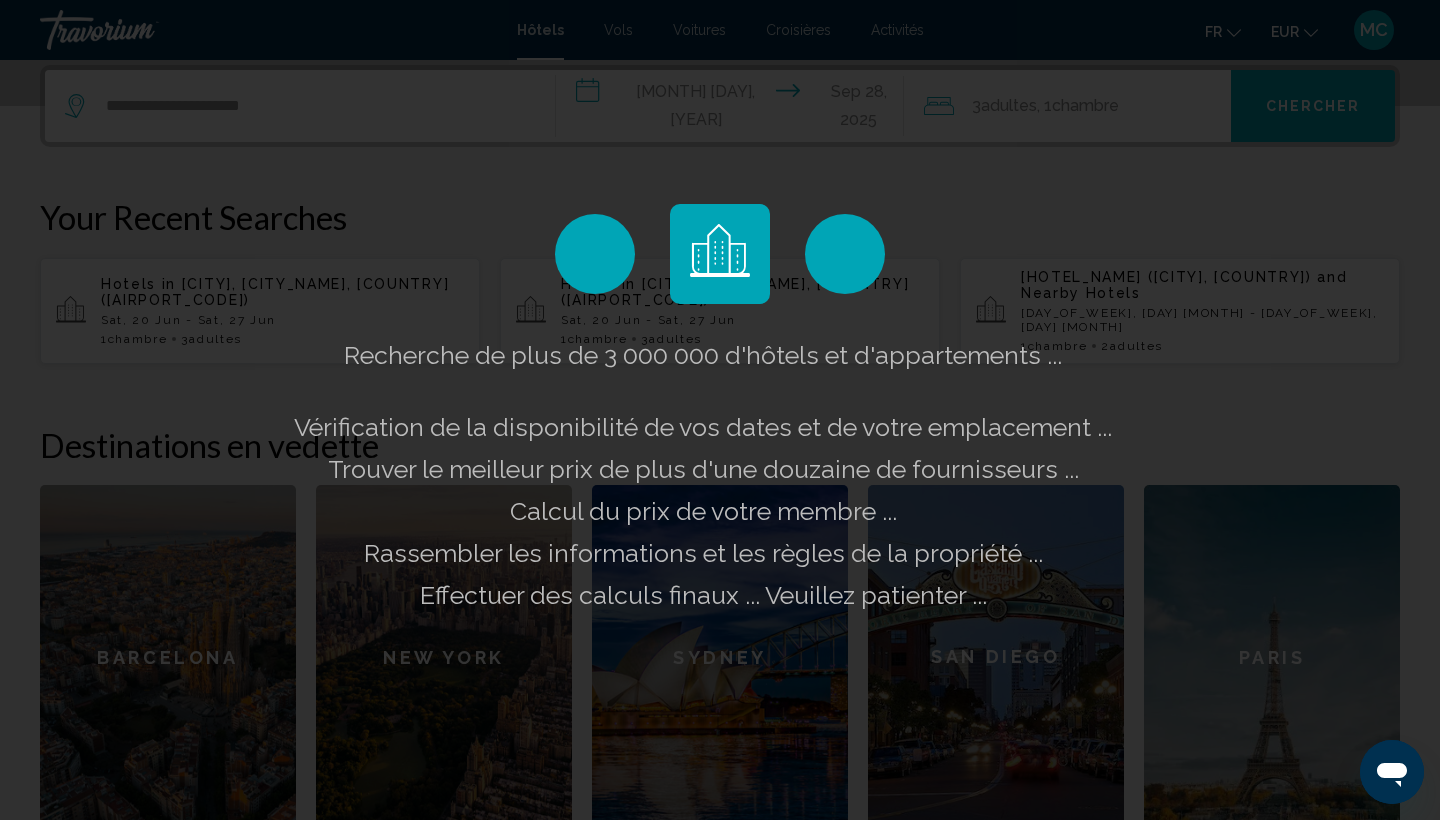 scroll, scrollTop: 0, scrollLeft: 0, axis: both 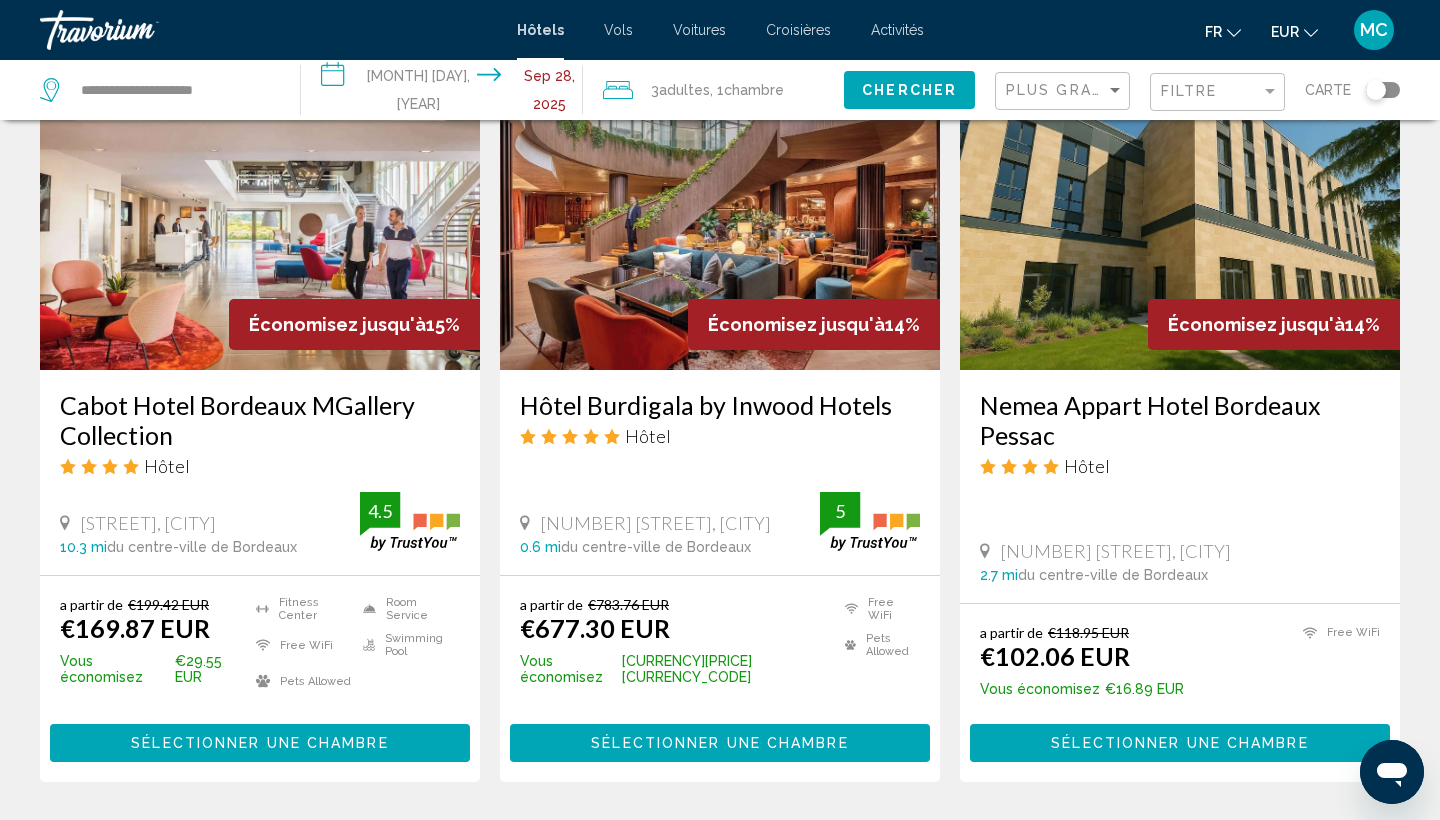 click at bounding box center [1180, 210] 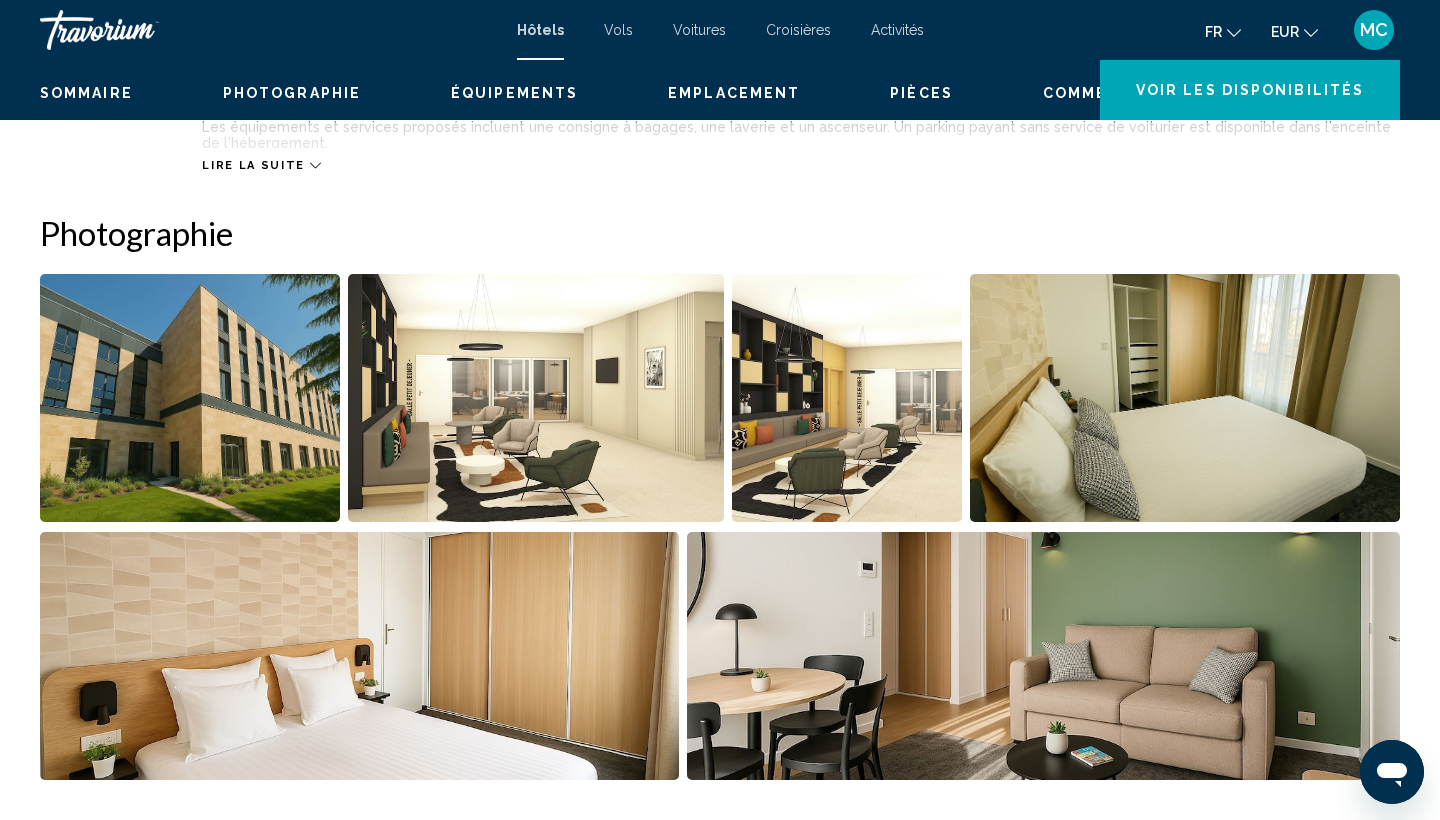 scroll, scrollTop: 0, scrollLeft: 0, axis: both 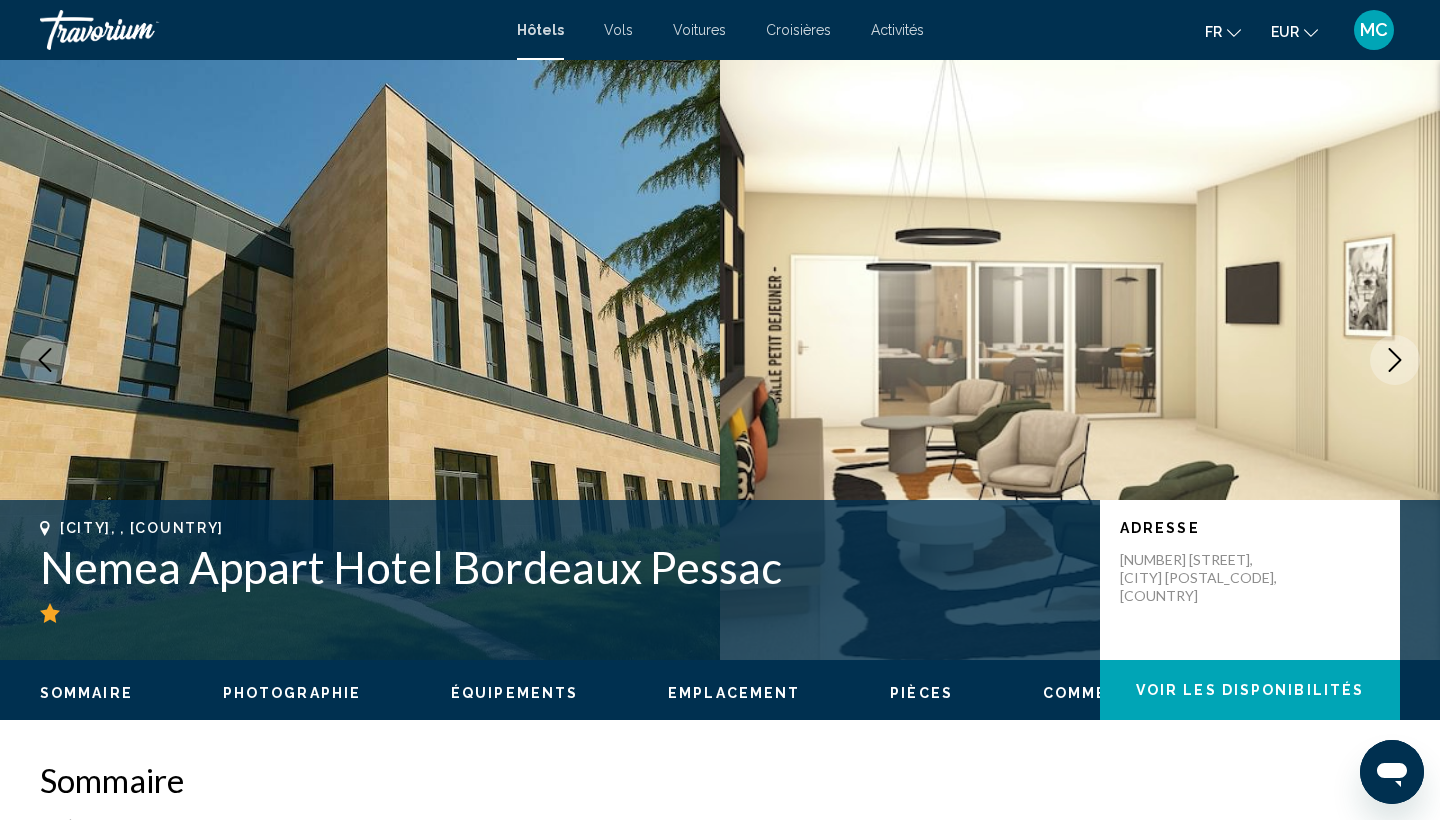 type 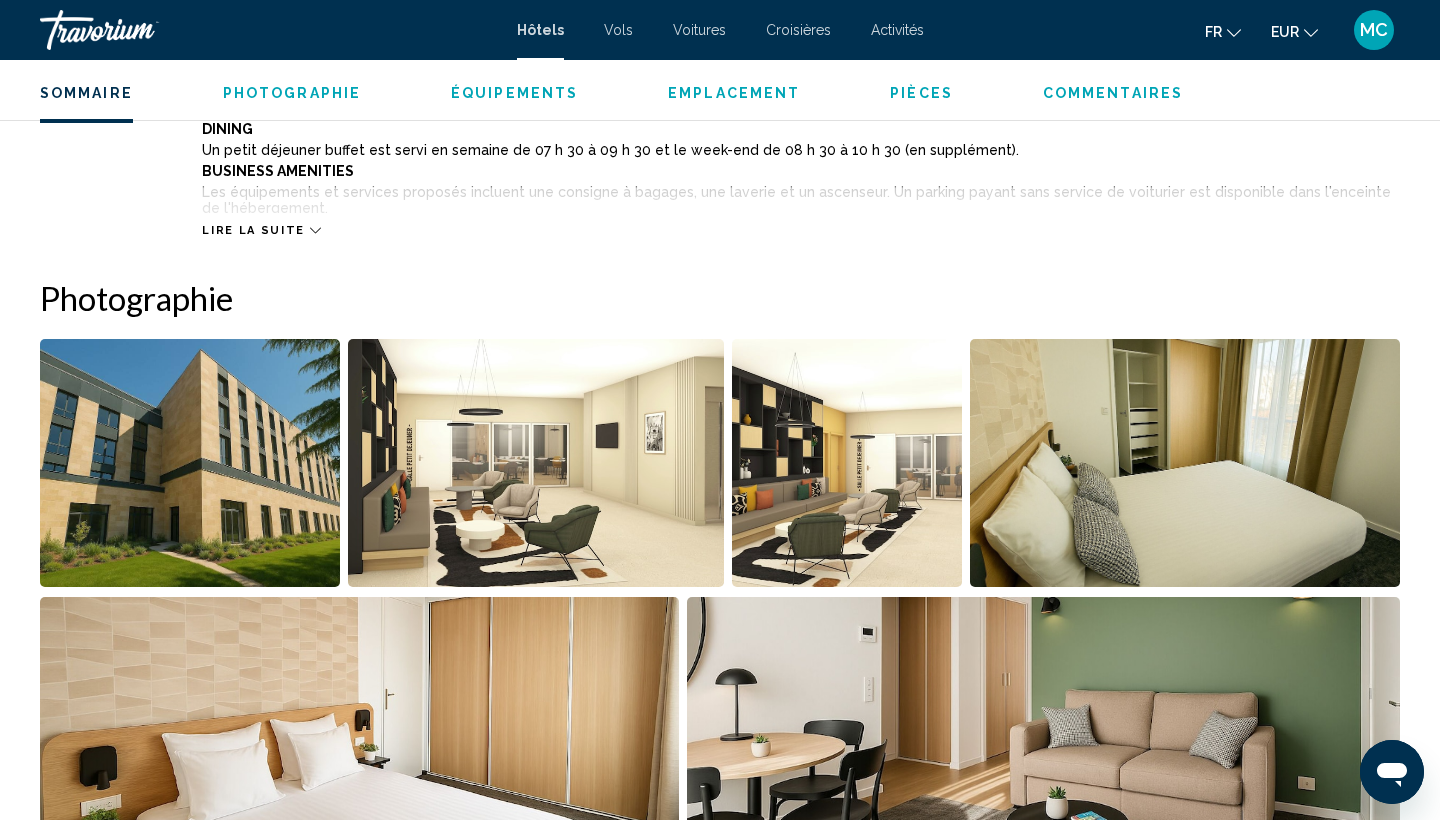 scroll, scrollTop: 866, scrollLeft: 0, axis: vertical 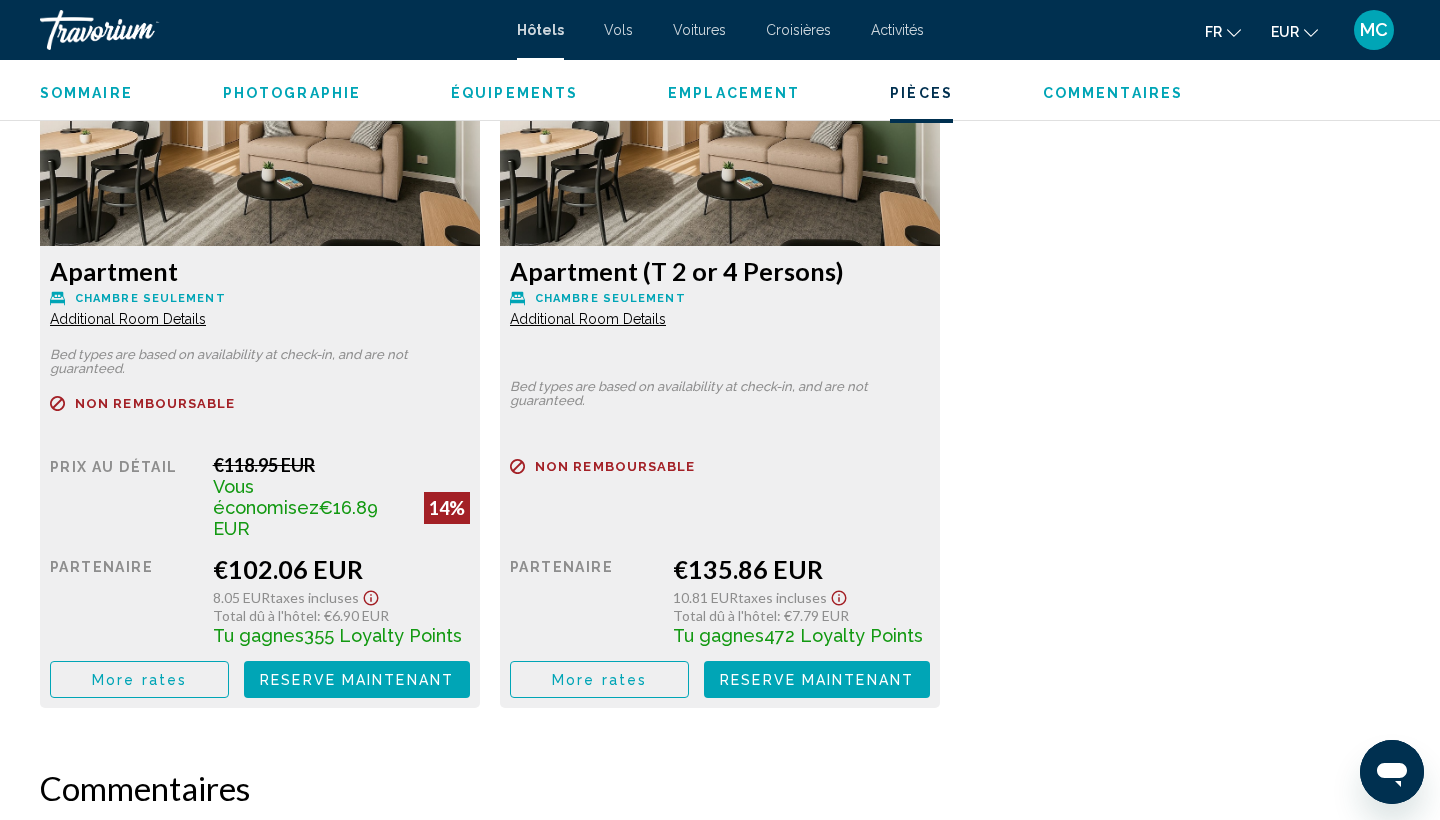 click on "Additional Room Details" at bounding box center [128, 319] 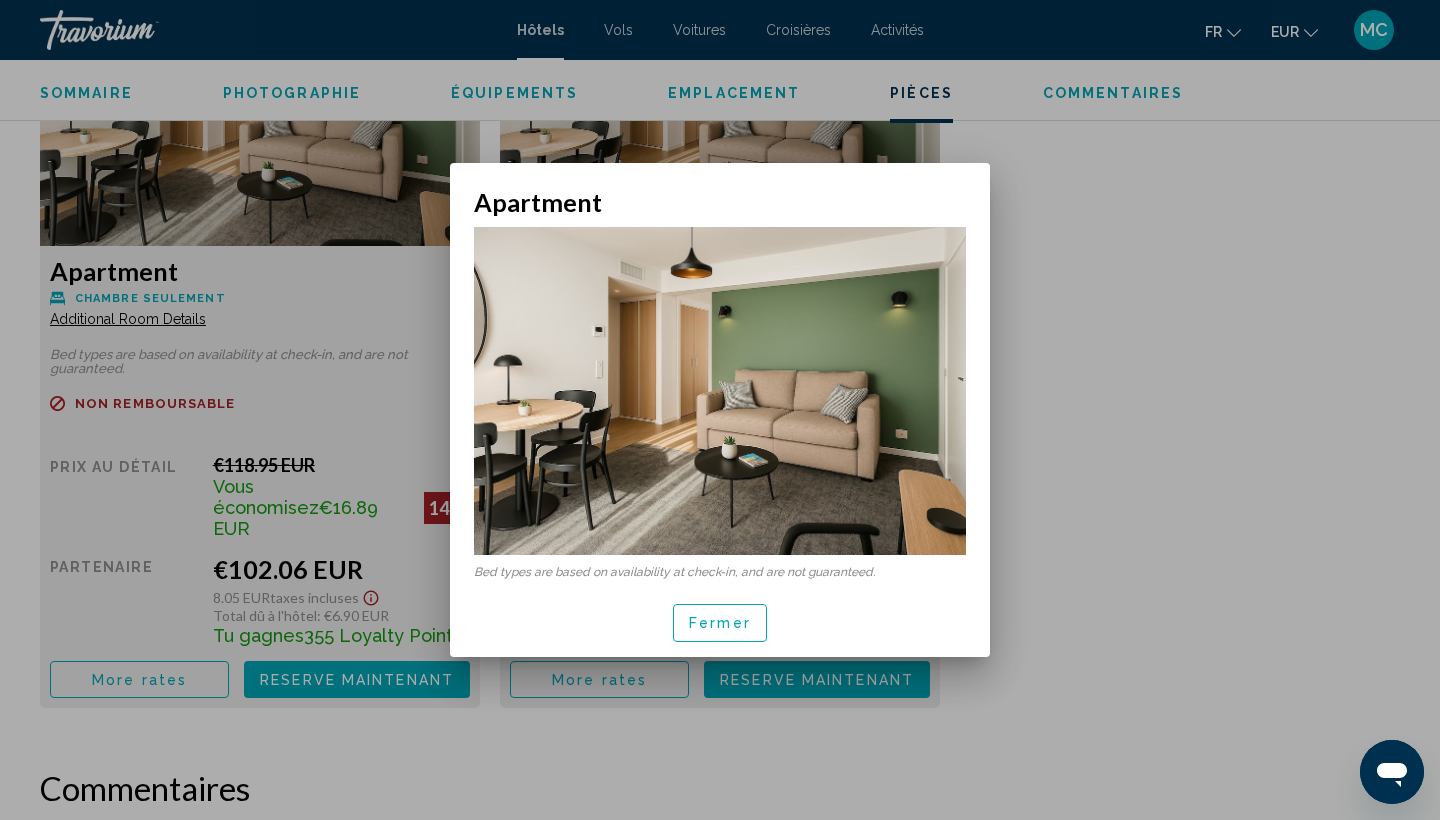 scroll, scrollTop: 0, scrollLeft: 0, axis: both 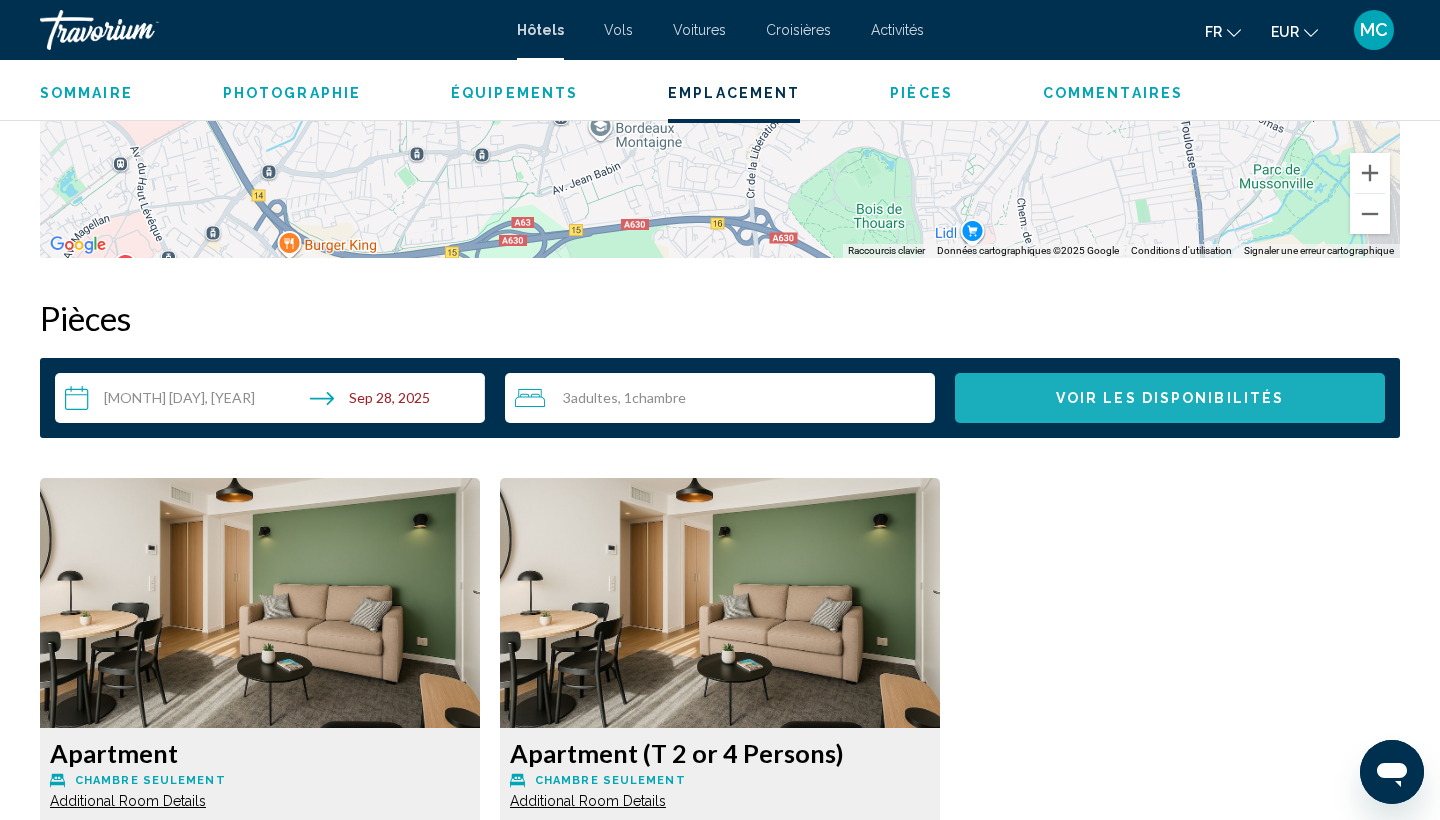 click on "Voir les disponibilités" at bounding box center (1170, 399) 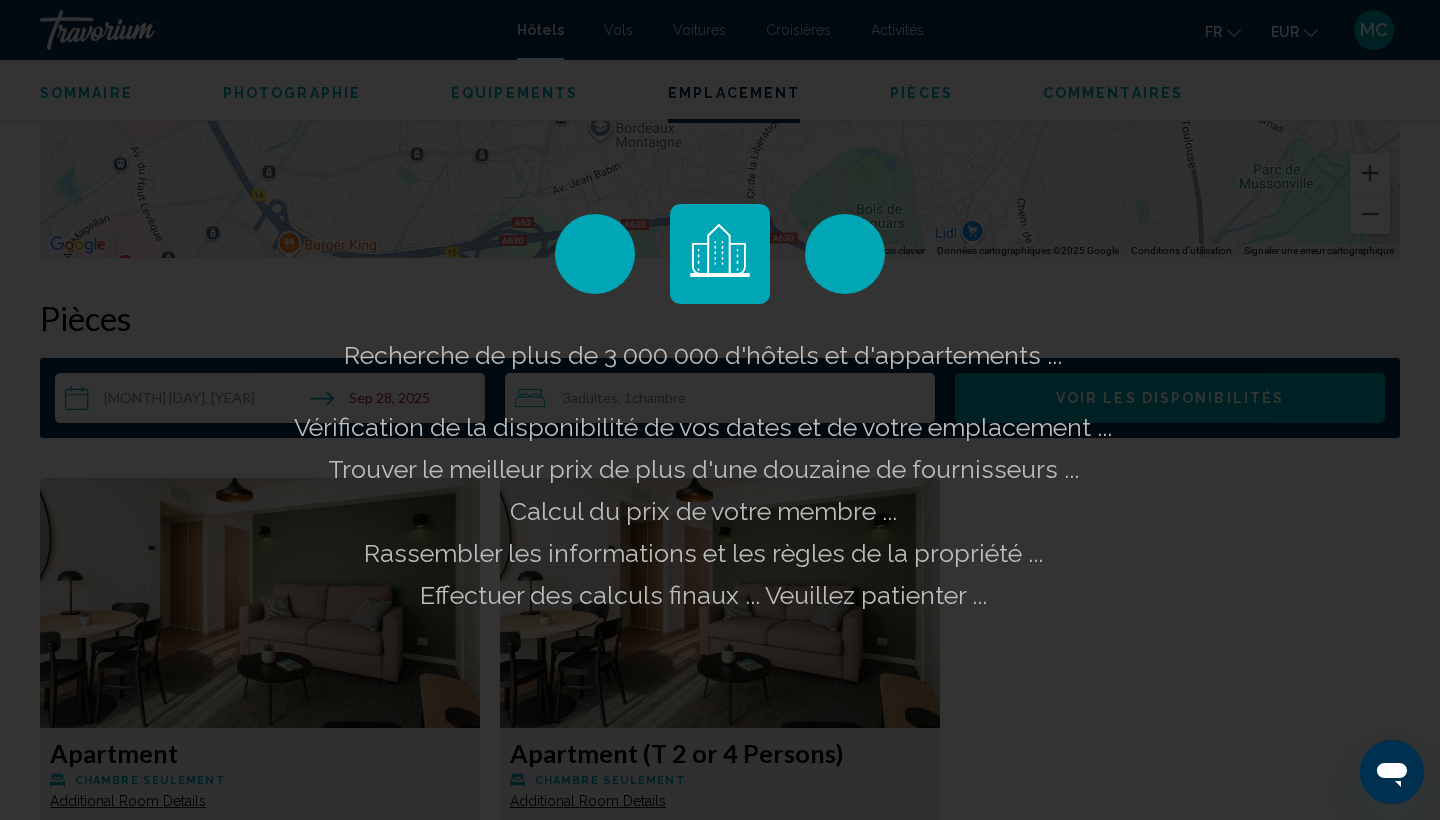scroll, scrollTop: 0, scrollLeft: 0, axis: both 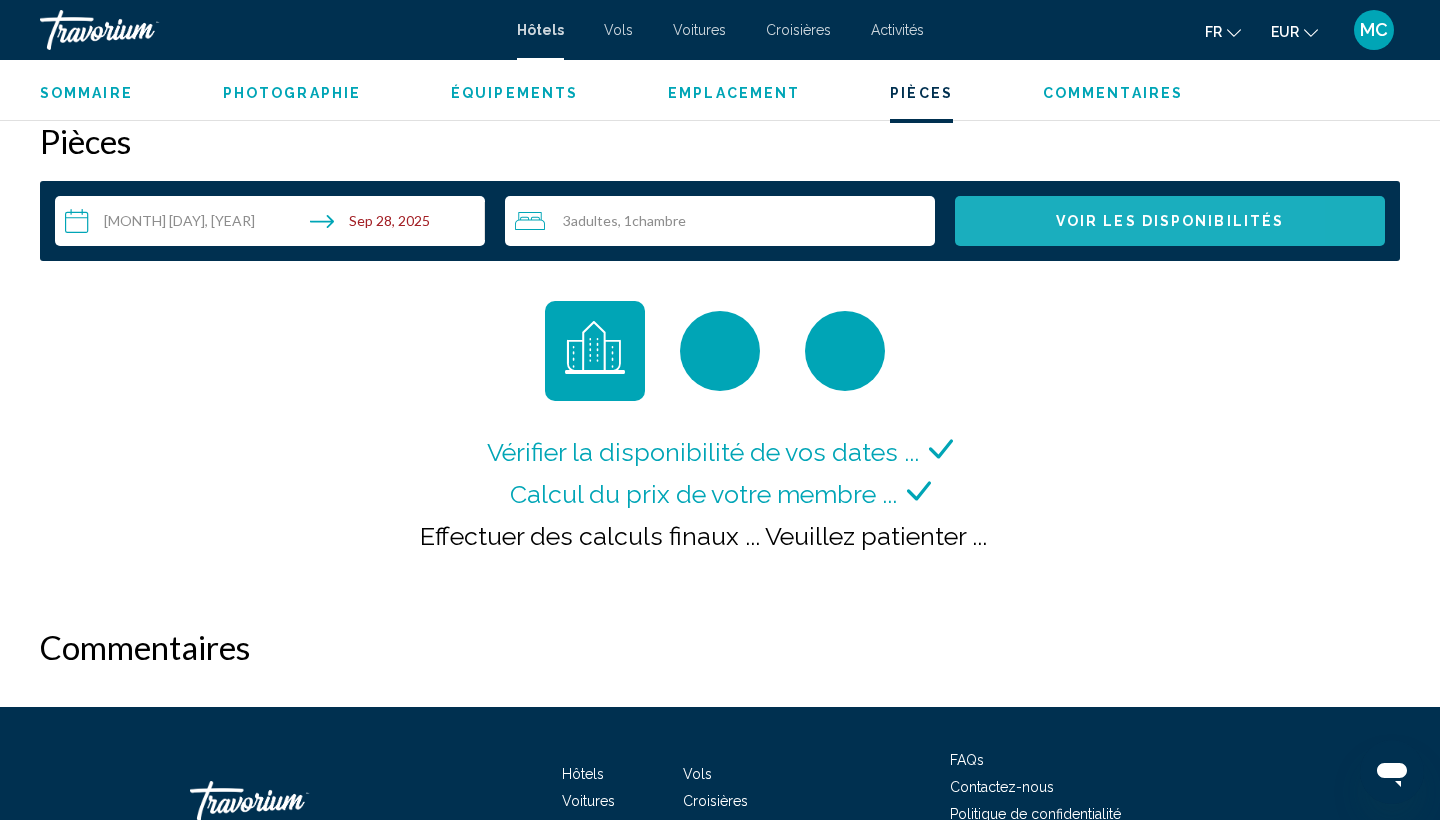 click on "Voir les disponibilités" at bounding box center [1170, 221] 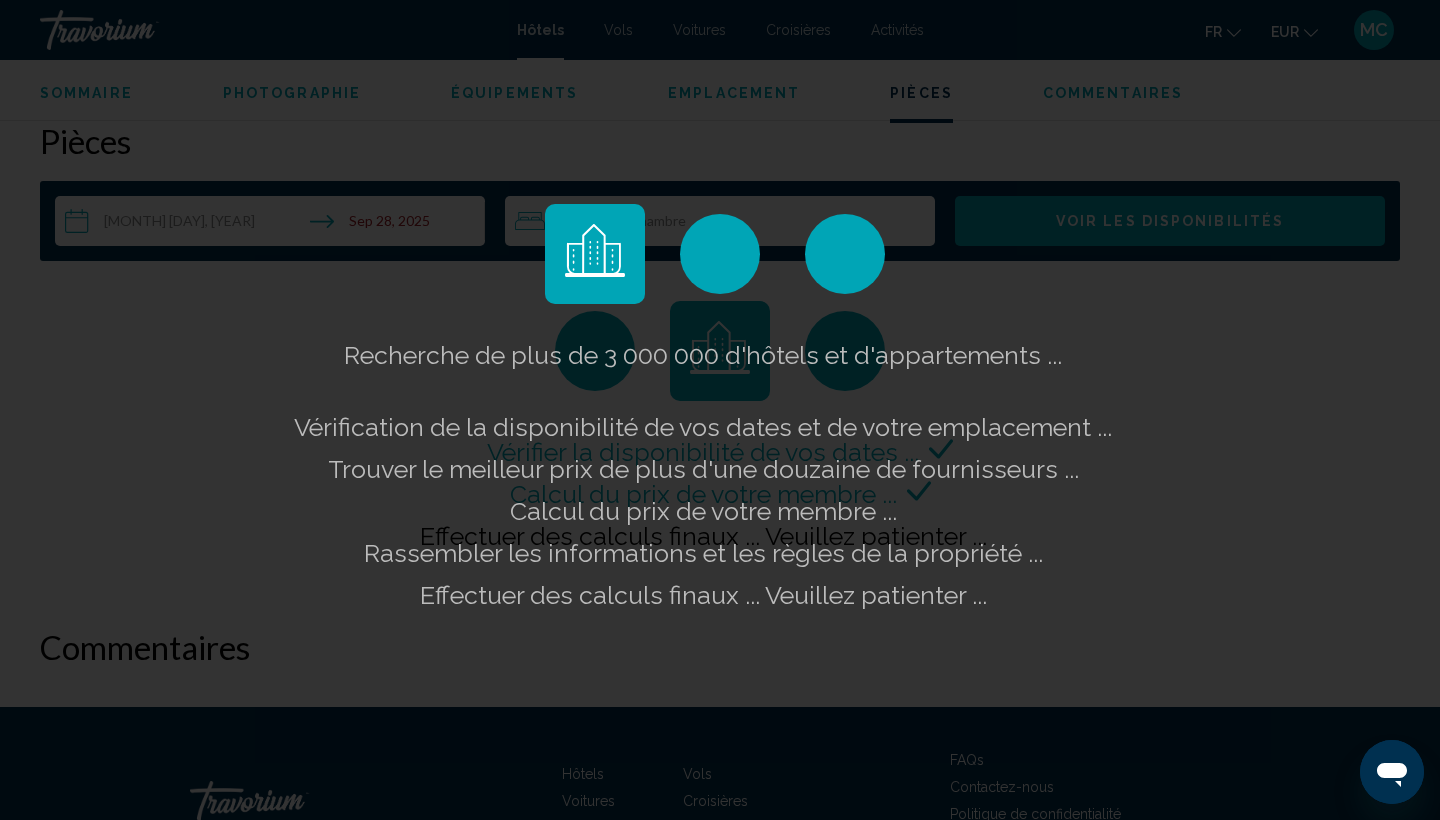 click 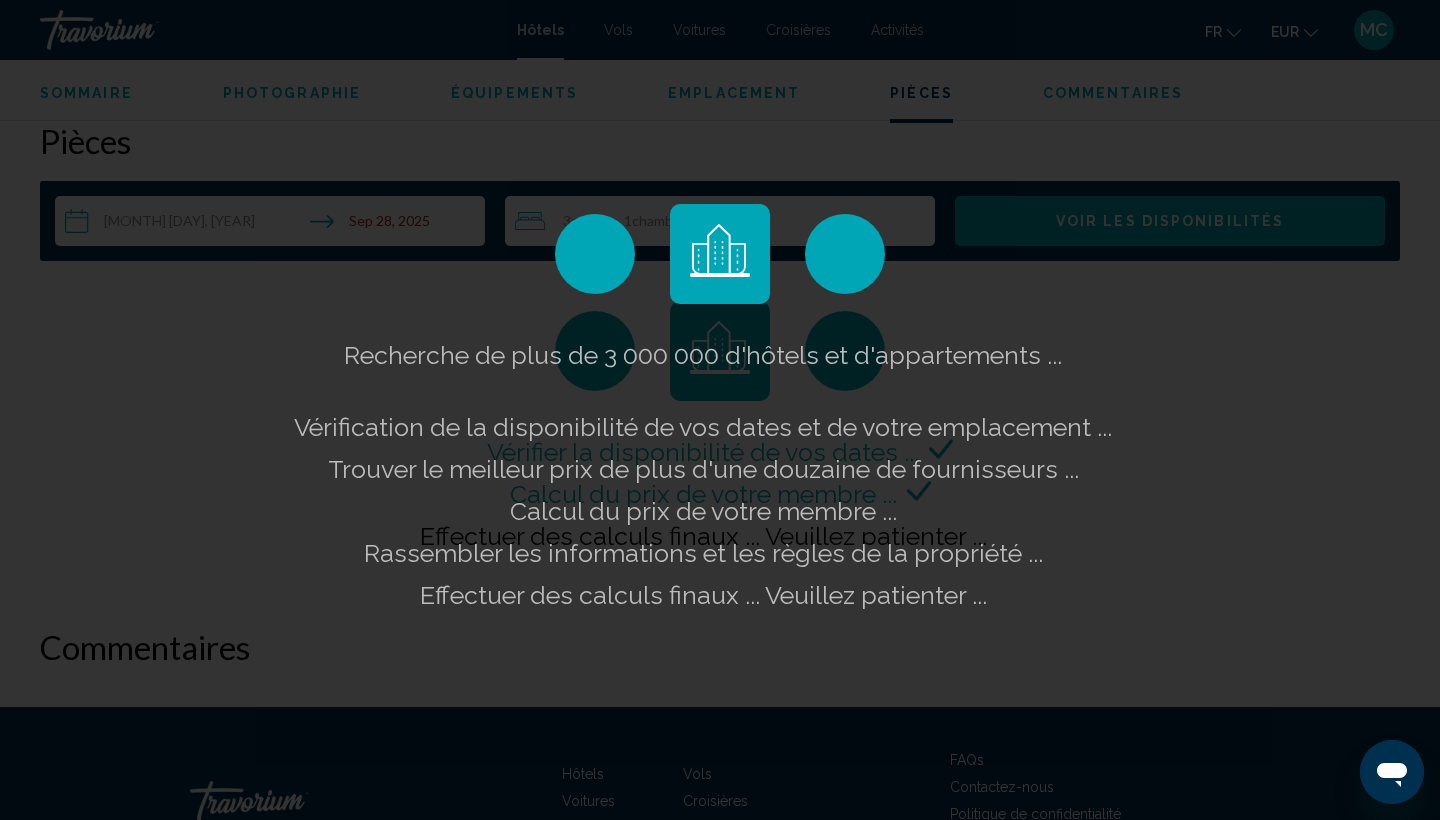 click 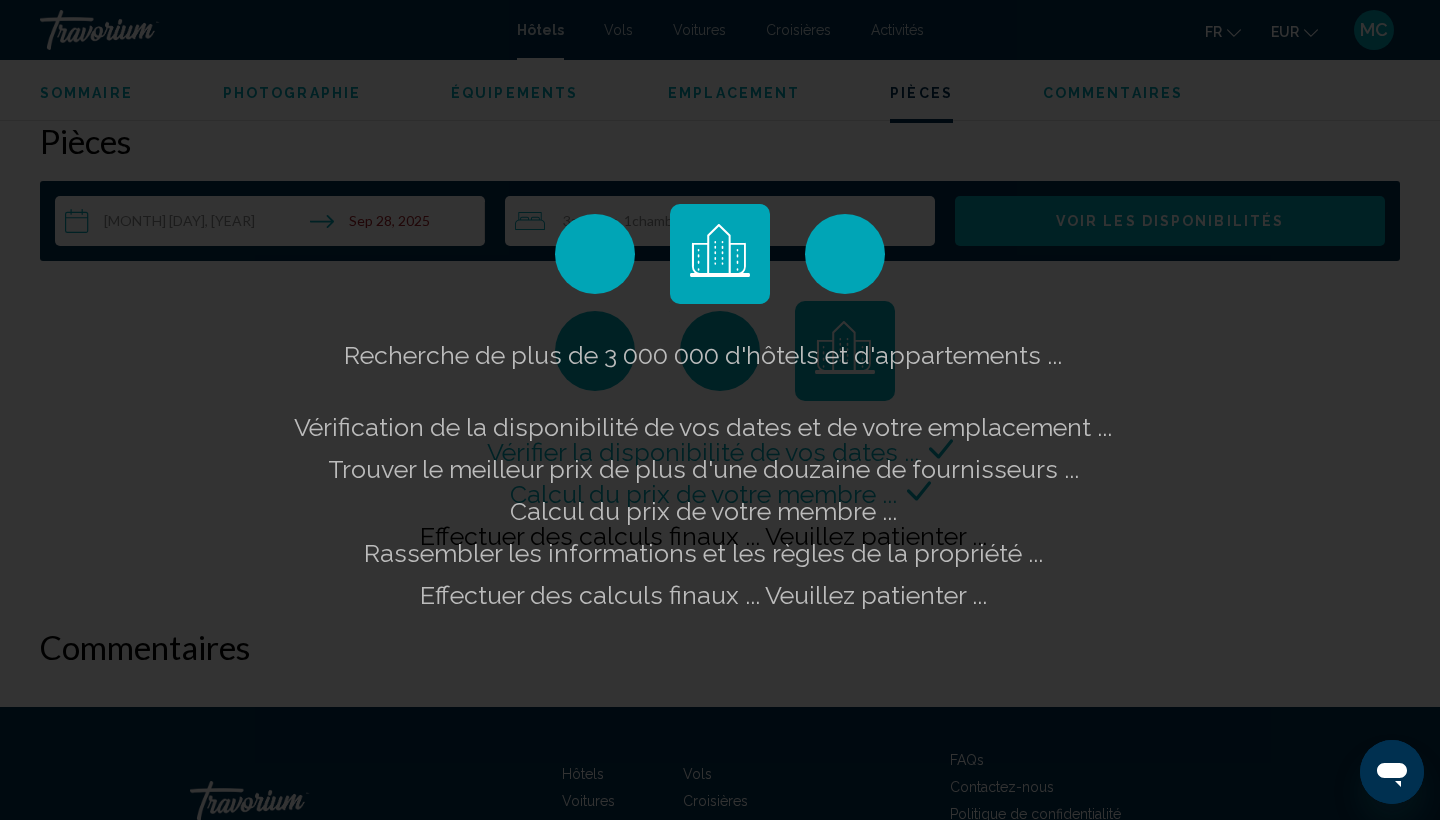 click 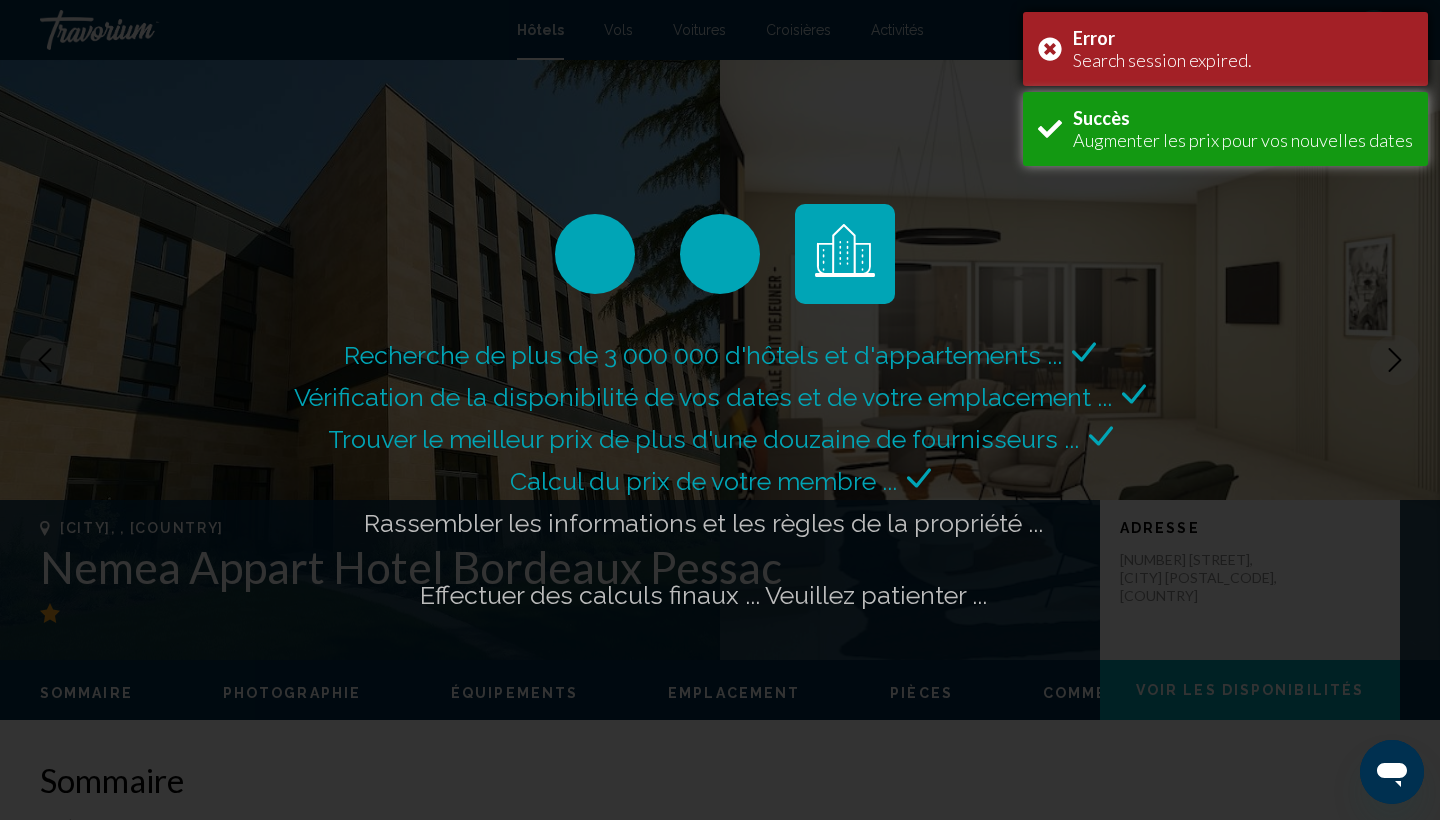 click on "Error   Search session expired." at bounding box center [1225, 49] 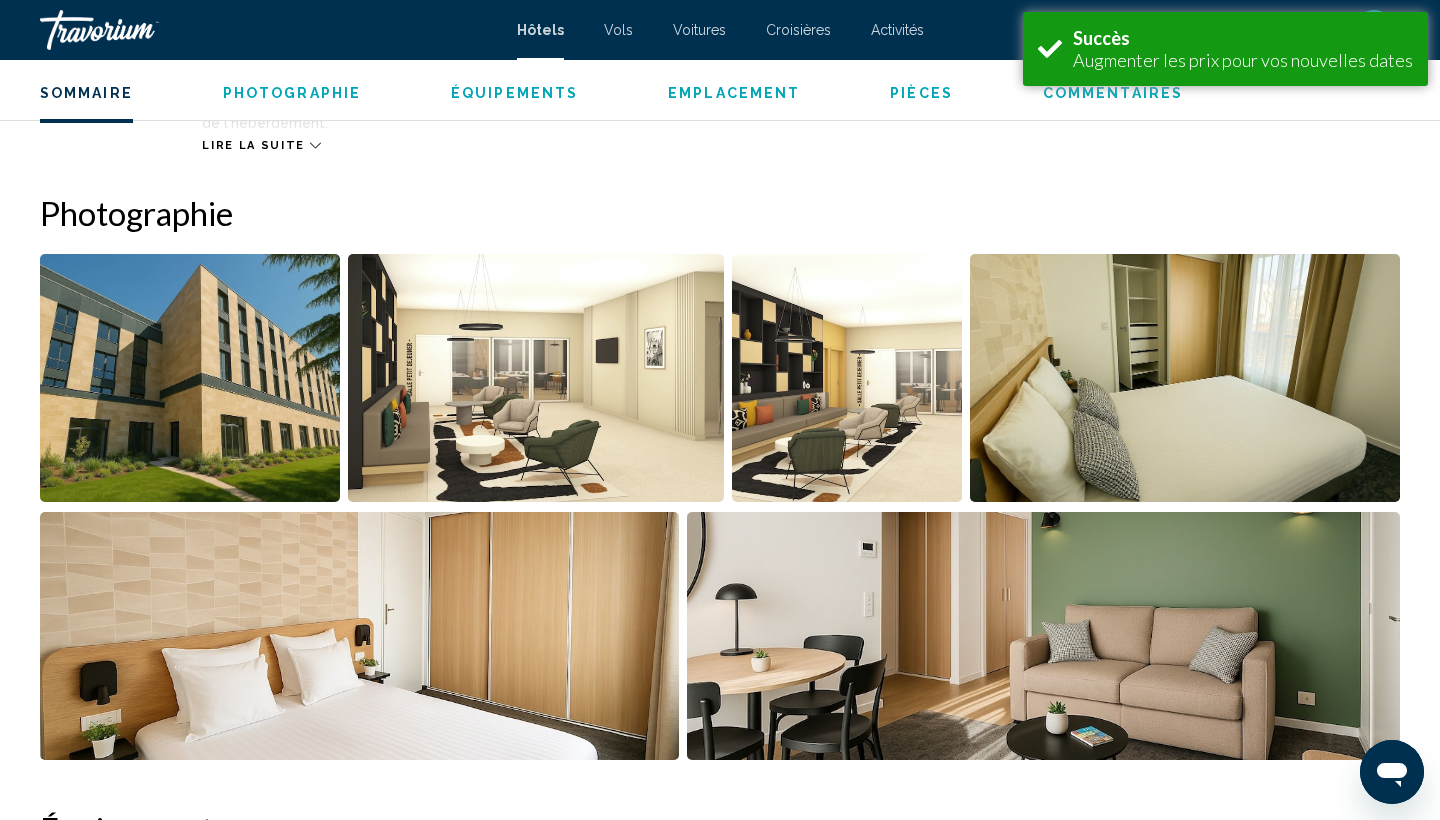 click at bounding box center (190, 378) 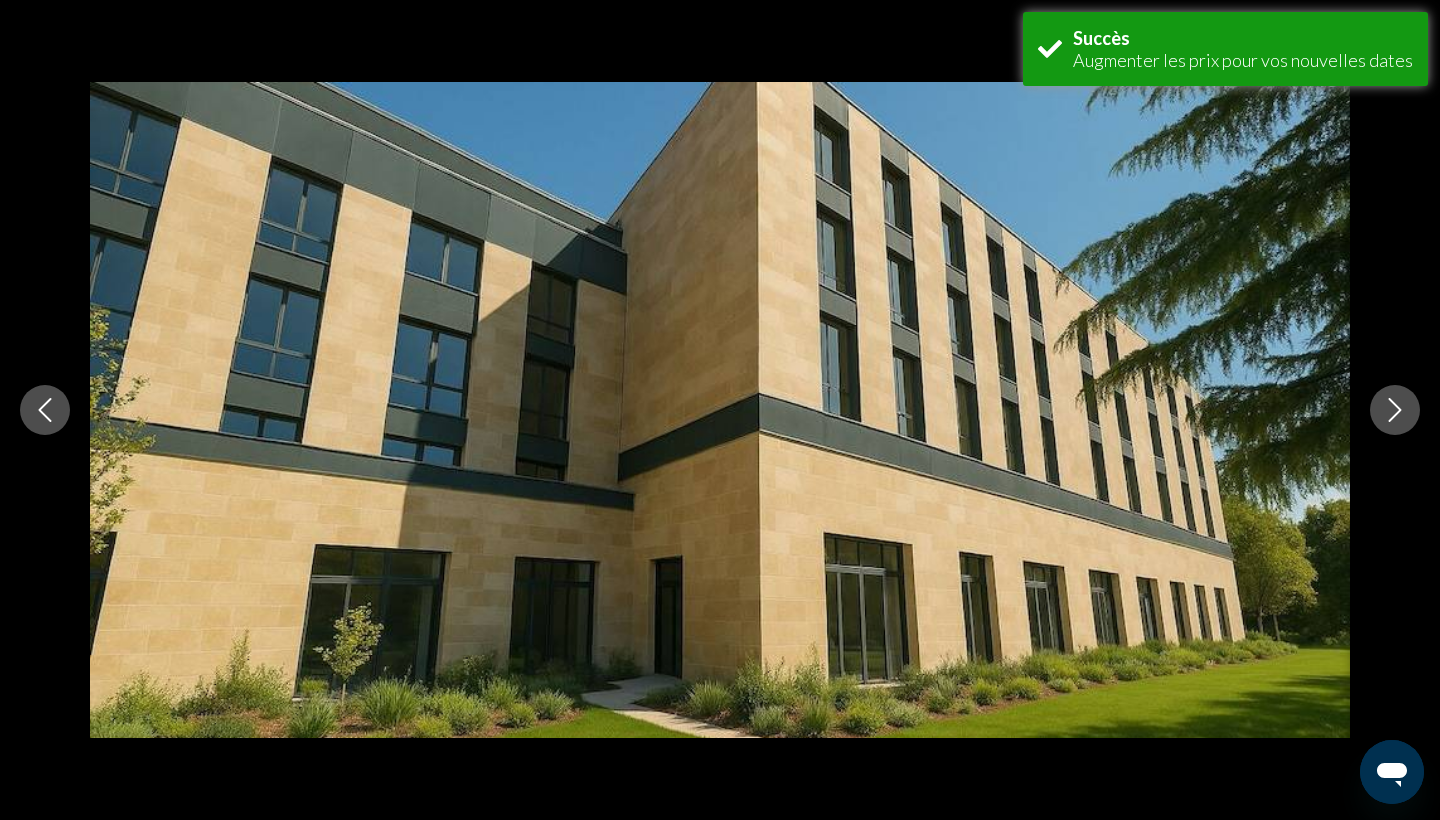 click 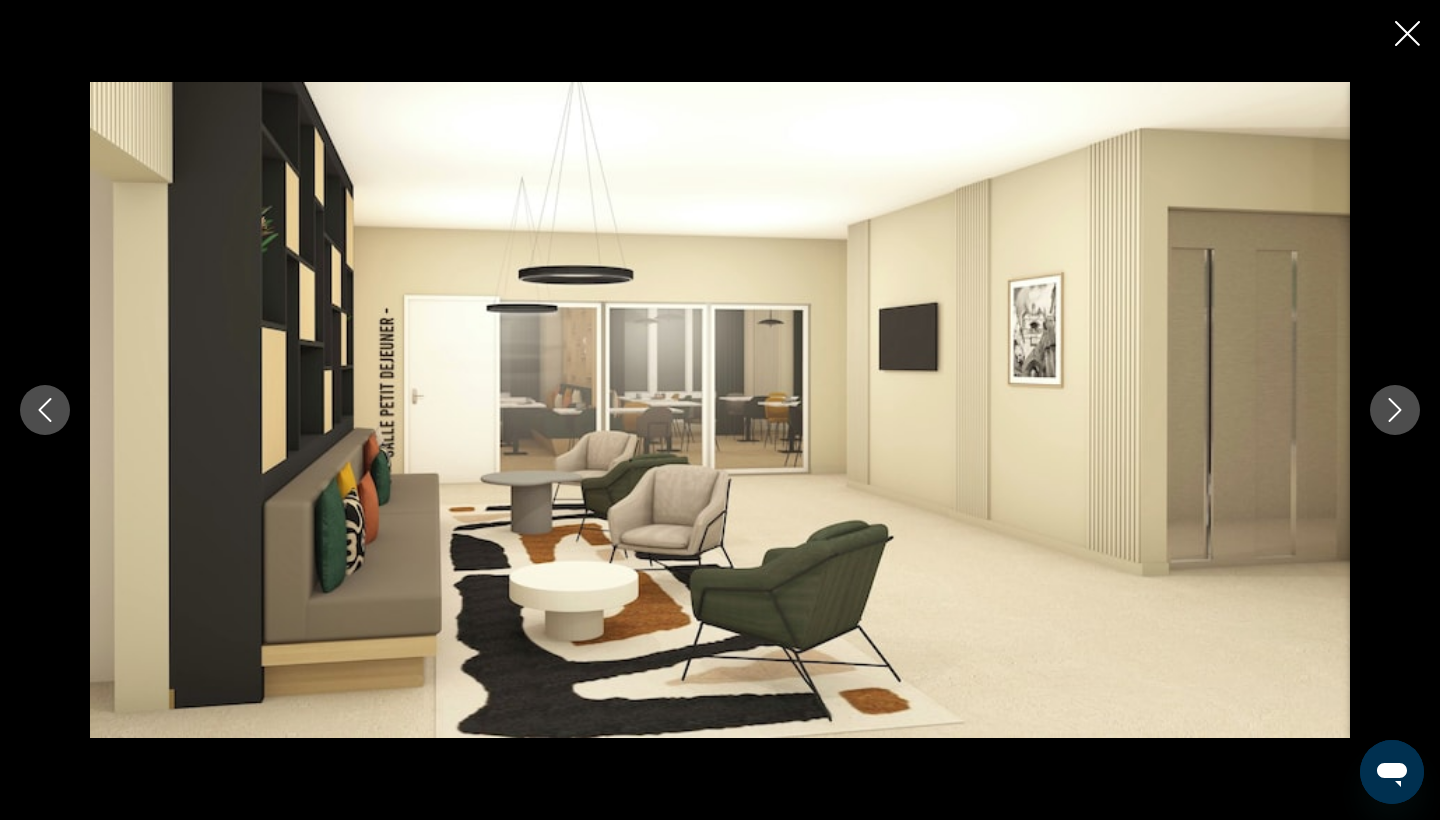 click 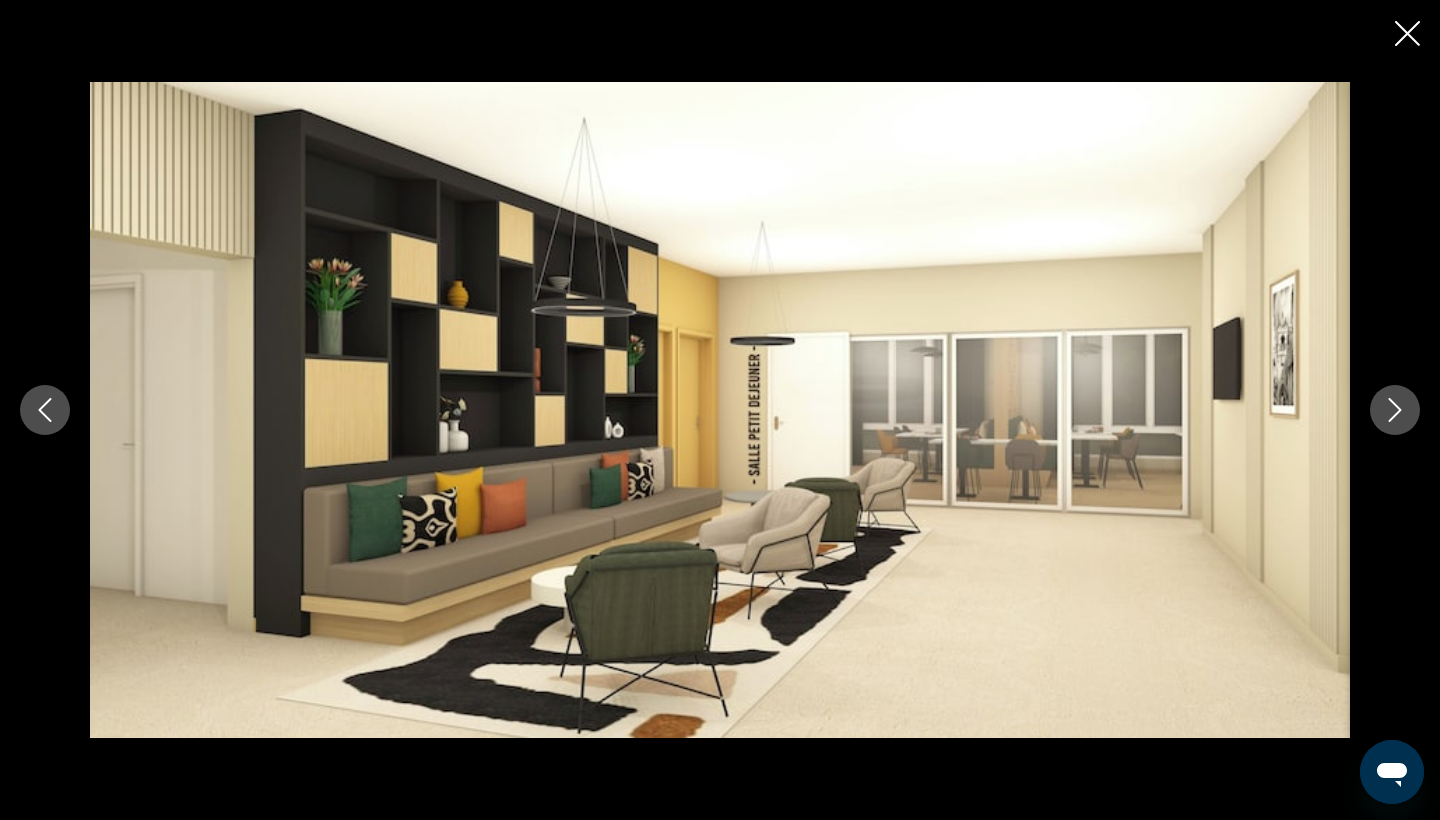 click 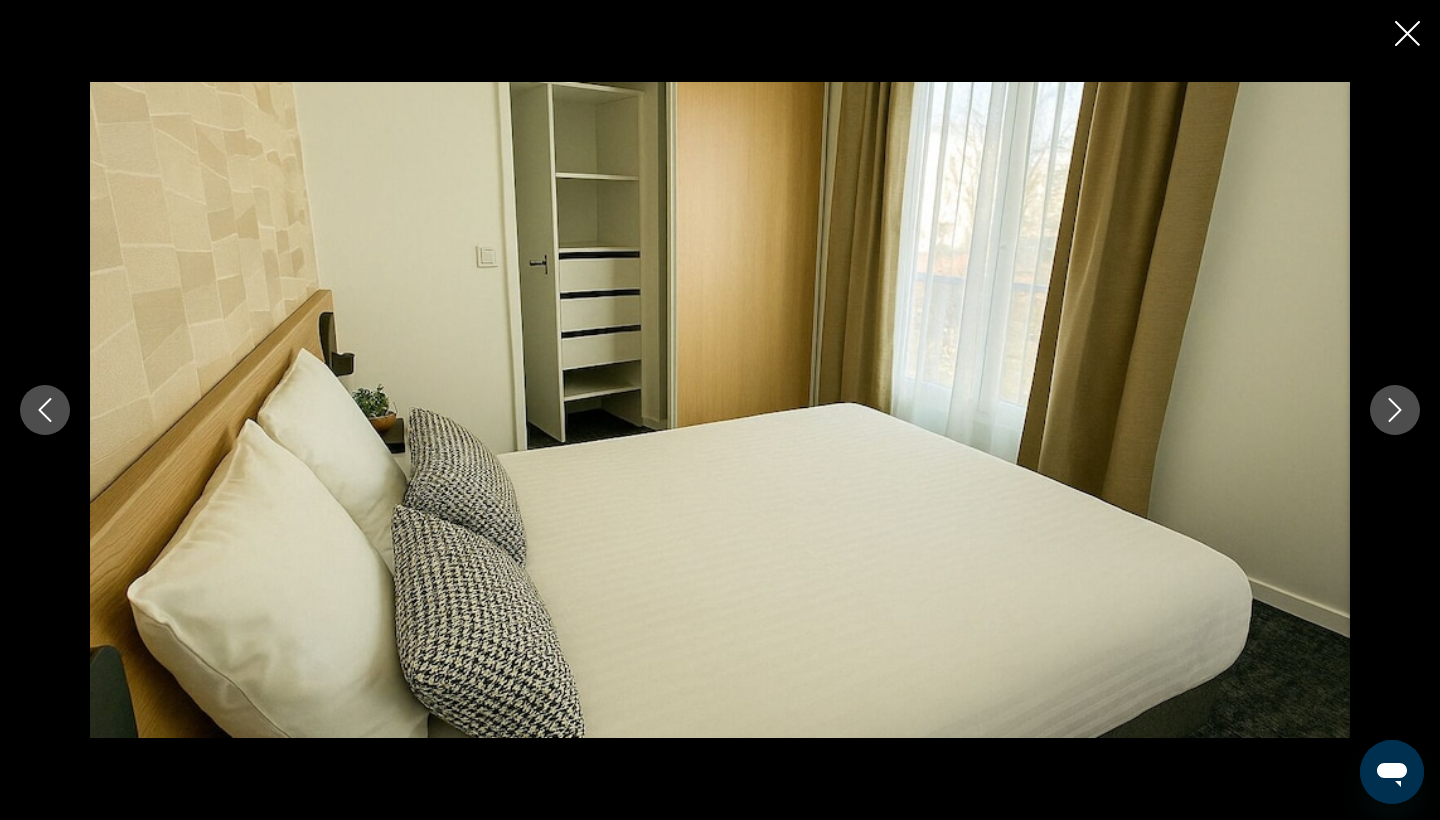 click 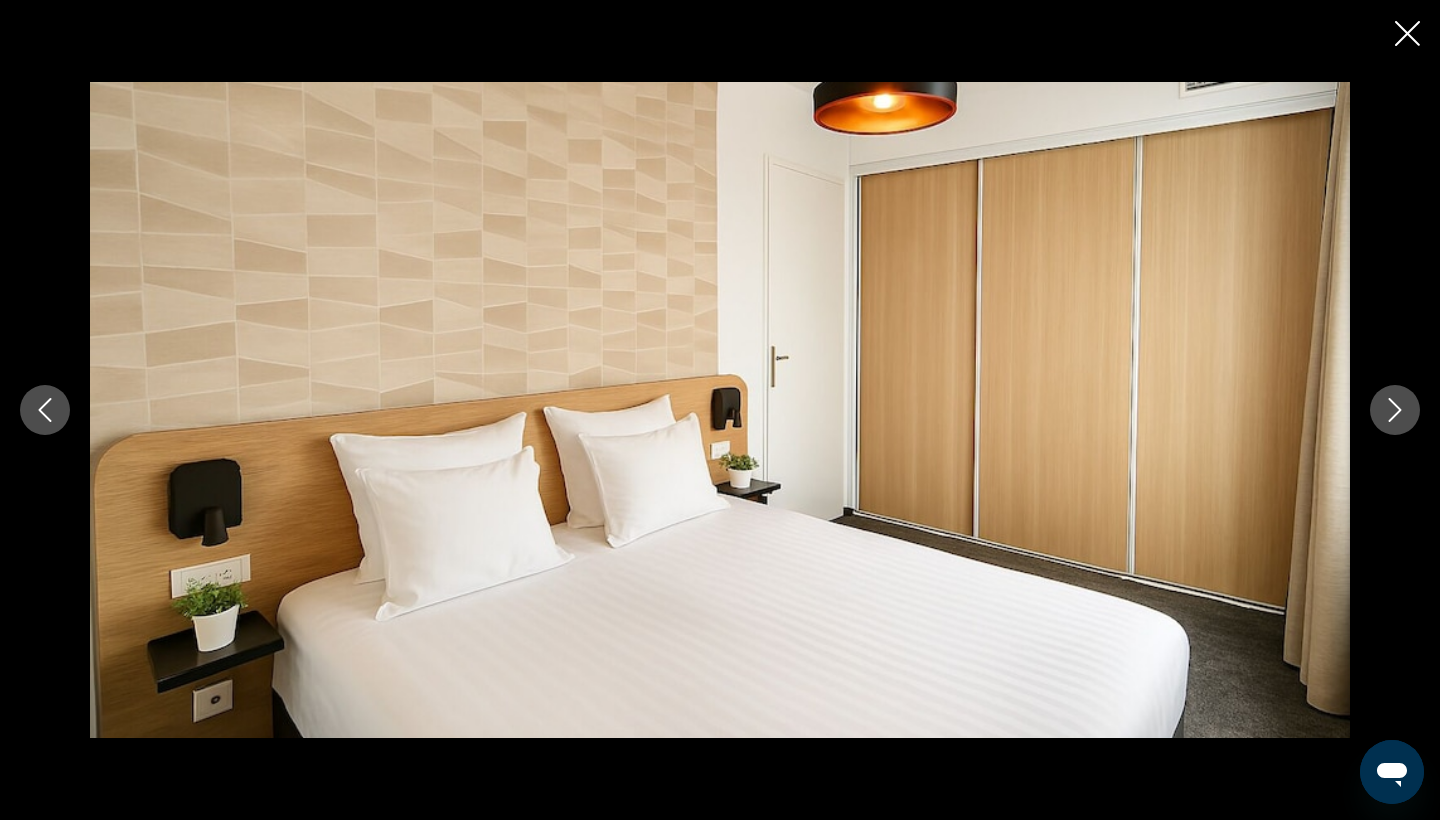 click 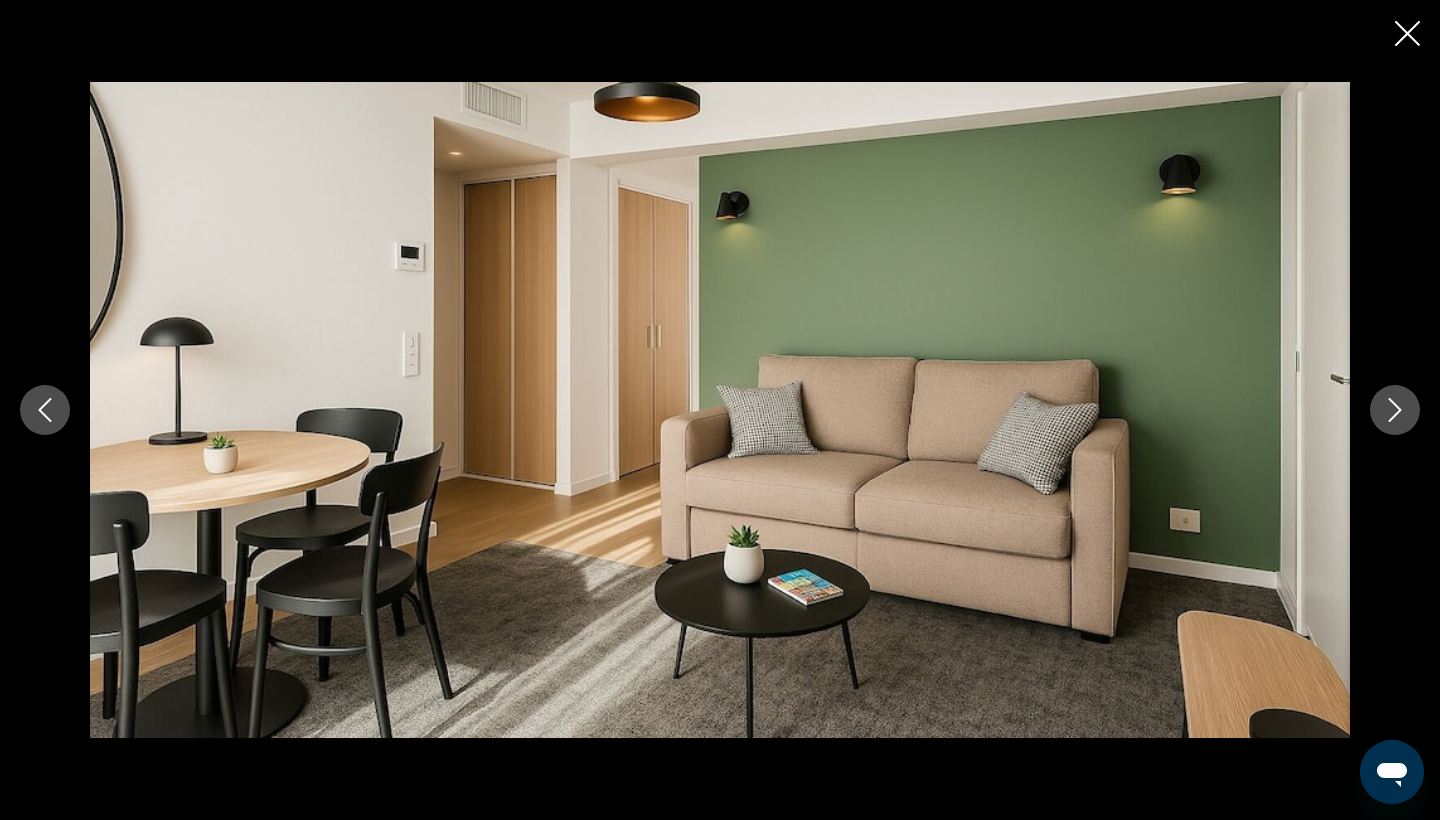 click 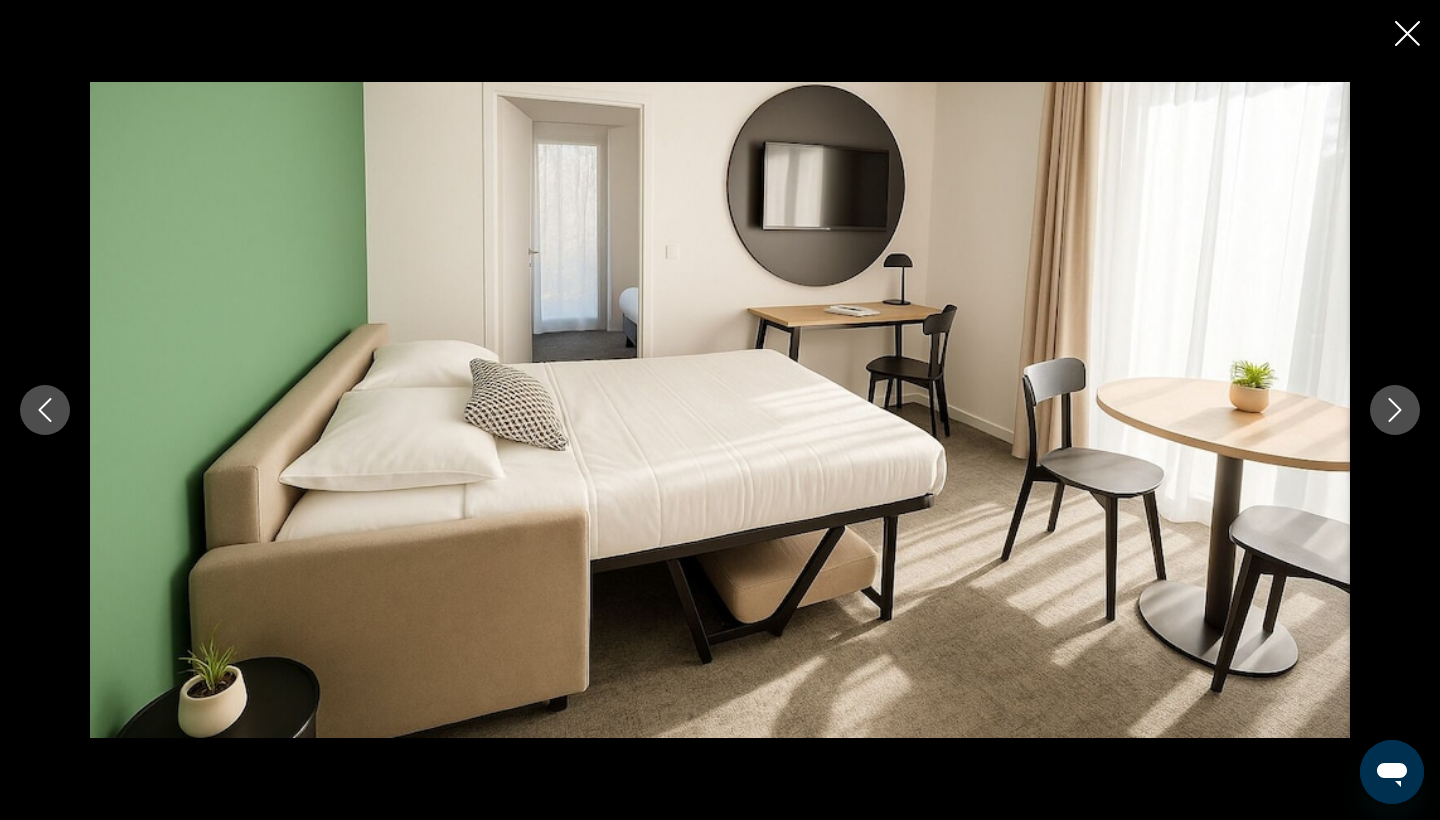 click 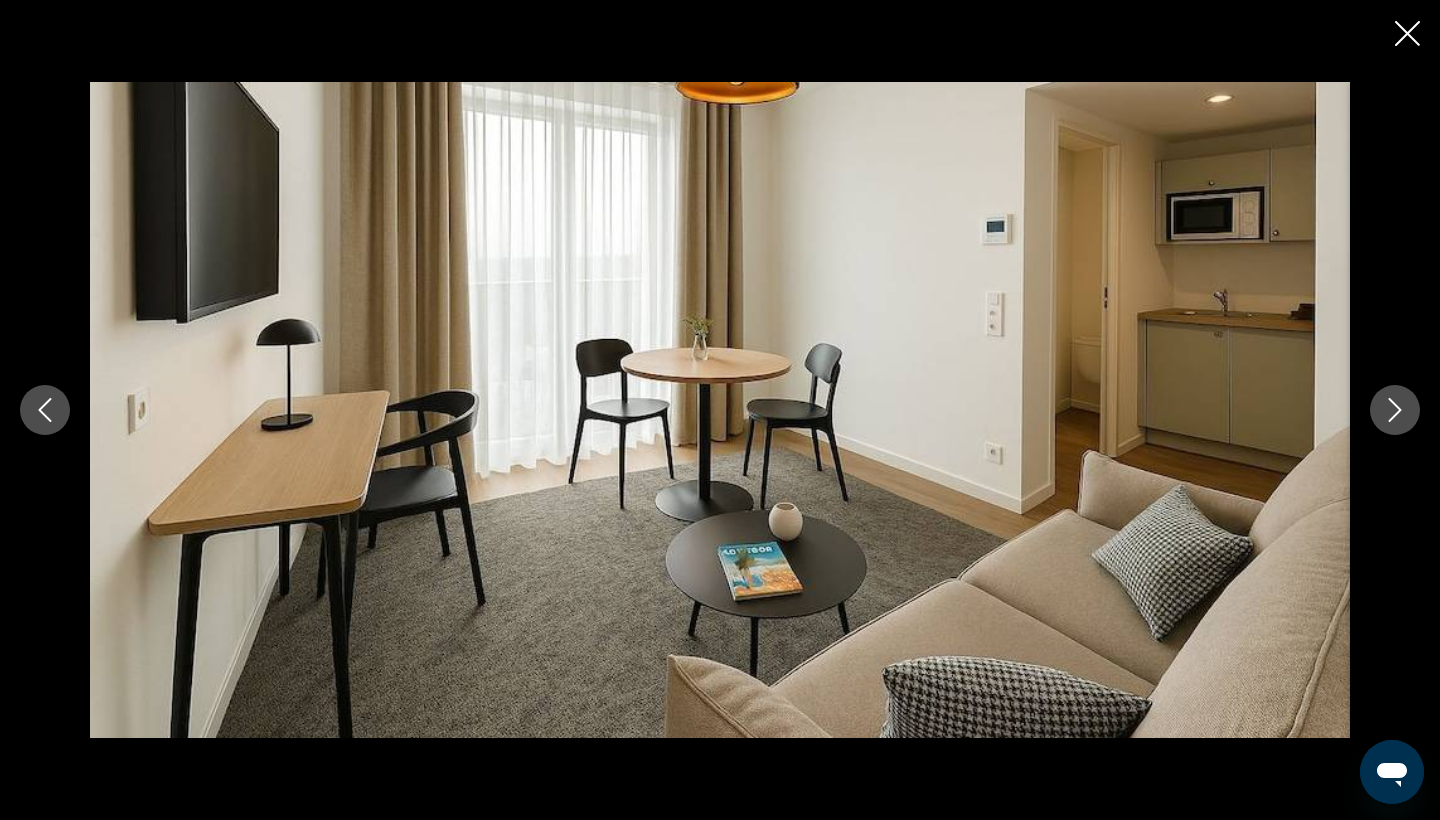 click 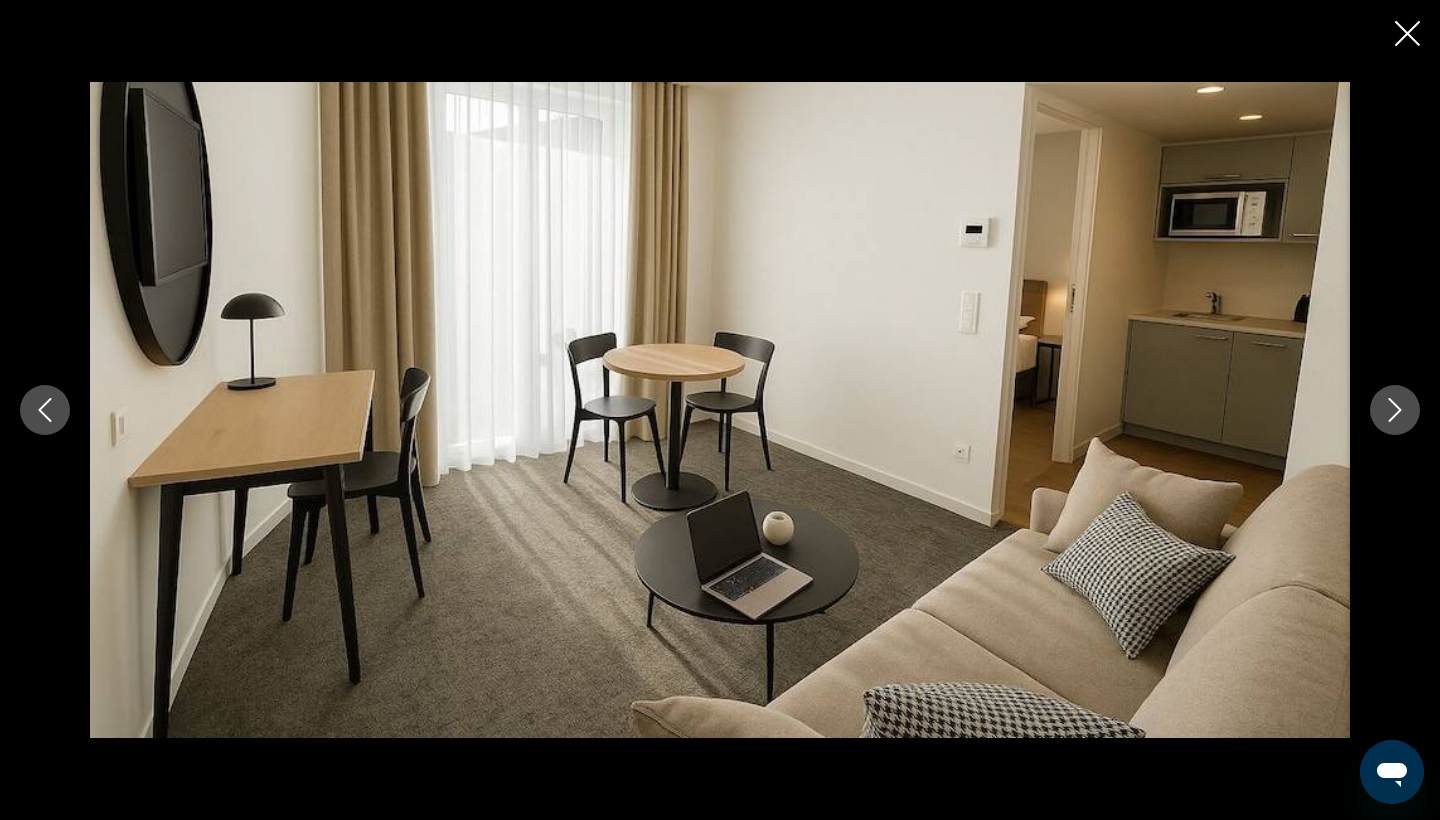 click 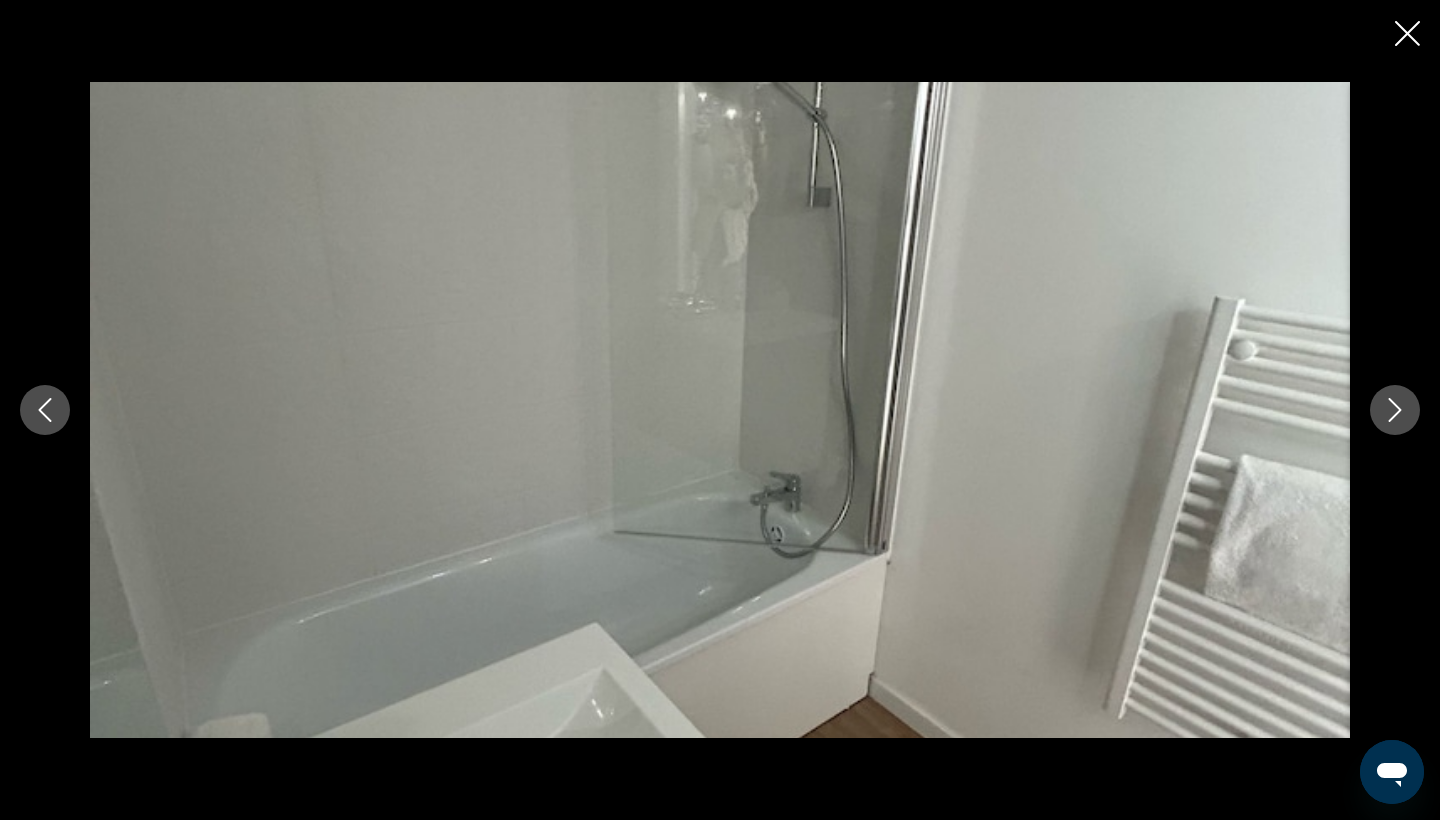 click 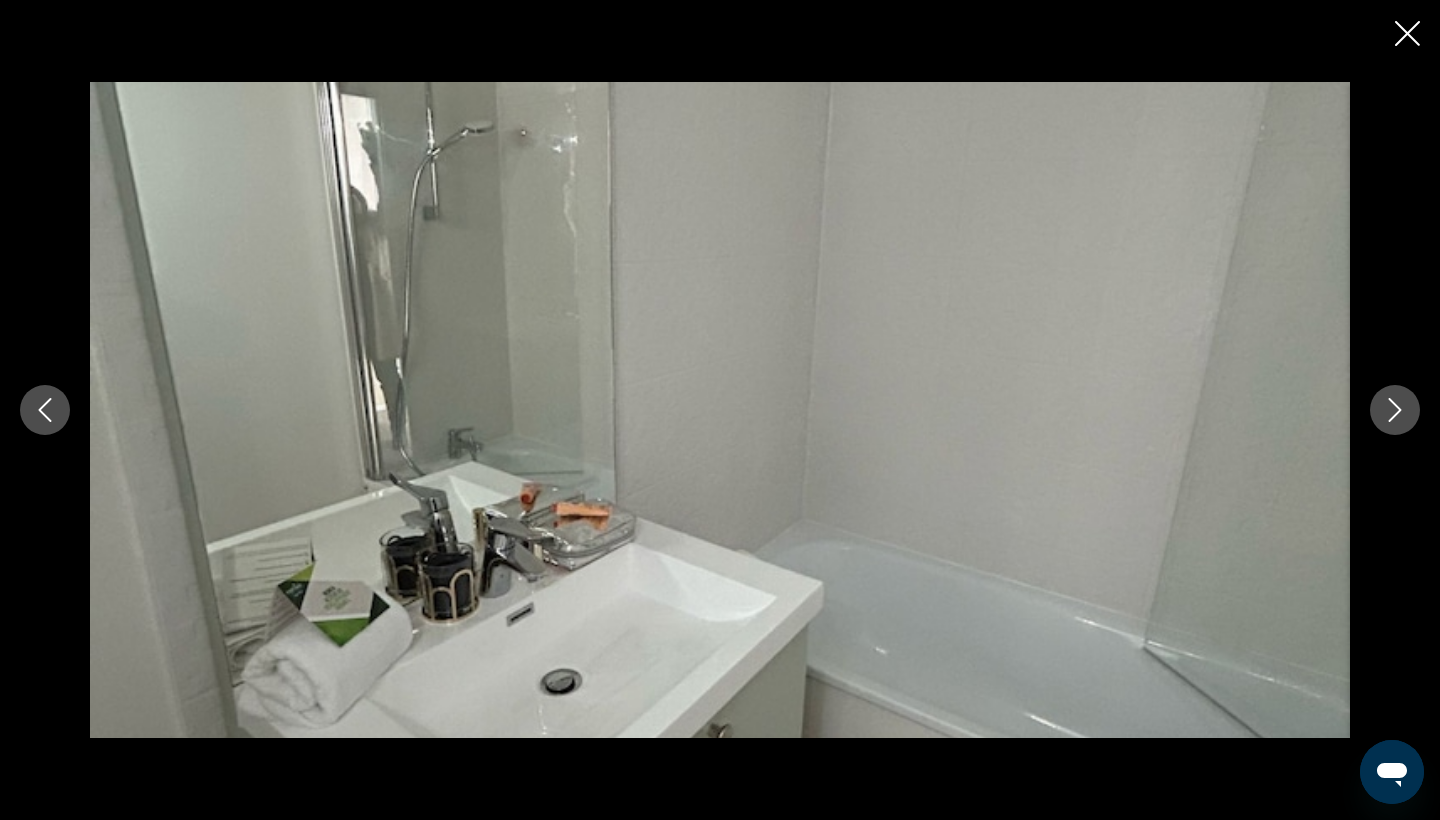 click 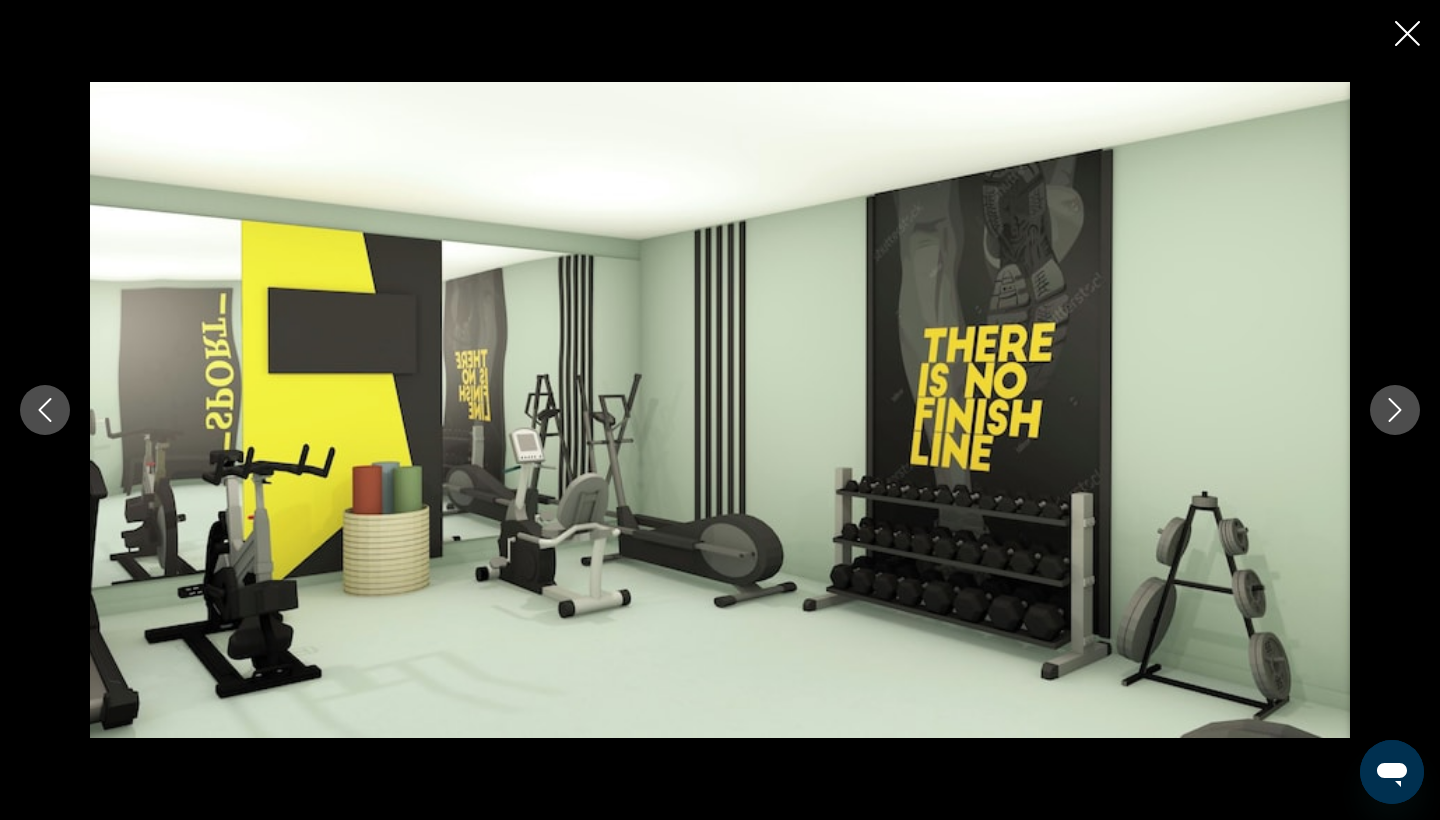 click 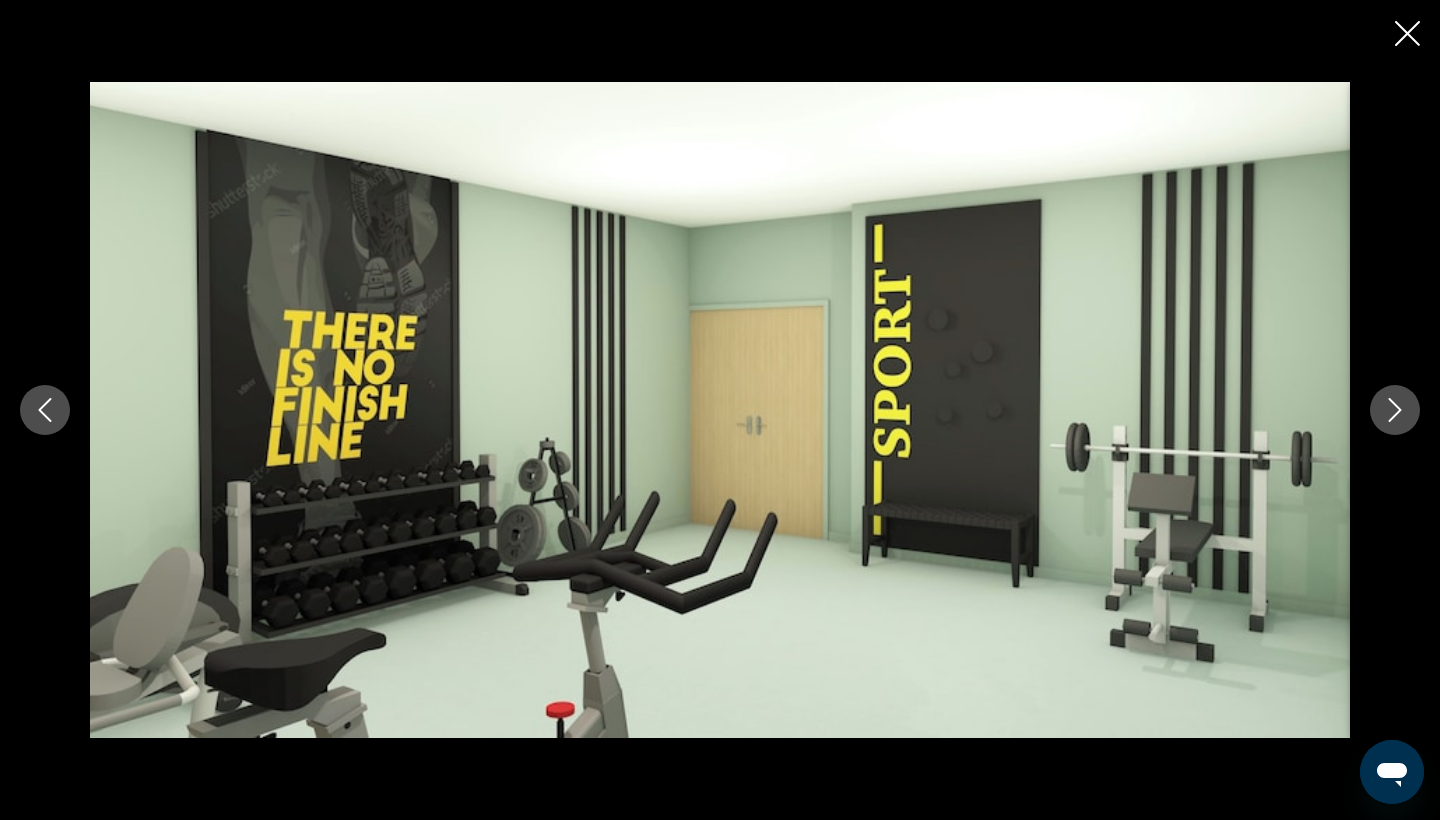 click 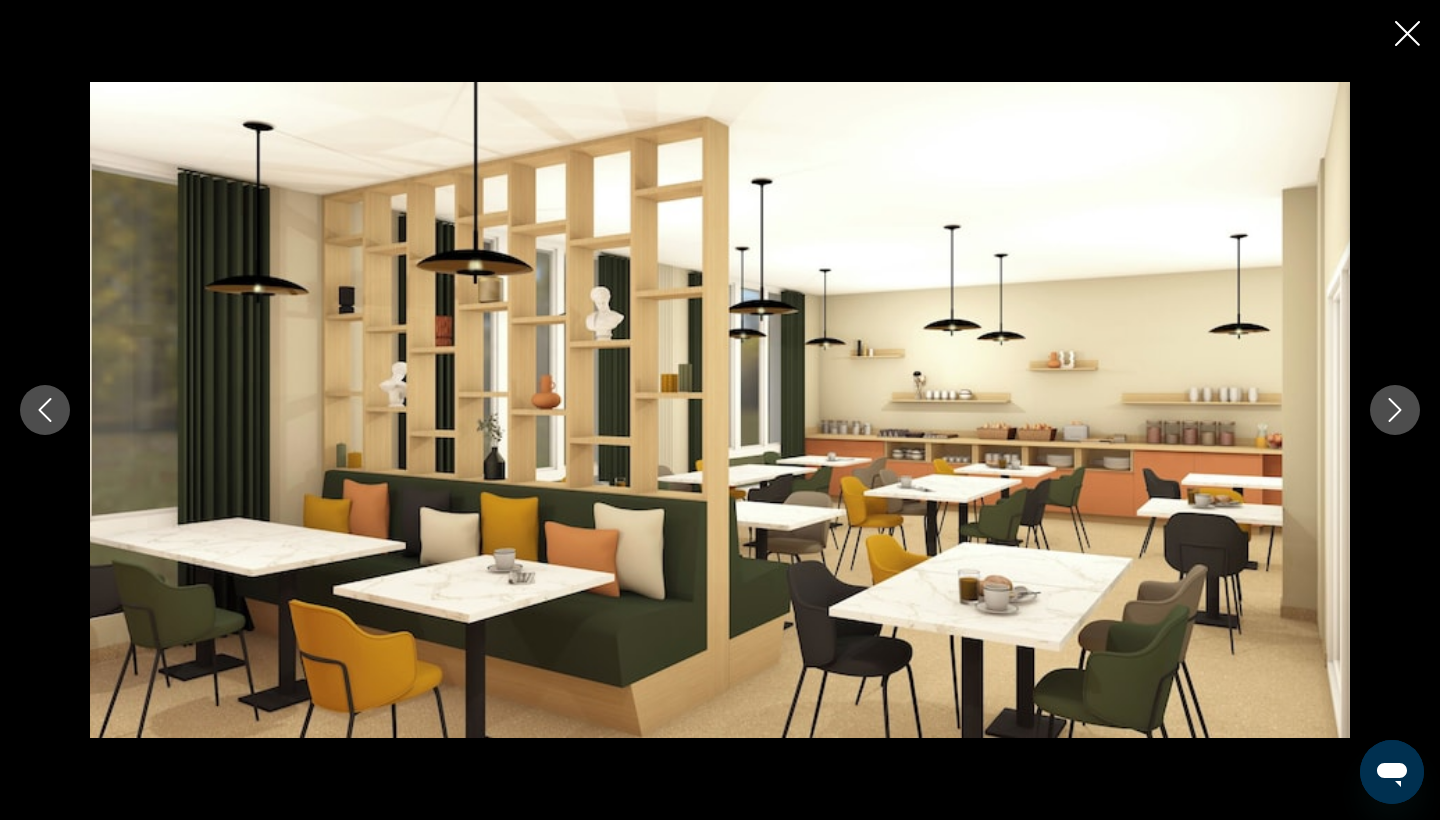 click 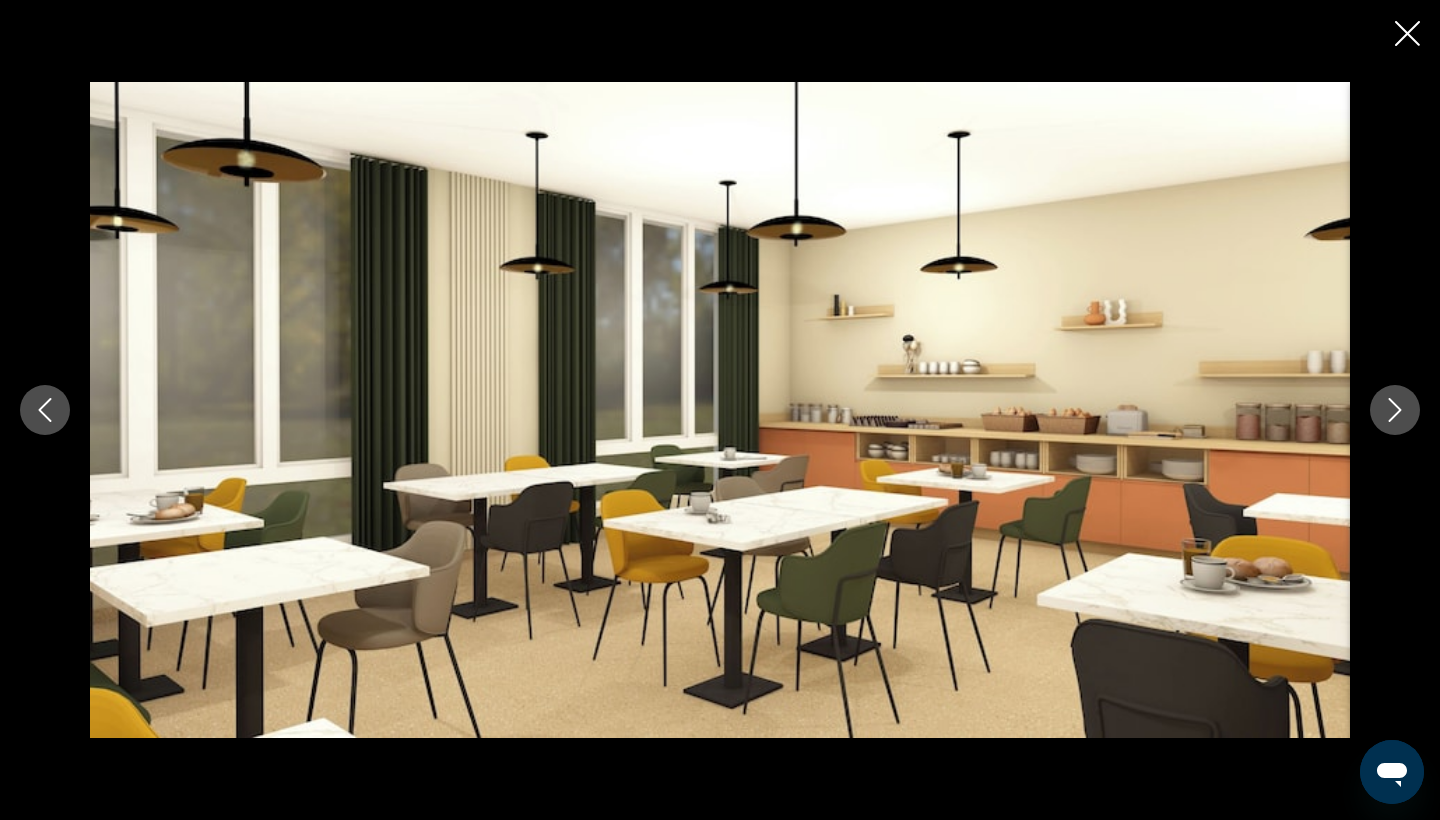 click 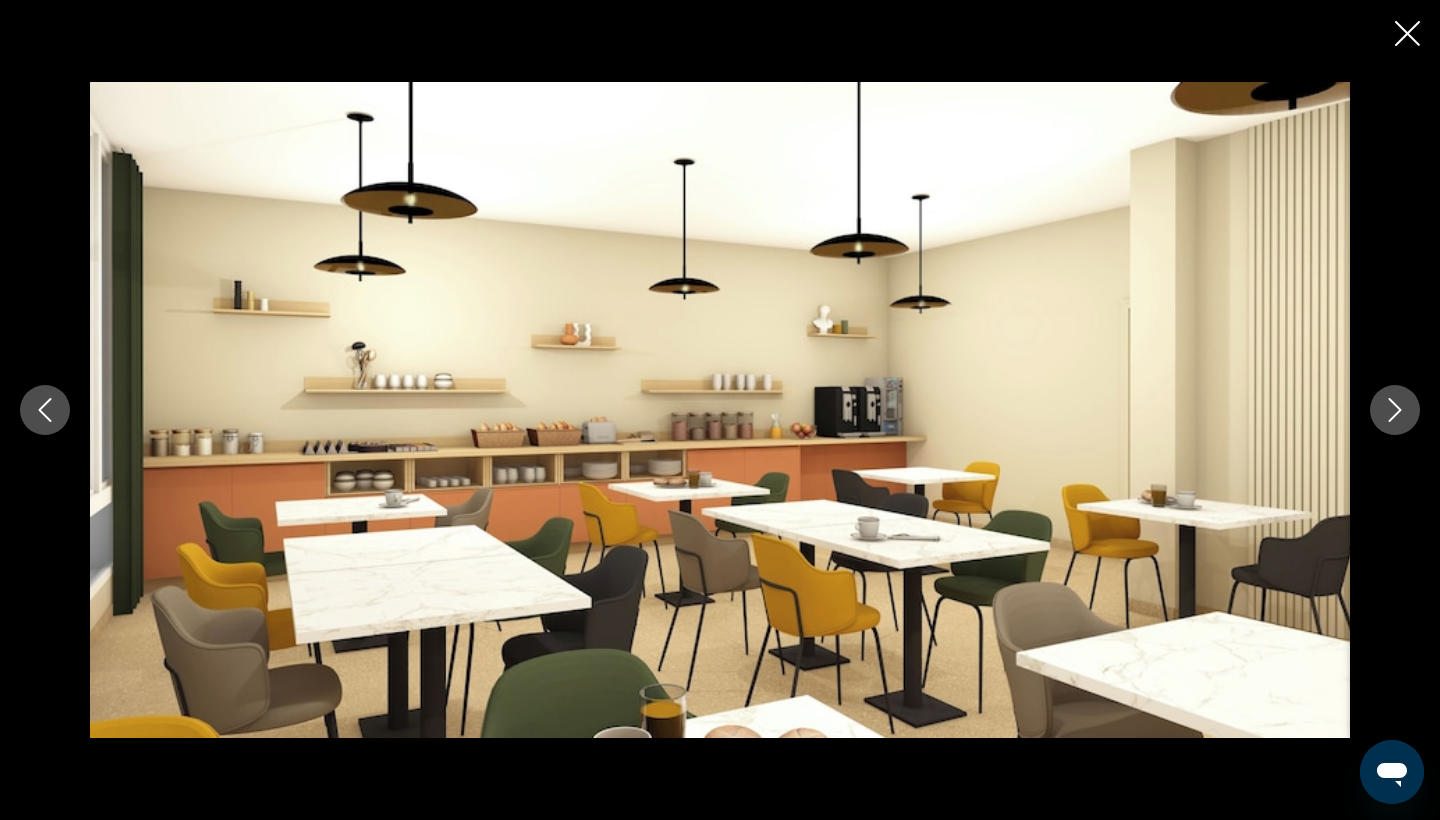 click 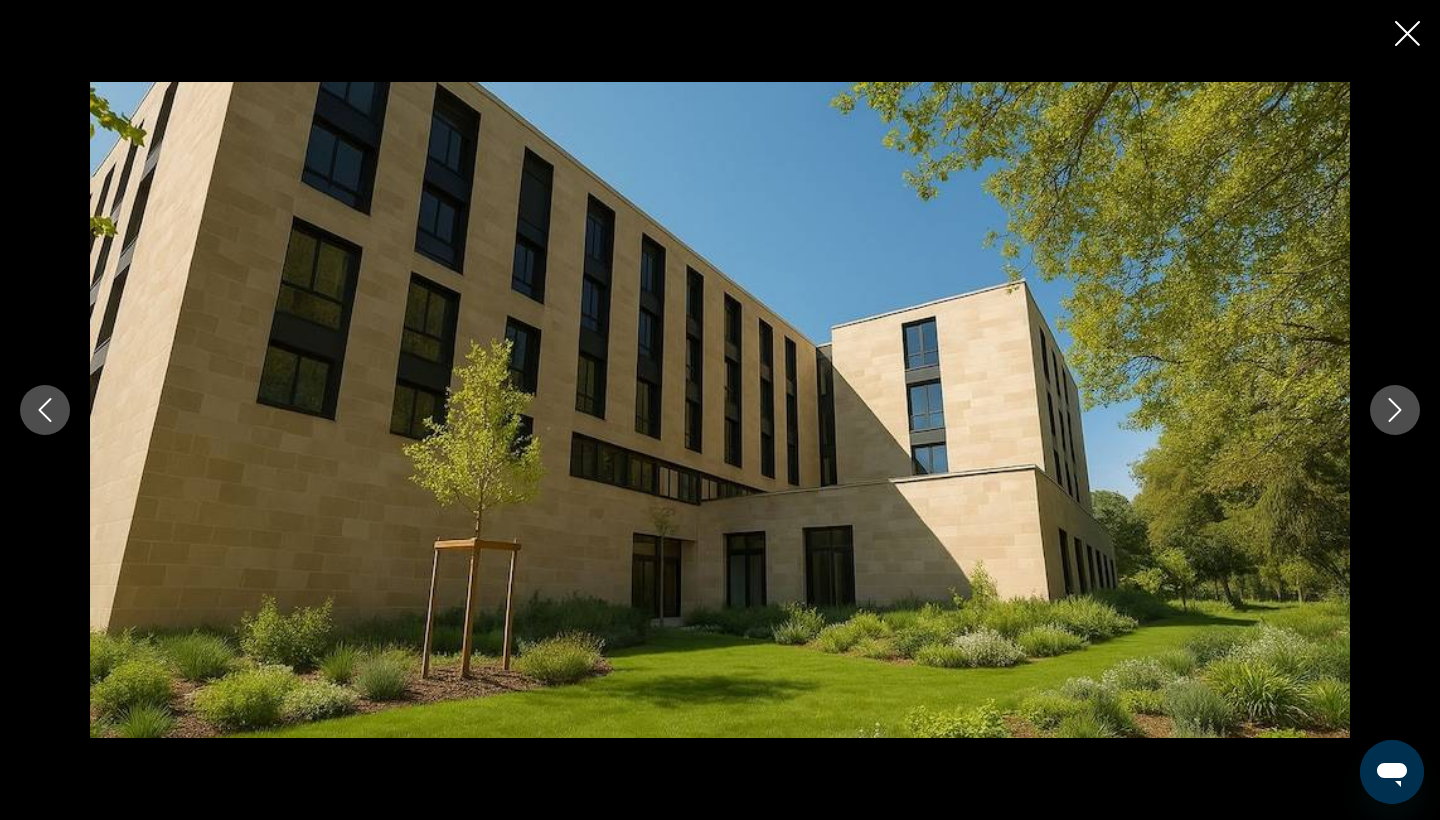 click 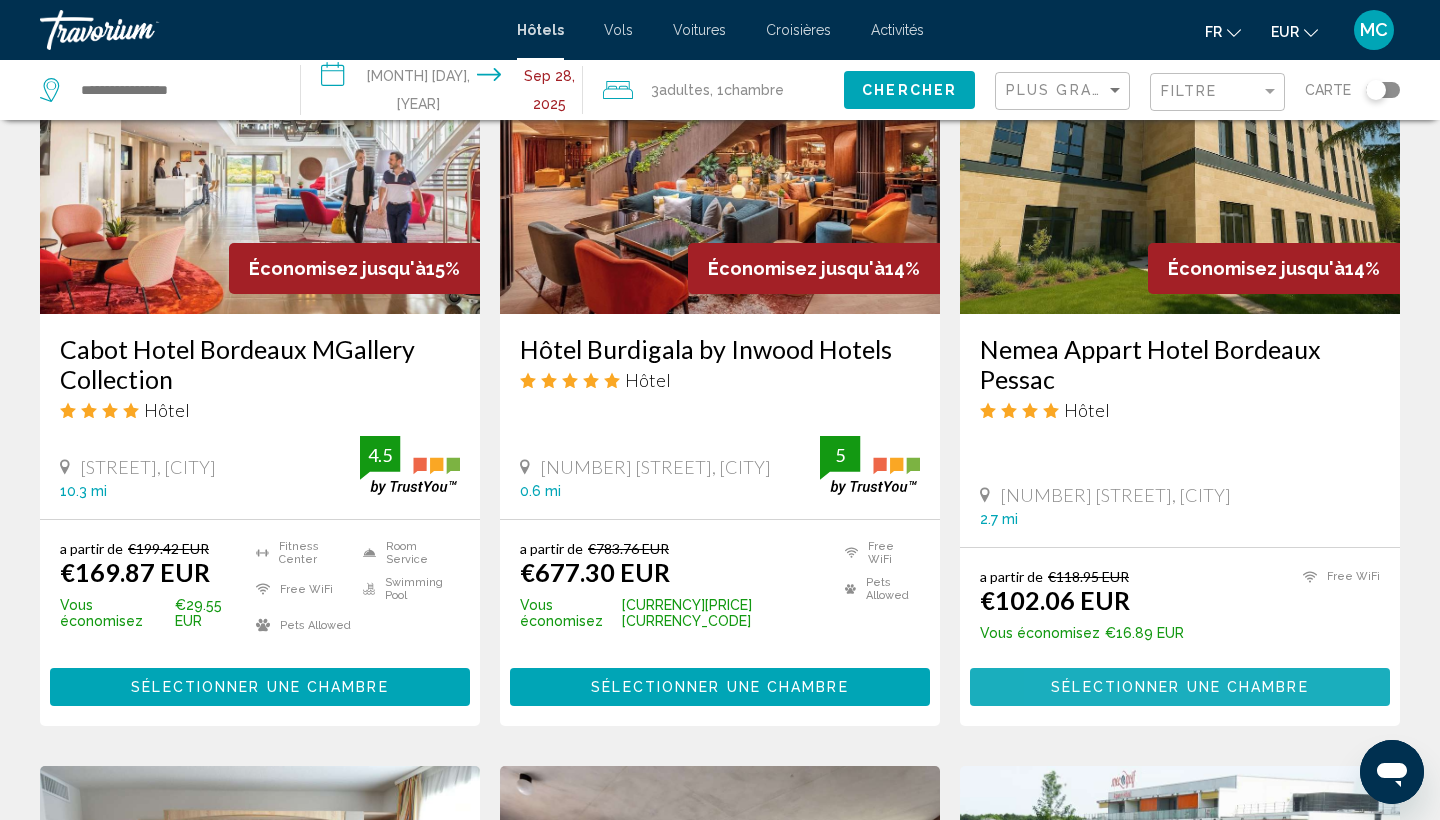 click on "Sélectionner une chambre" at bounding box center [1179, 688] 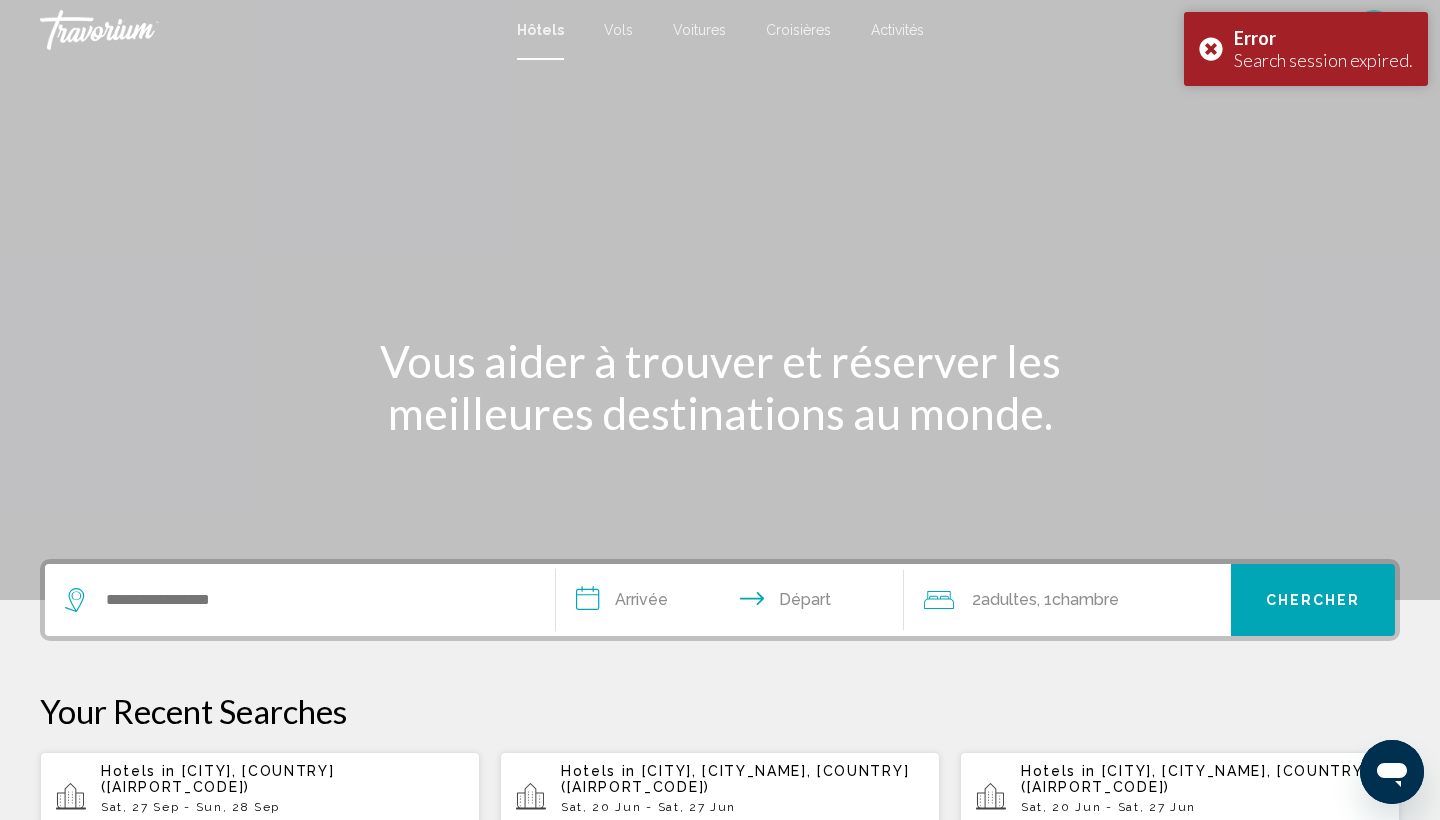 click on "[CITY], [COUNTRY] ([AIRPORT_CODE])" at bounding box center (217, 779) 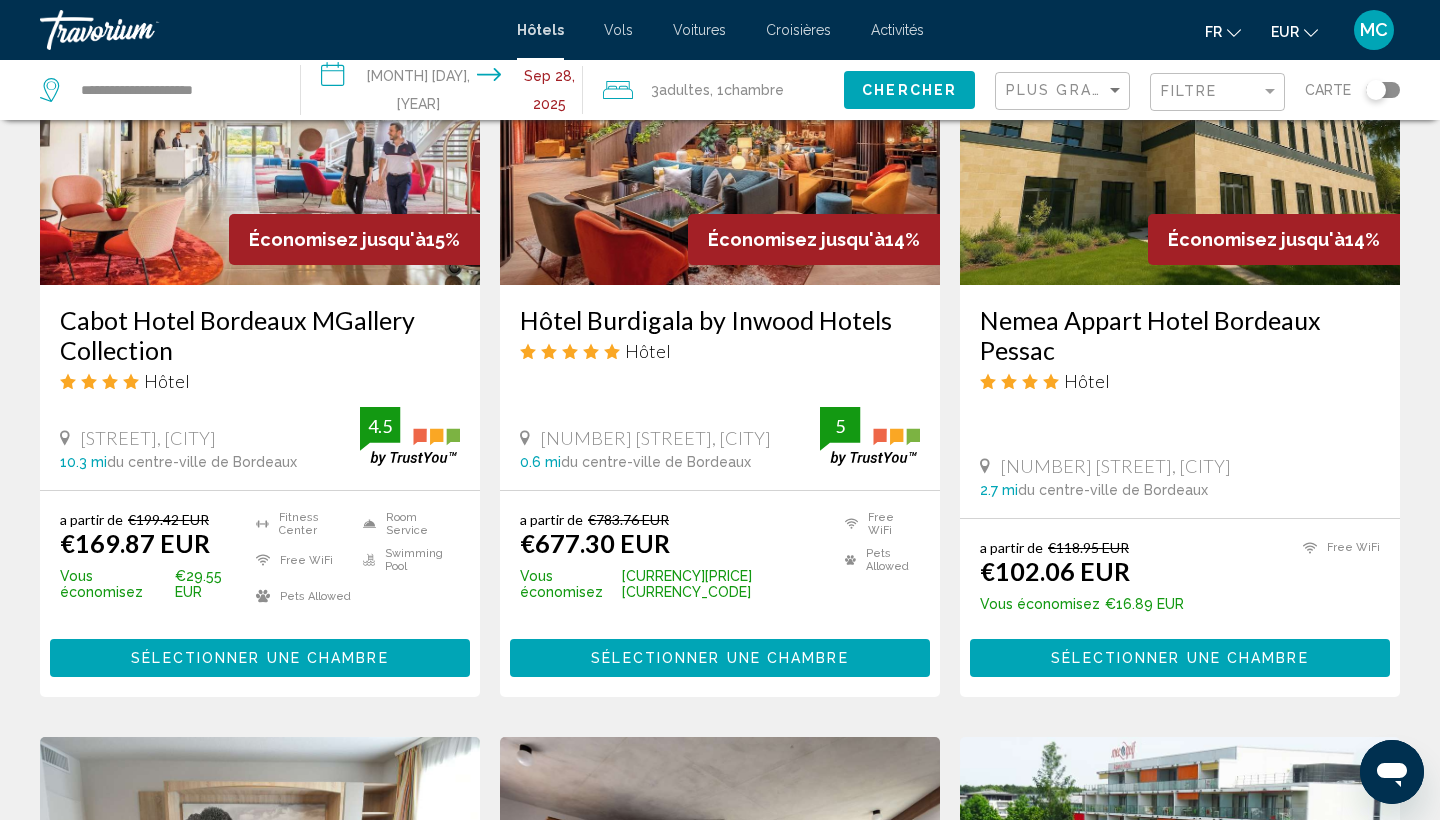 scroll, scrollTop: 976, scrollLeft: 0, axis: vertical 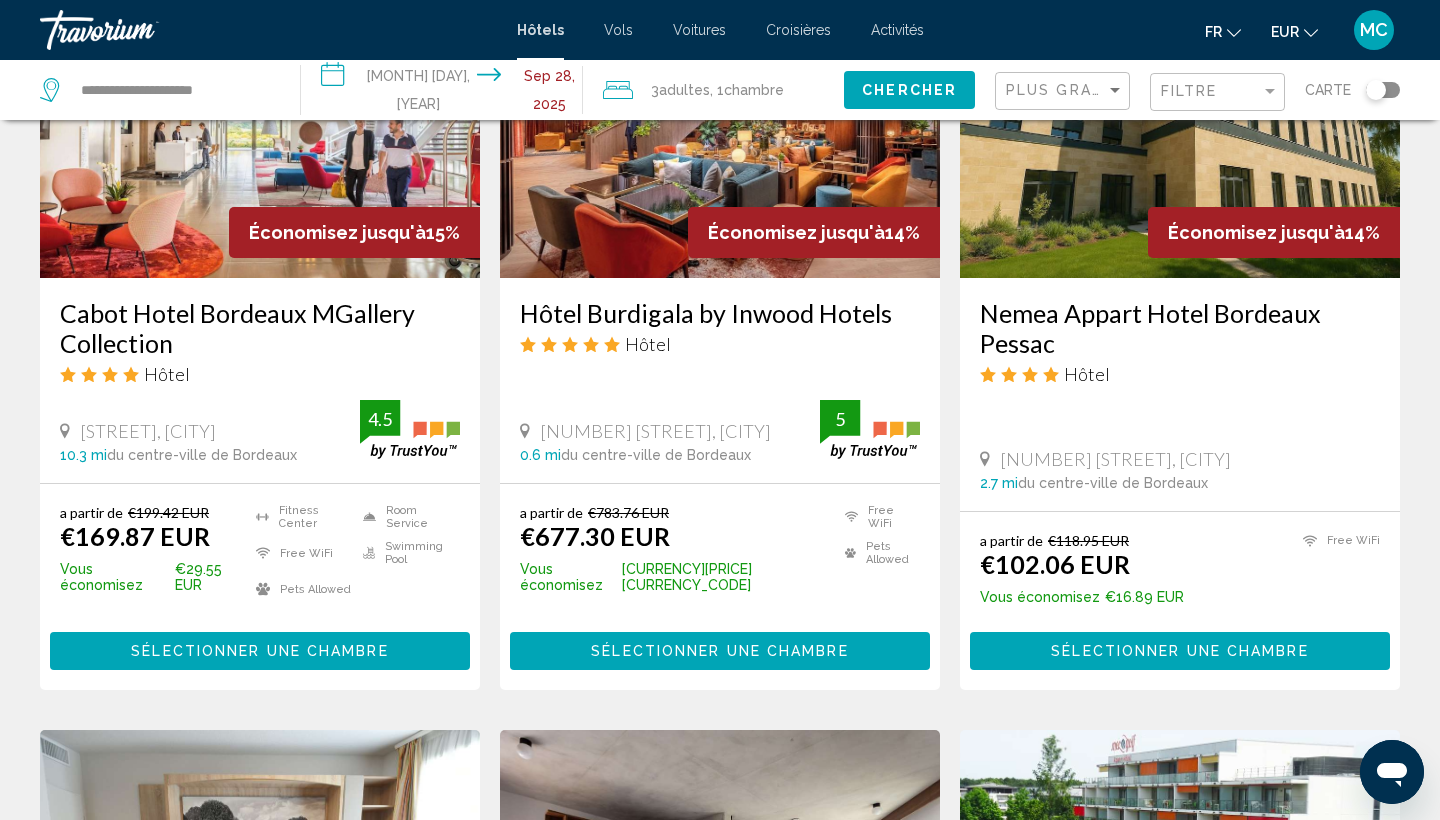 click on "Sélectionner une chambre" at bounding box center [1180, 650] 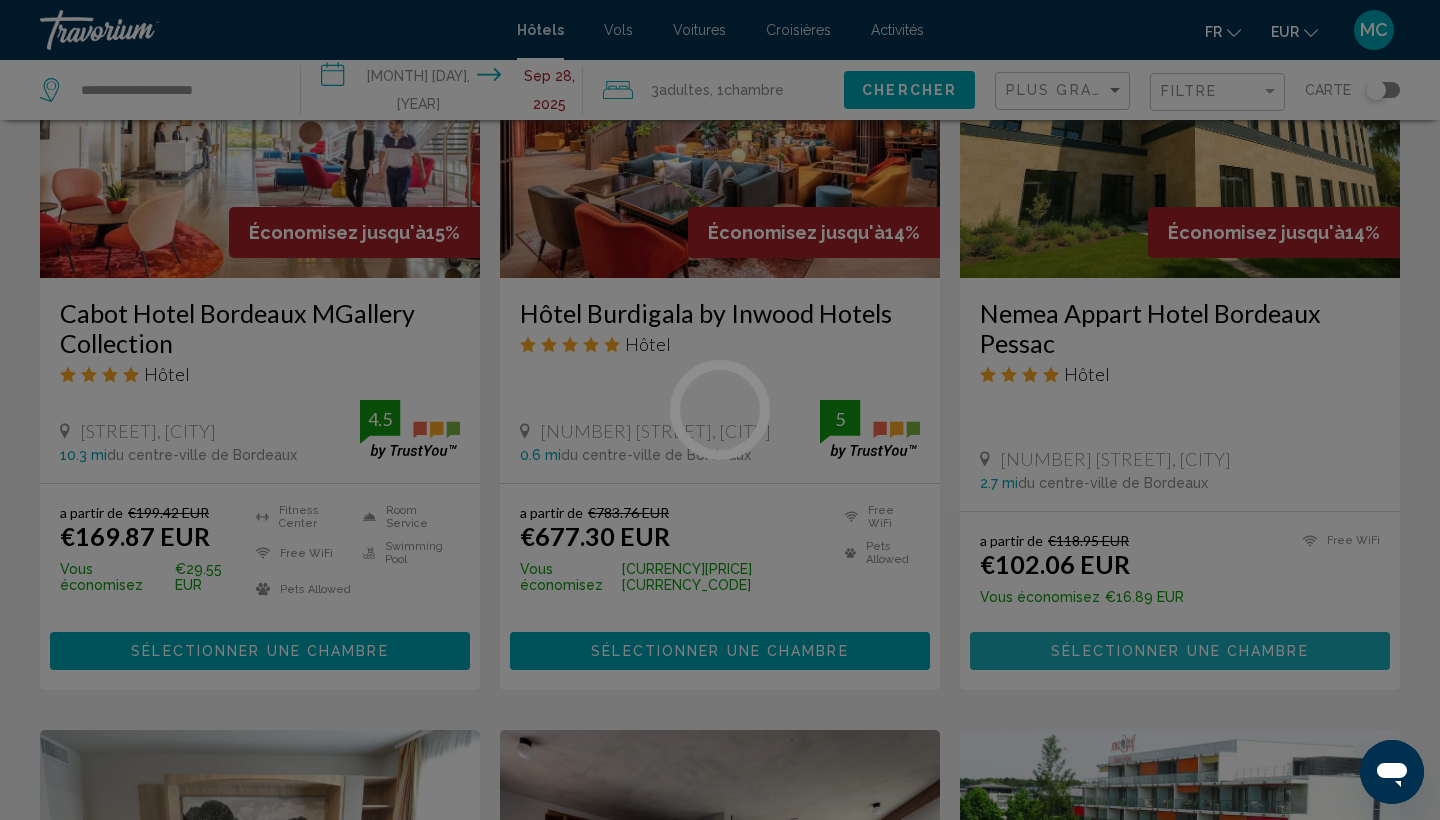 scroll, scrollTop: 0, scrollLeft: 0, axis: both 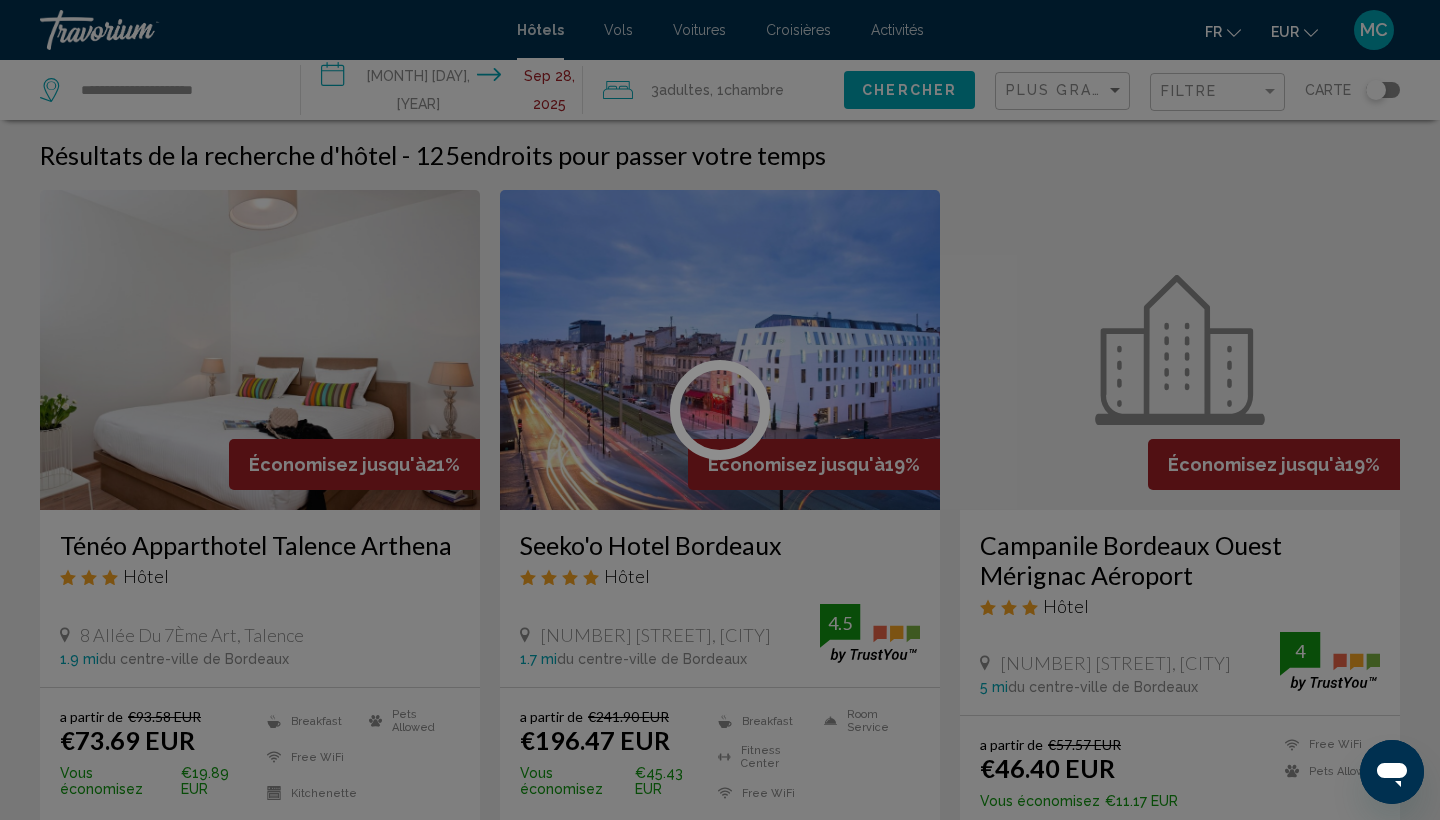 click on "**********" at bounding box center [720, 410] 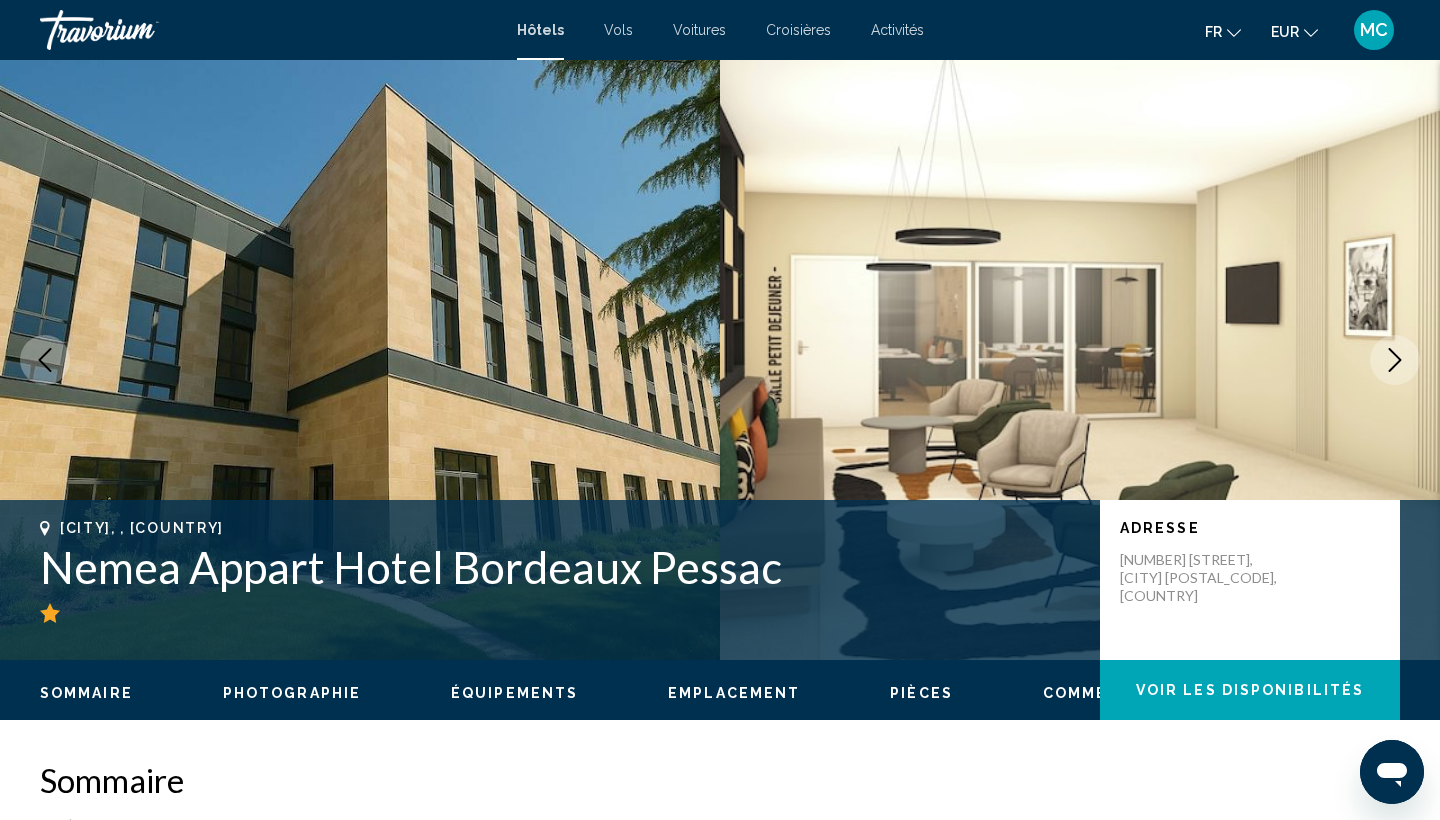 scroll, scrollTop: 0, scrollLeft: 0, axis: both 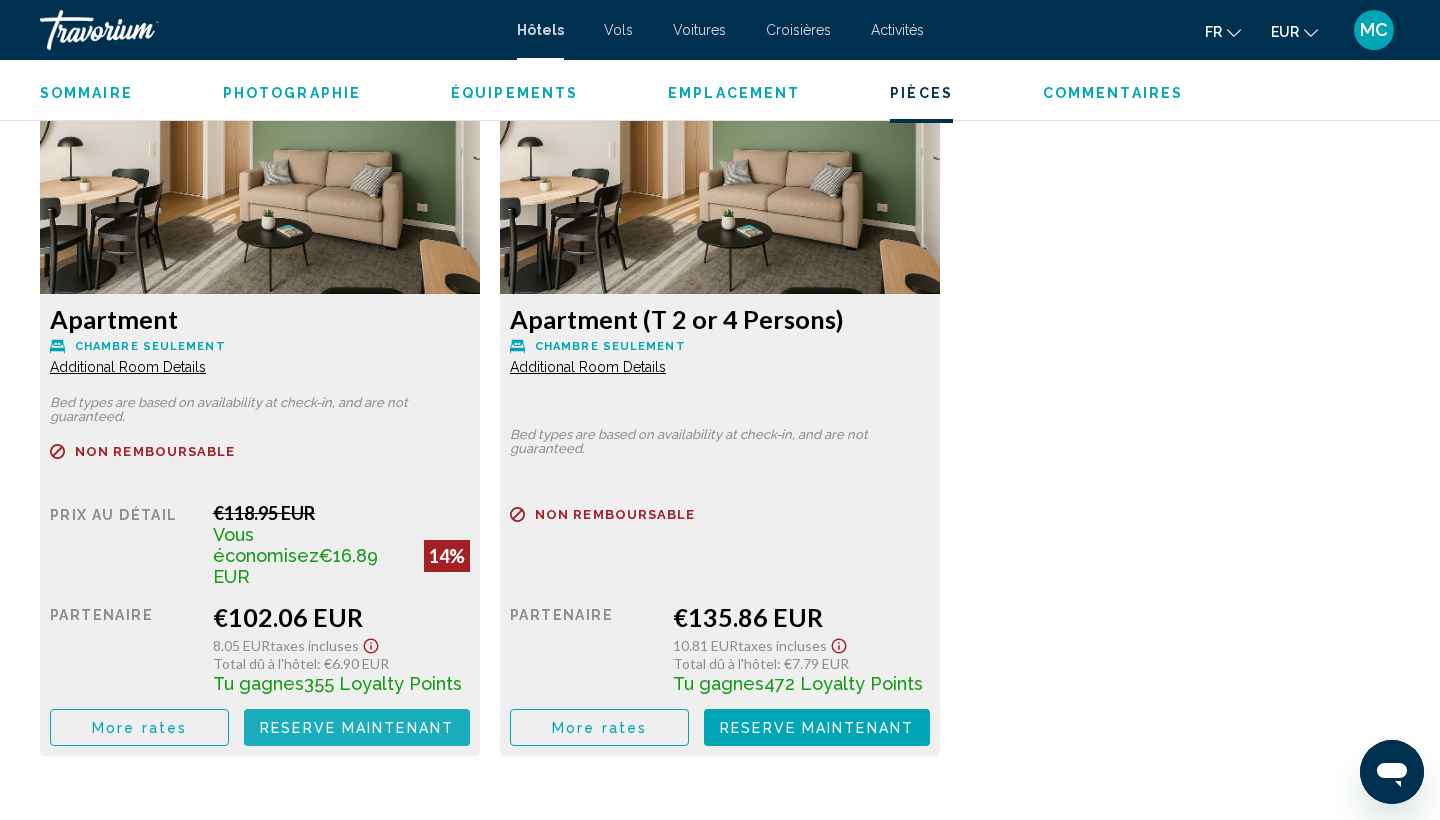 click on "Reserve maintenant" at bounding box center [357, 728] 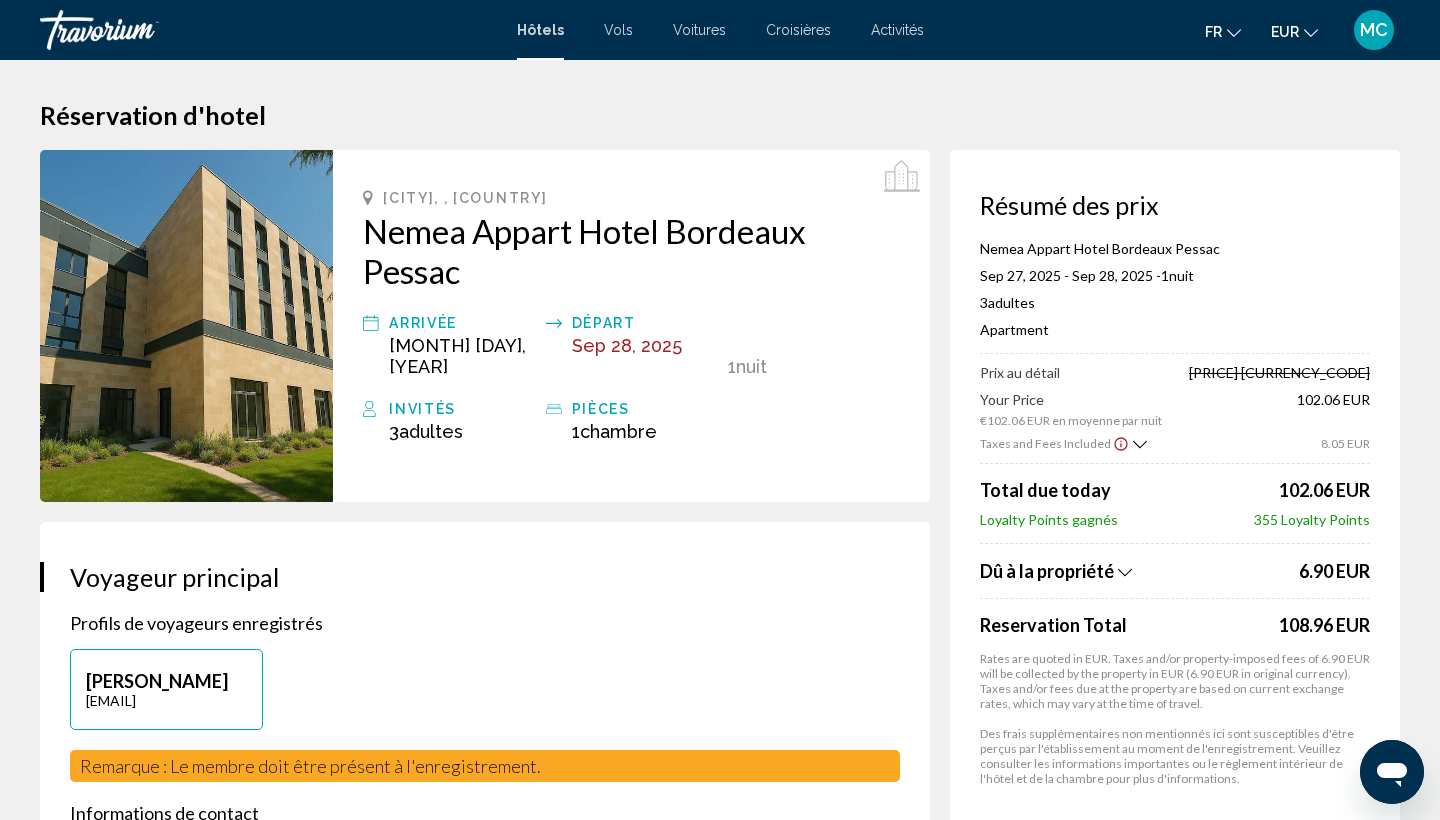 click 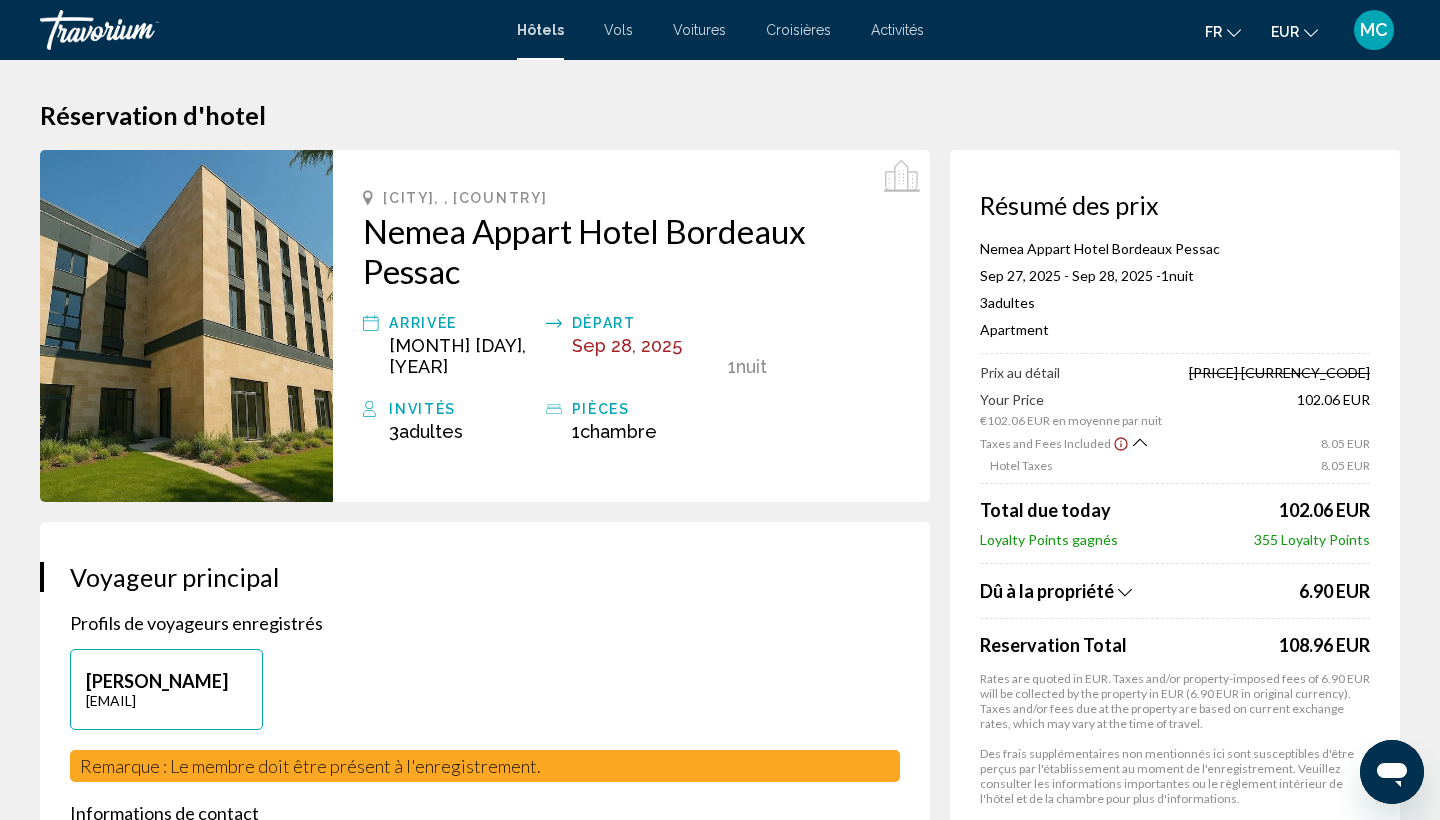 click 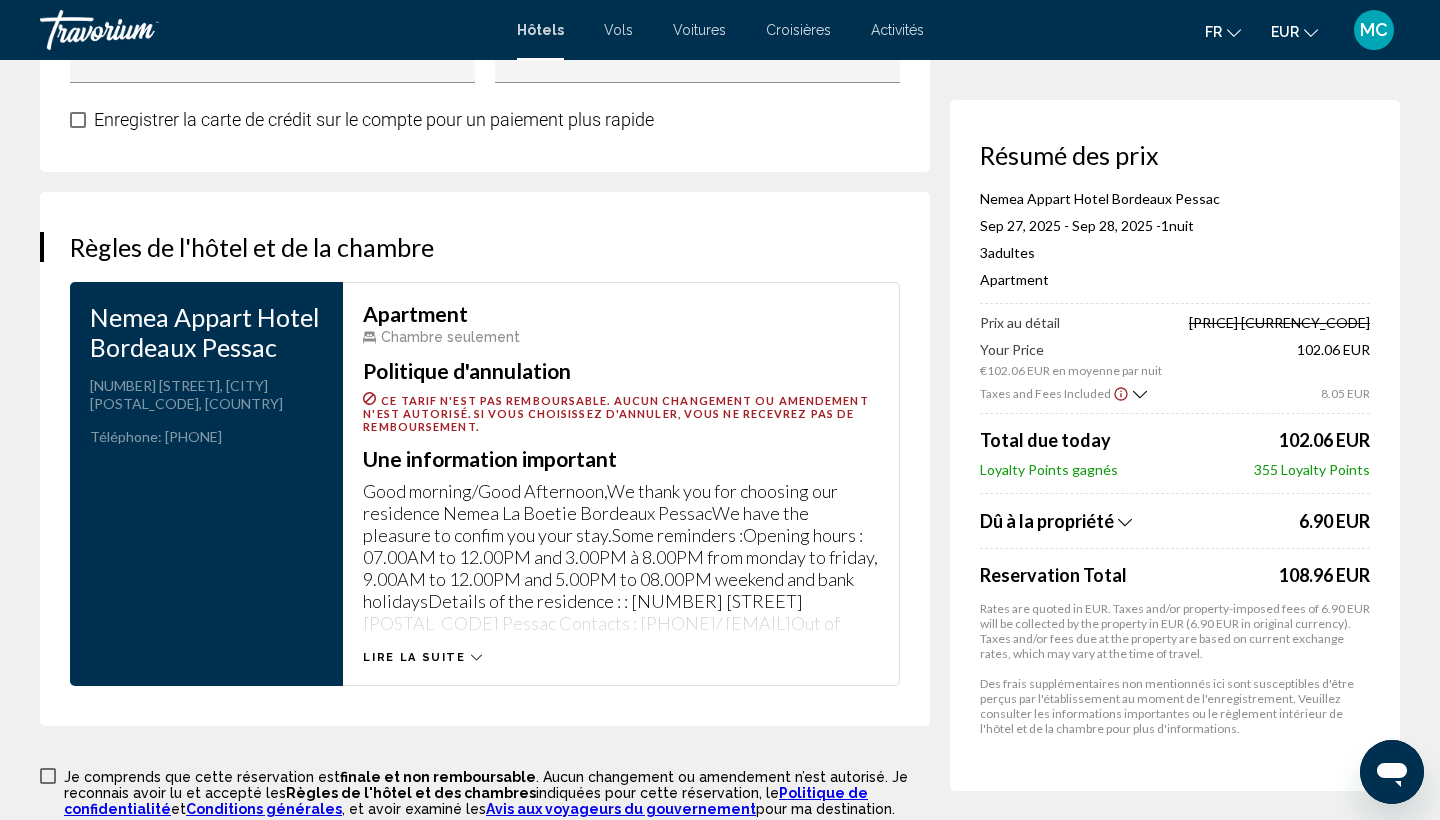 scroll, scrollTop: 2507, scrollLeft: 0, axis: vertical 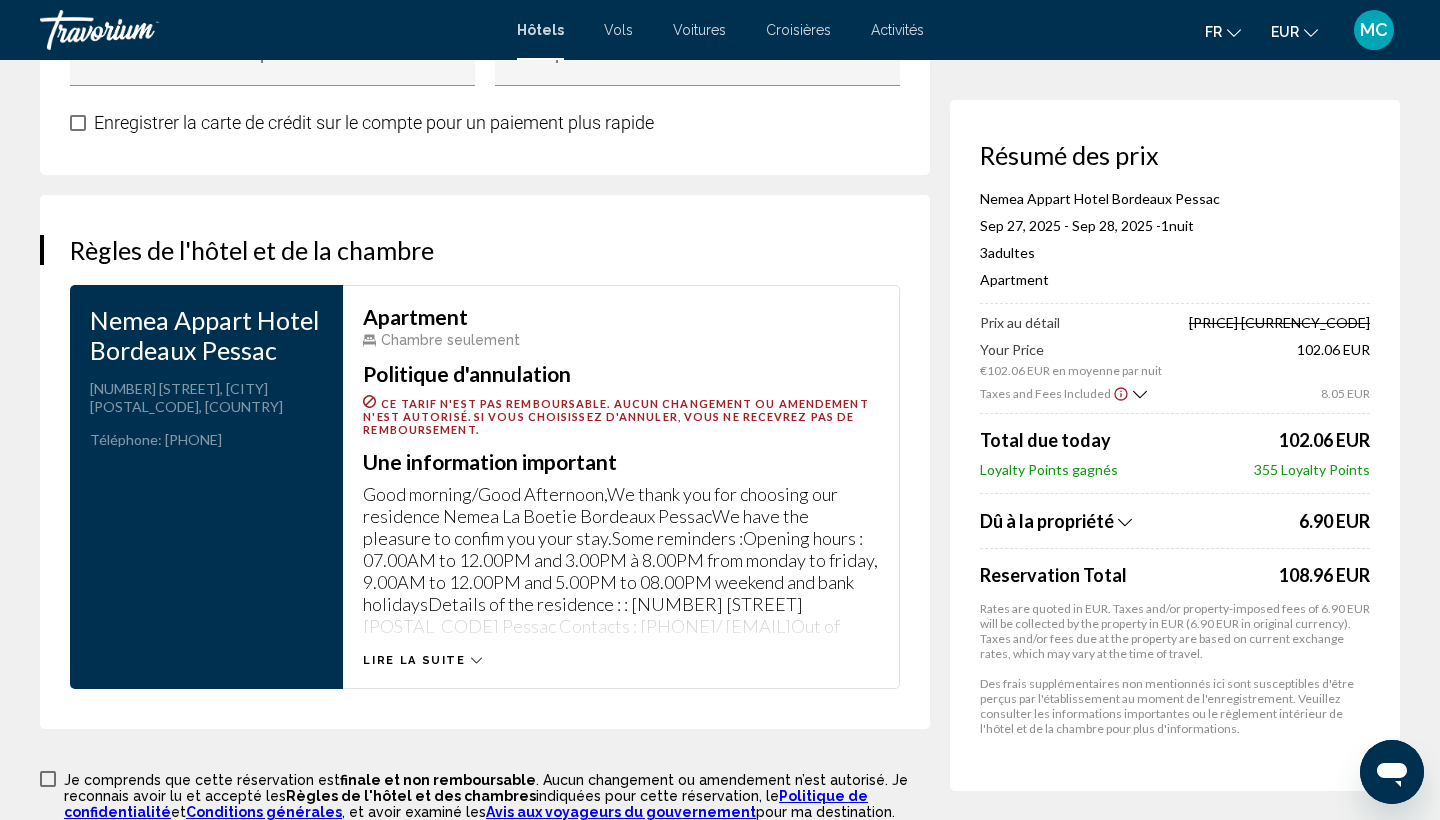 click on "Lire la suite" at bounding box center [414, 660] 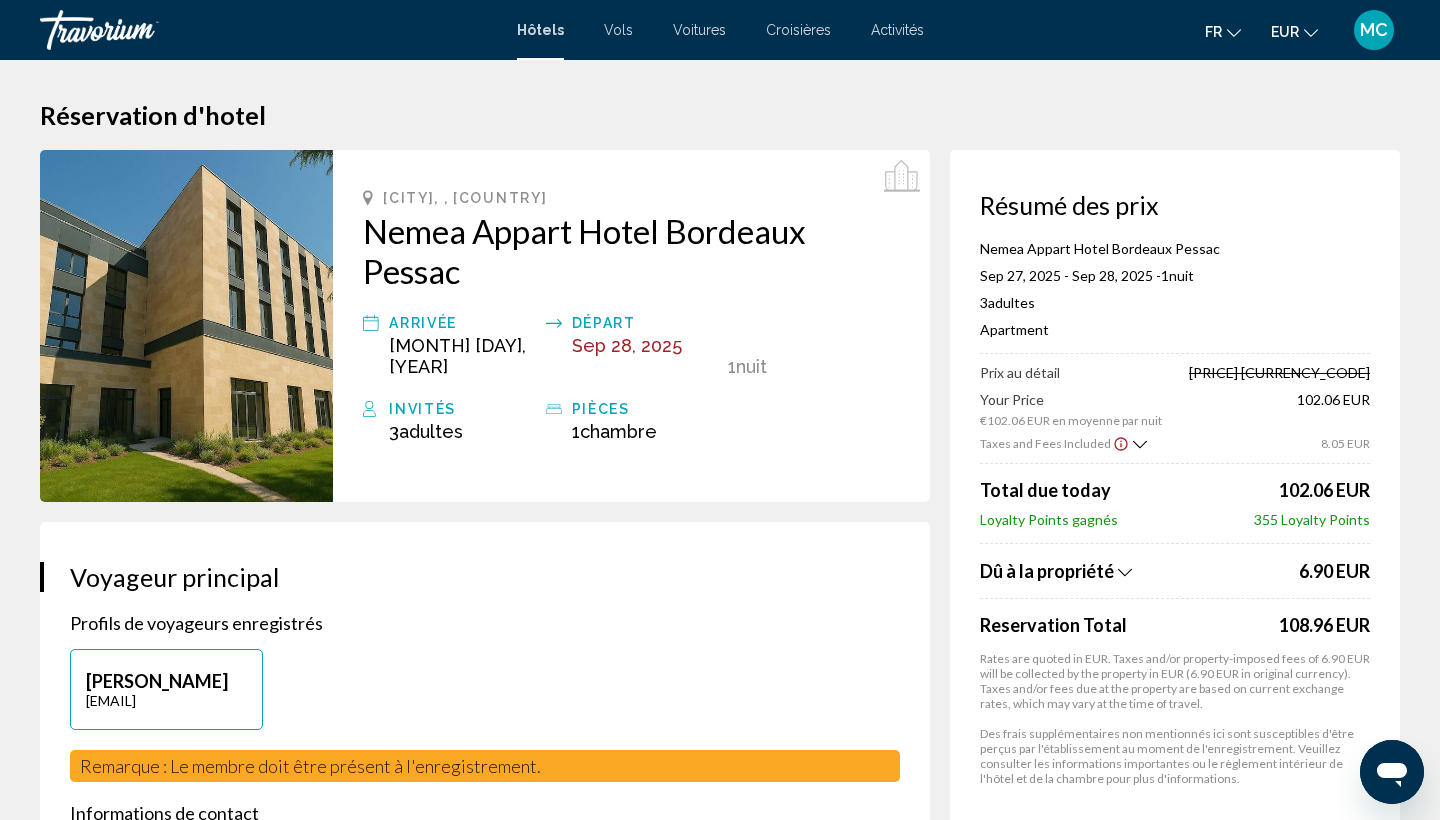 scroll, scrollTop: 0, scrollLeft: 0, axis: both 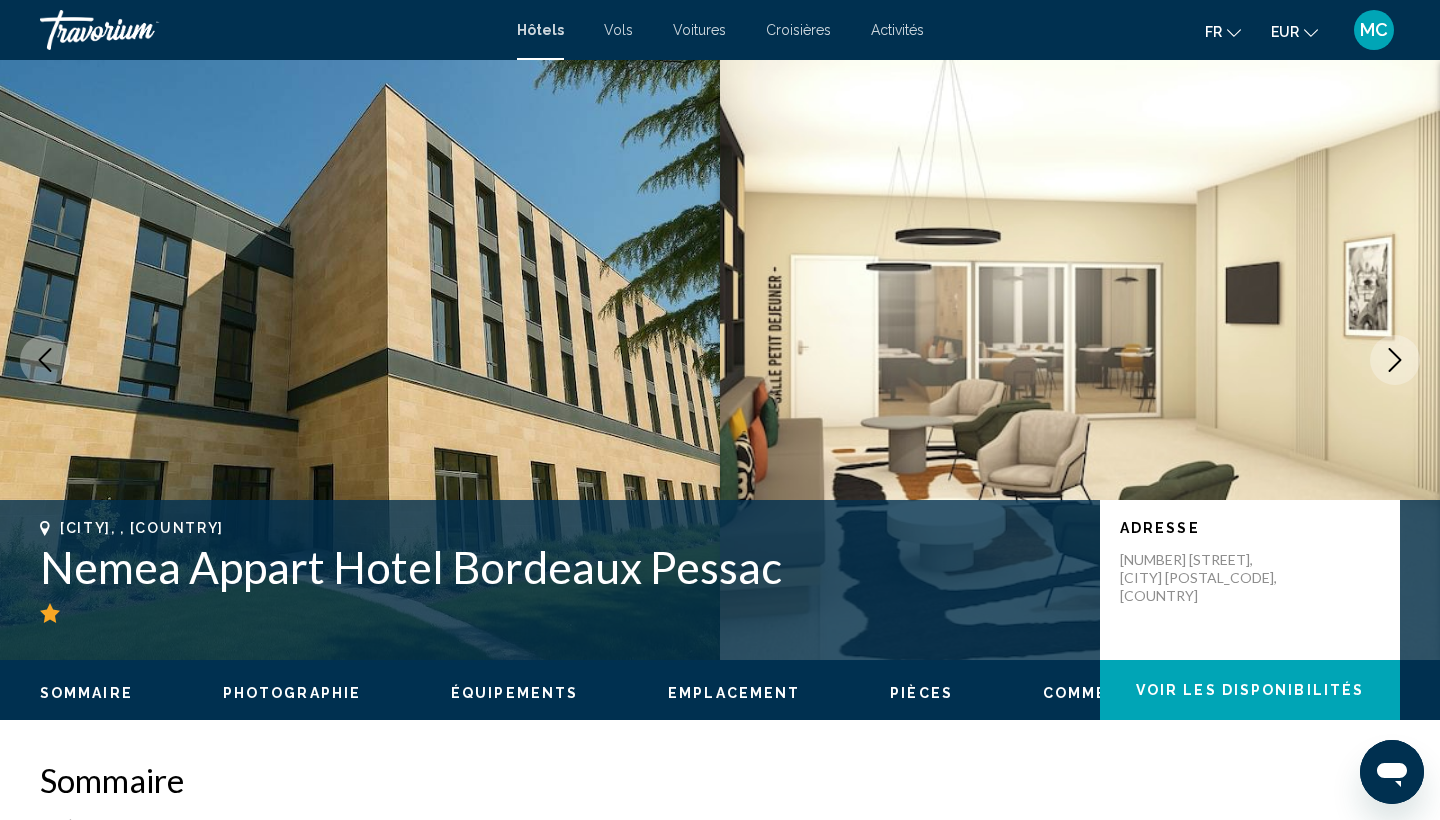 click 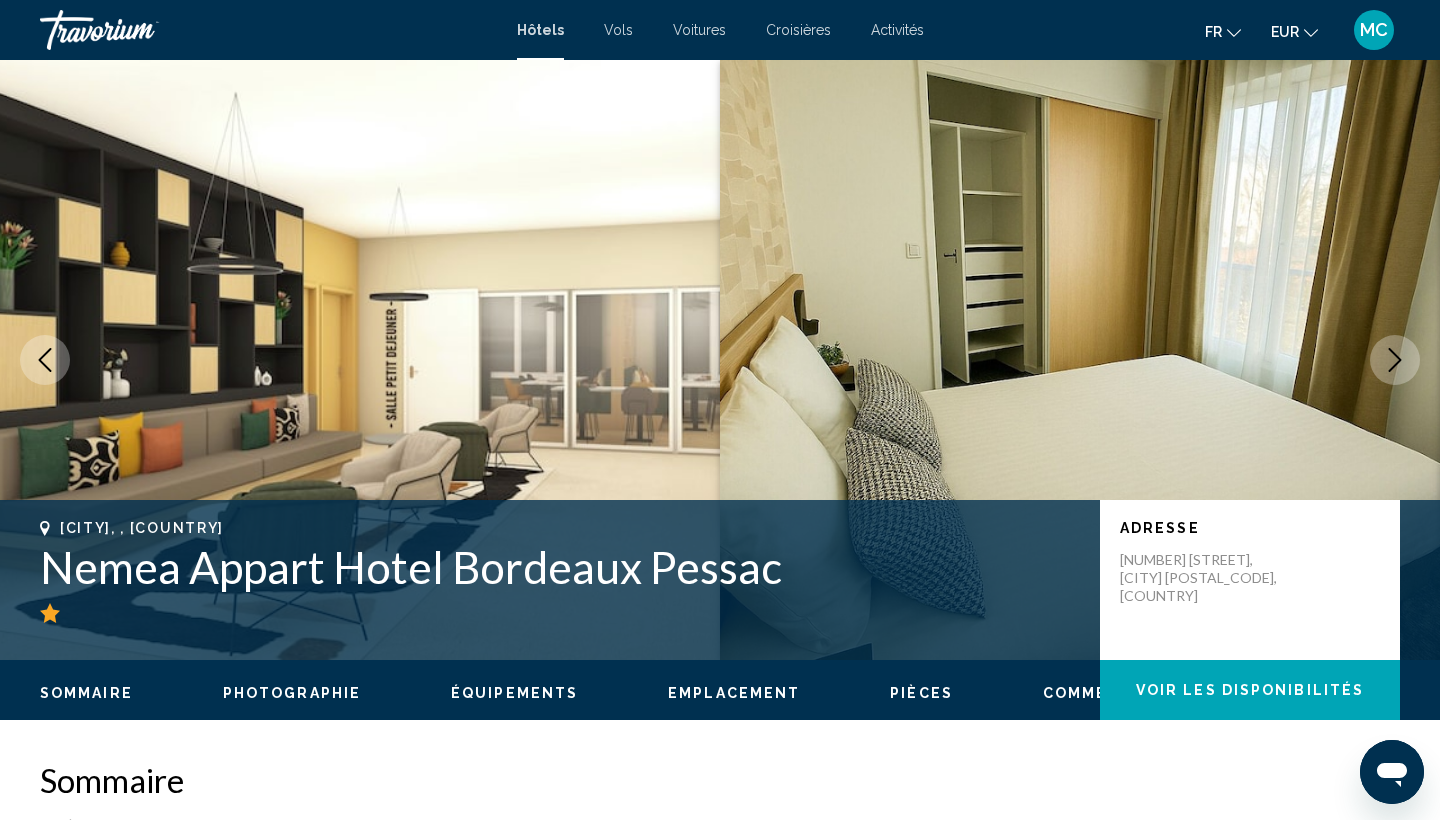 click 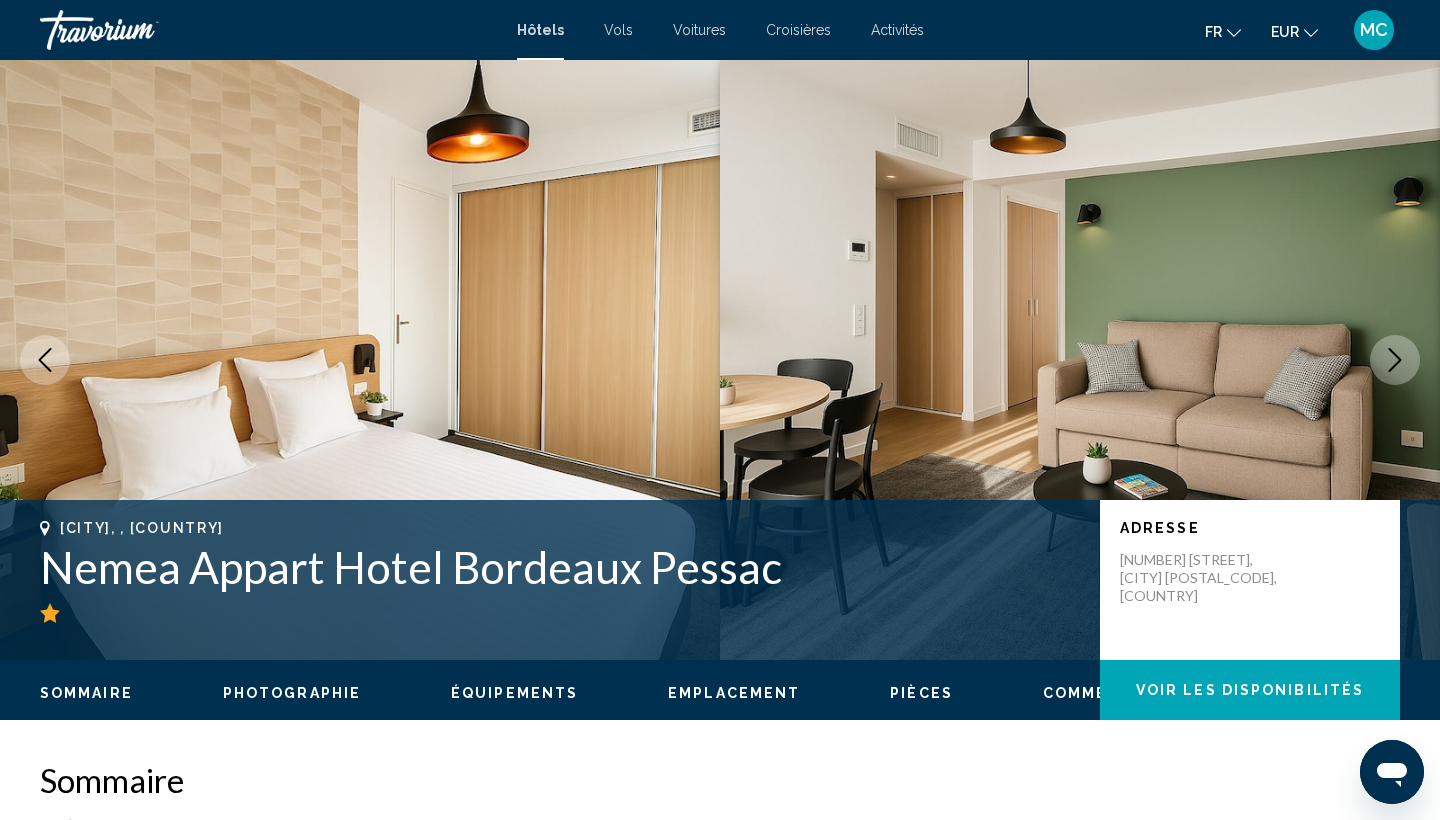 click 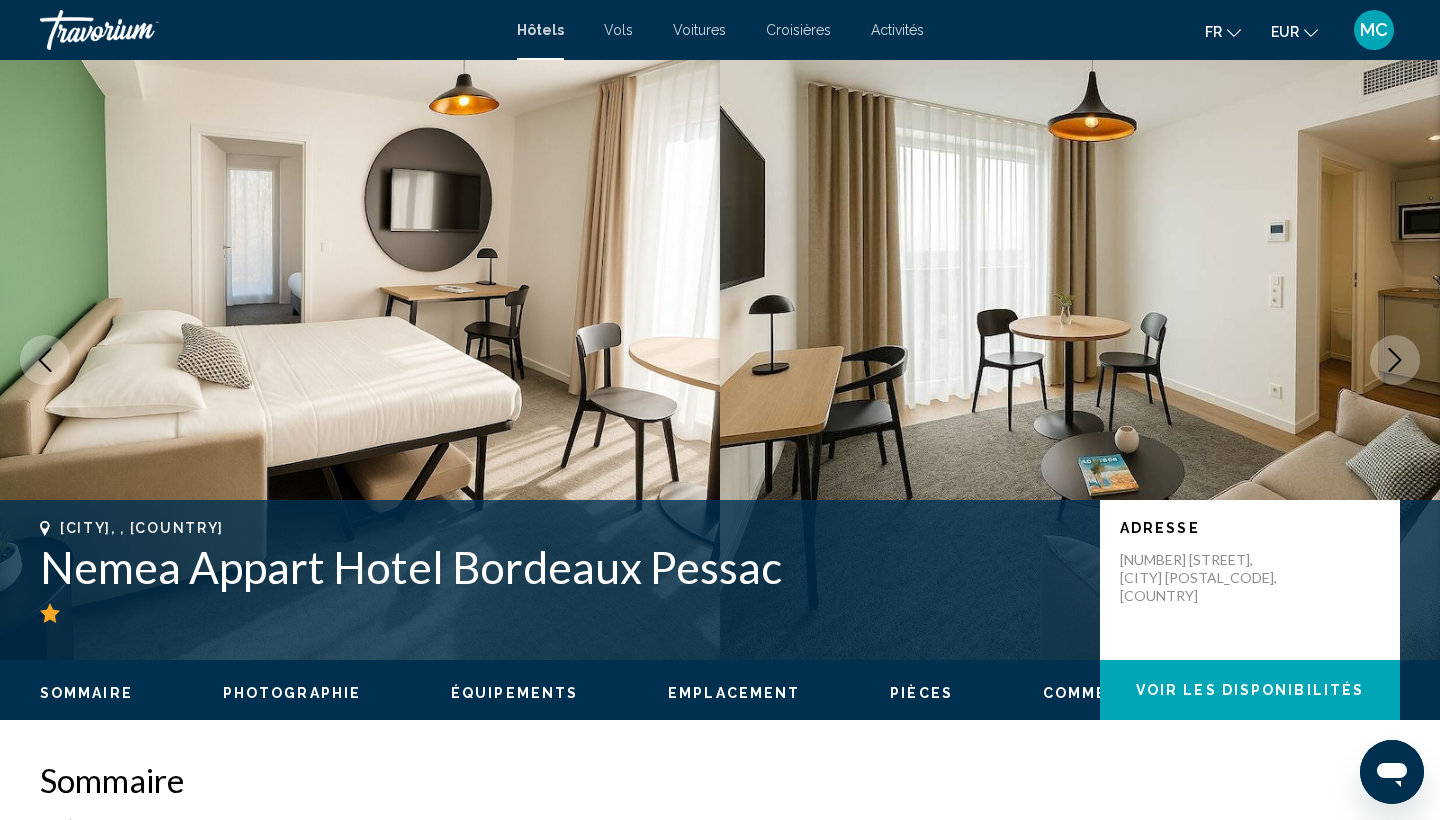 click 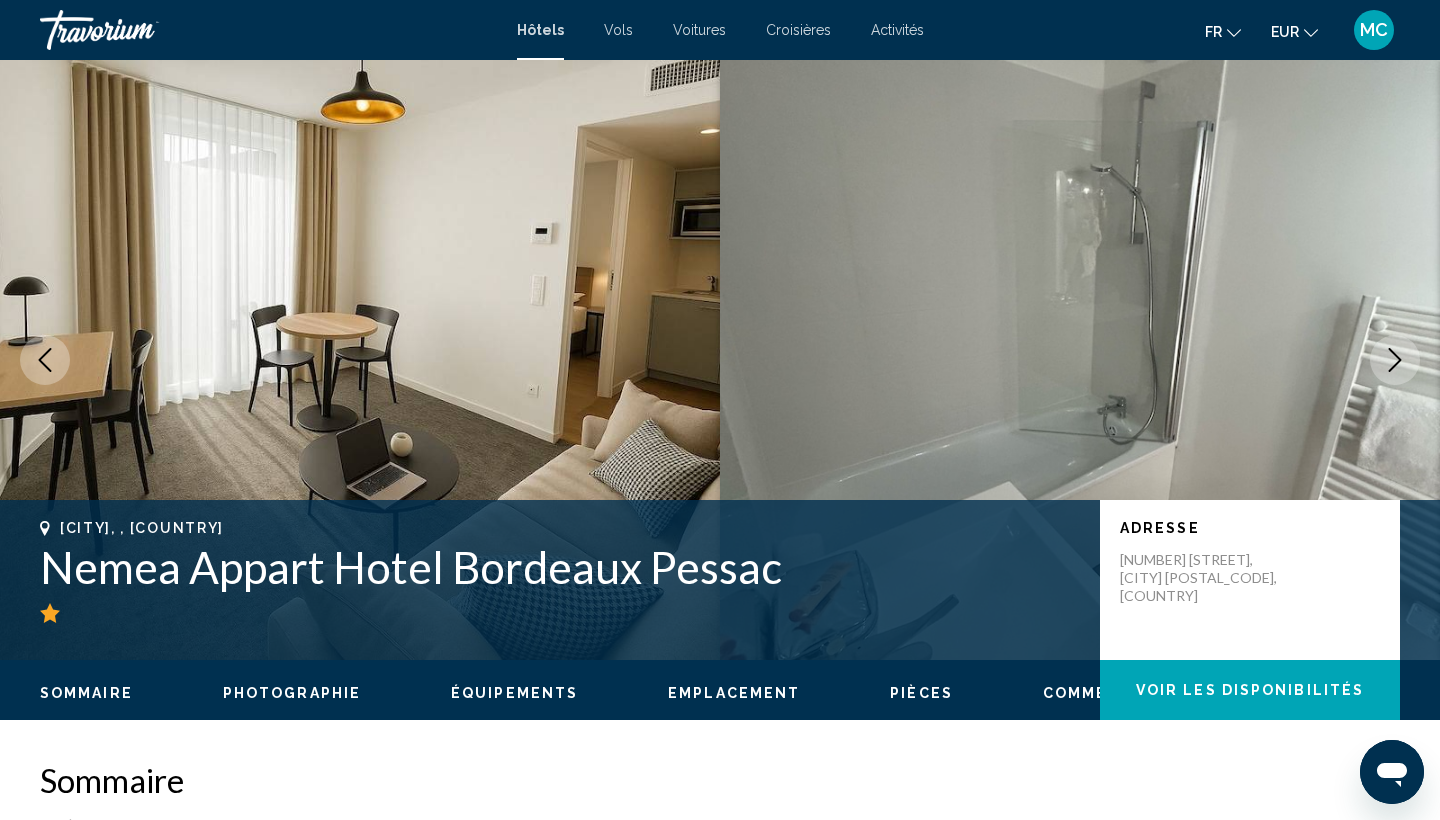 click 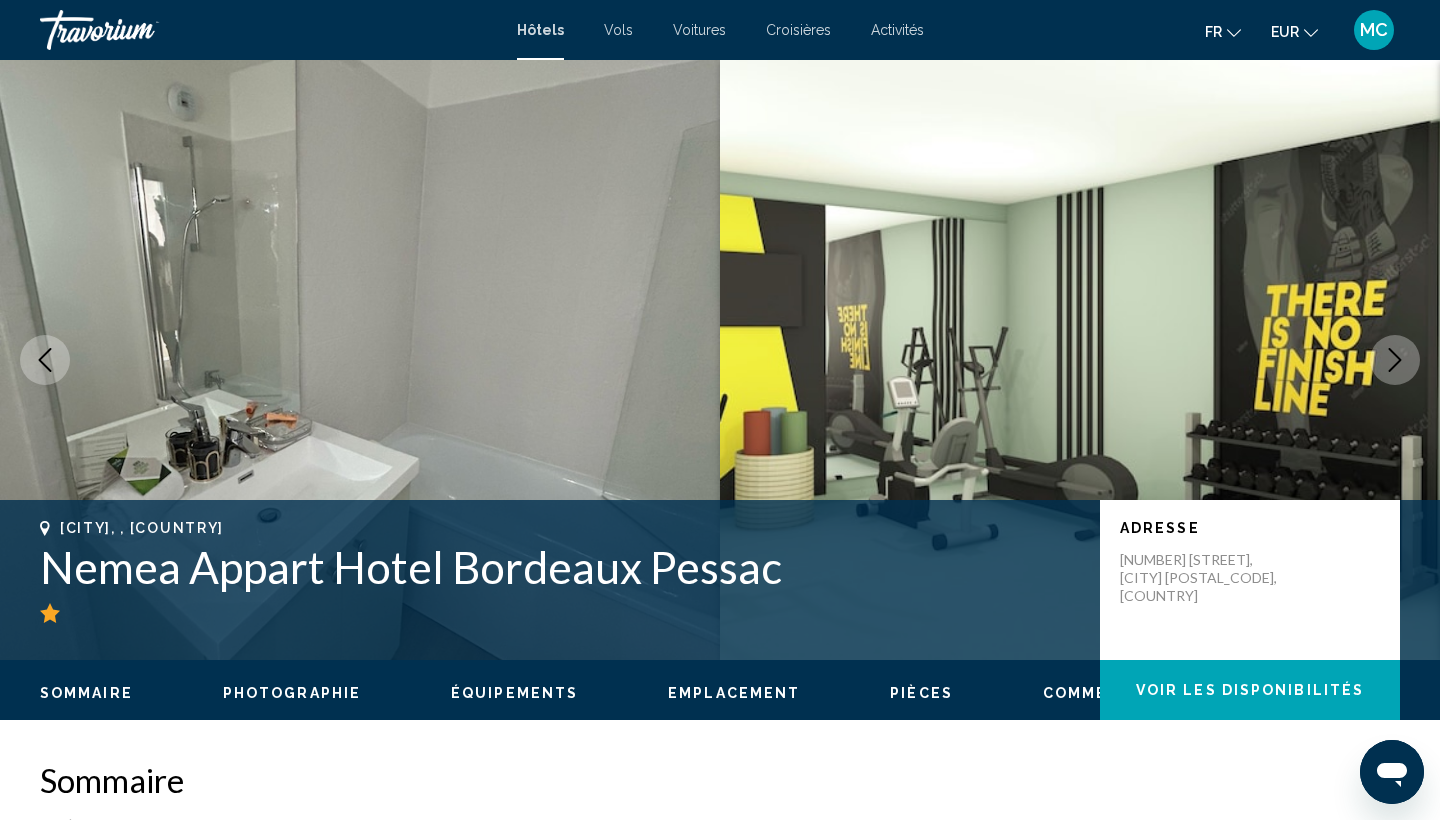 click 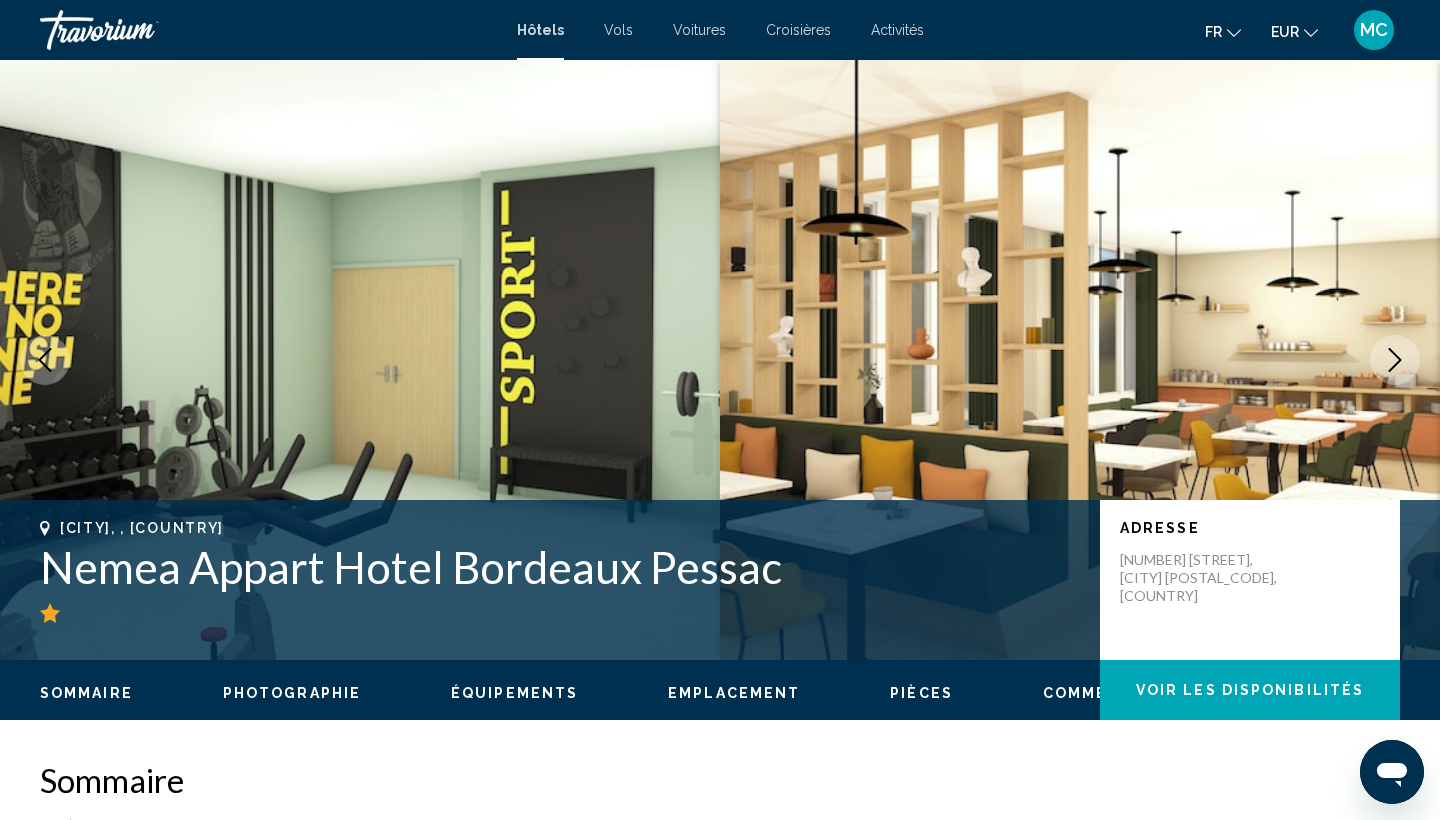 click 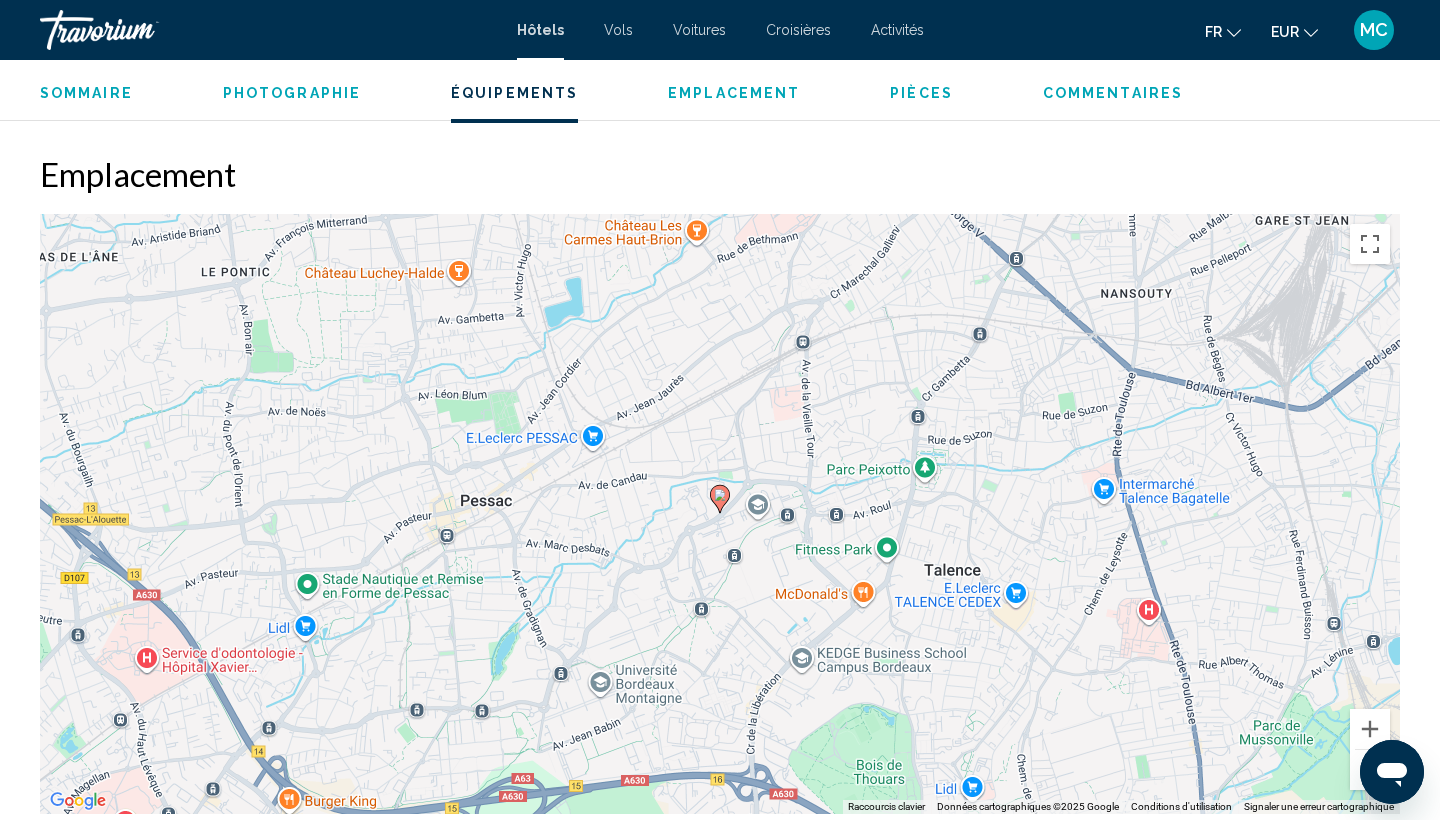 scroll, scrollTop: 1880, scrollLeft: 0, axis: vertical 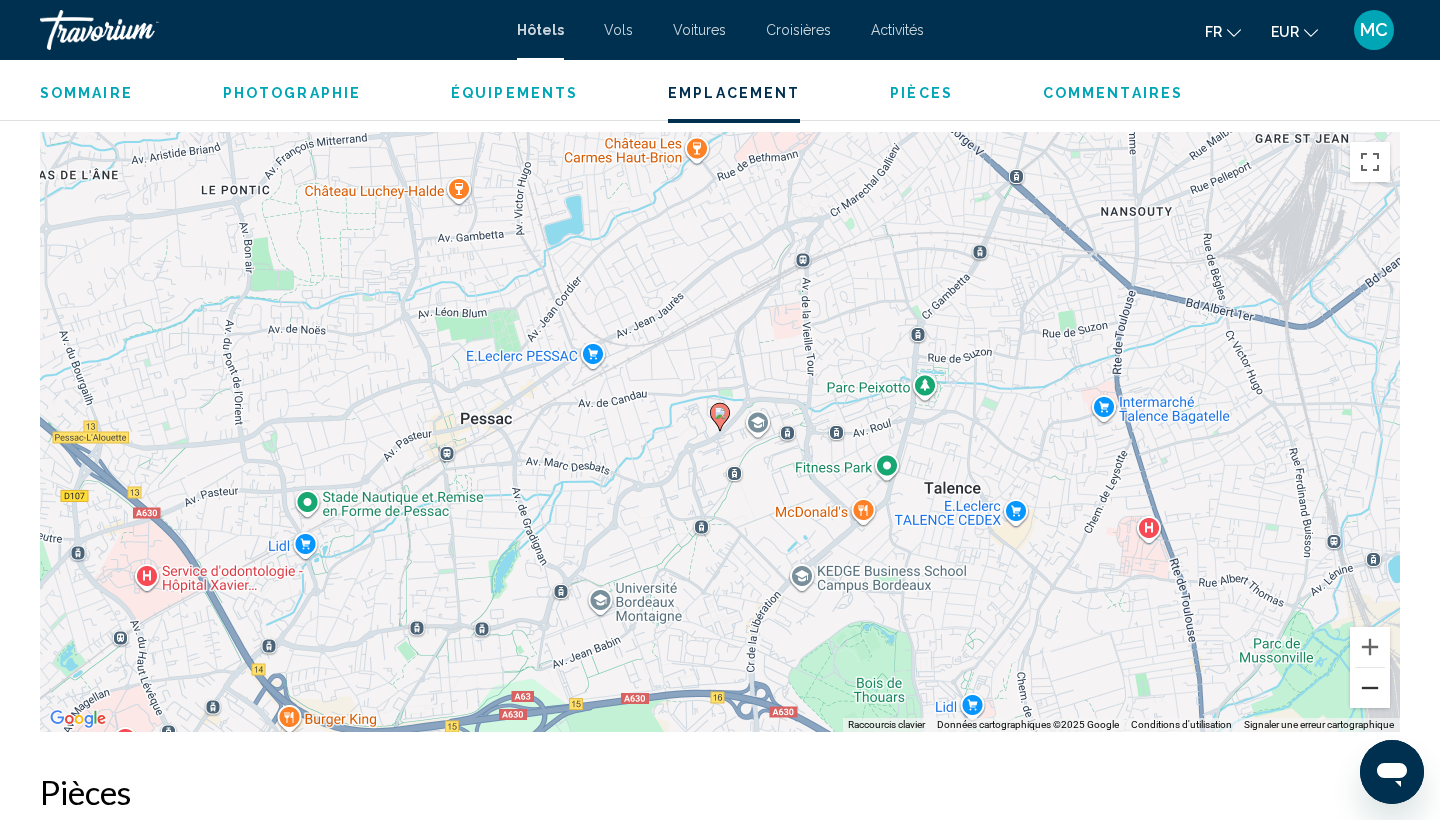 click at bounding box center (1370, 688) 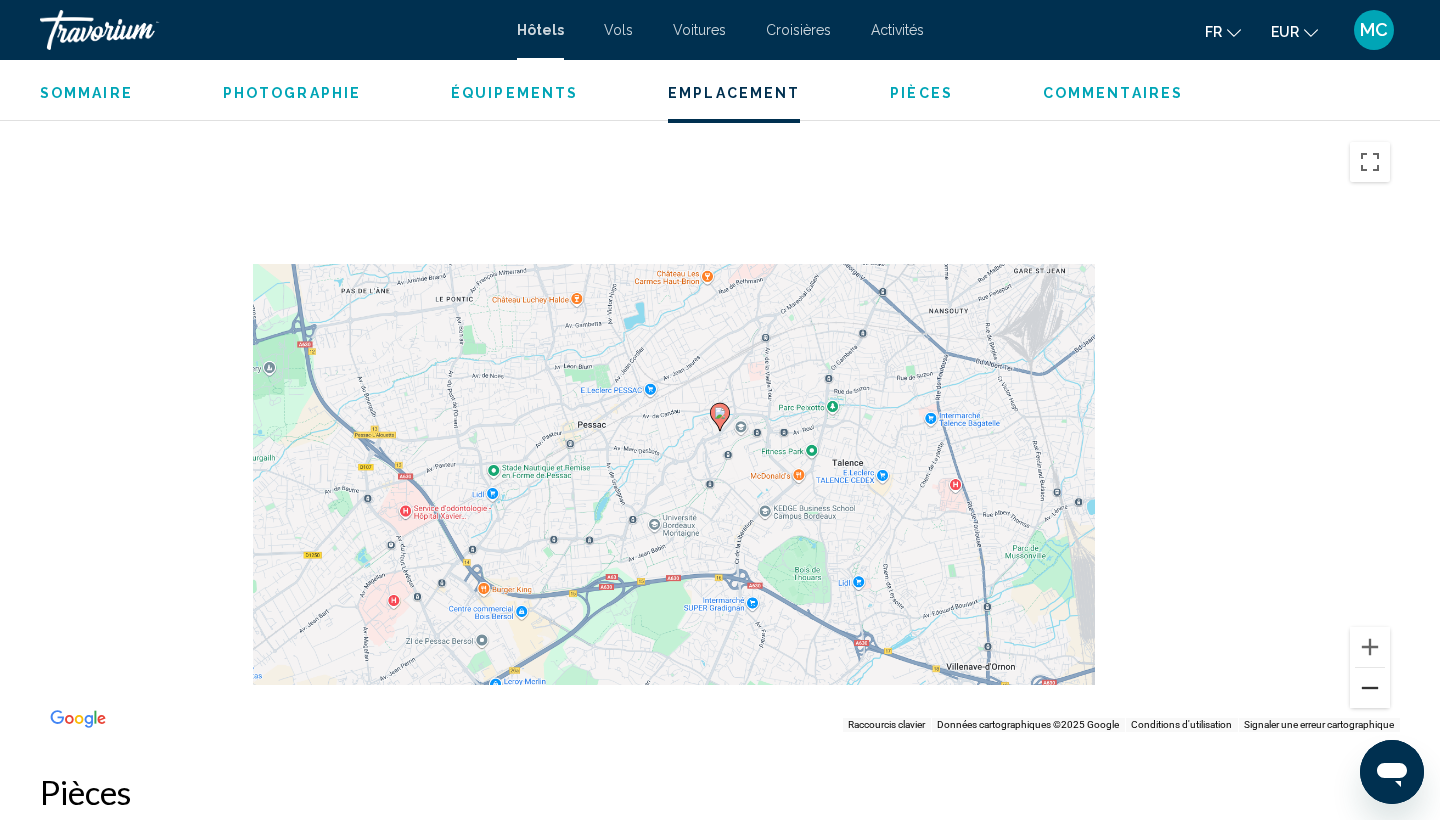 click at bounding box center (1370, 688) 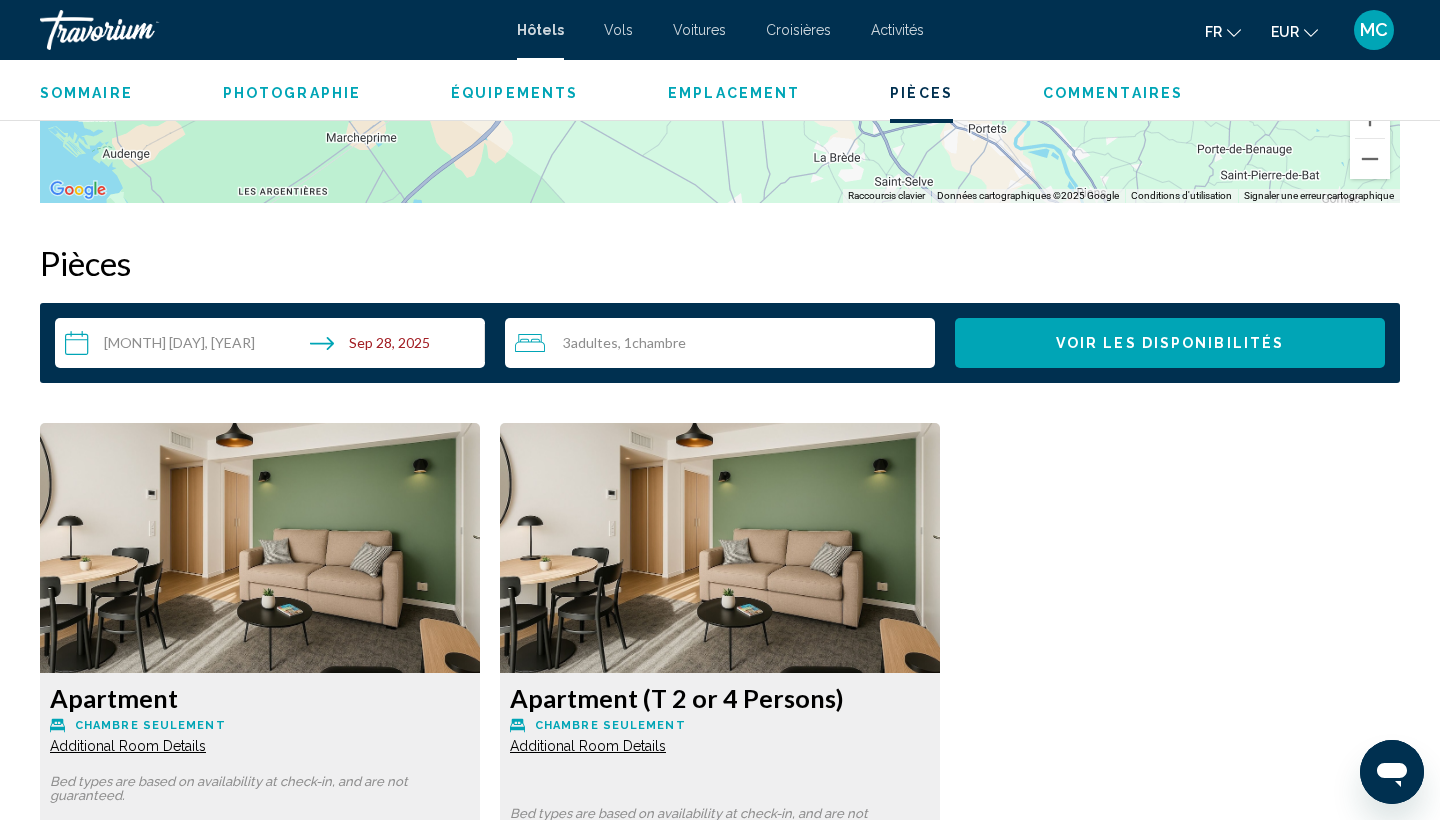 scroll, scrollTop: 2544, scrollLeft: 0, axis: vertical 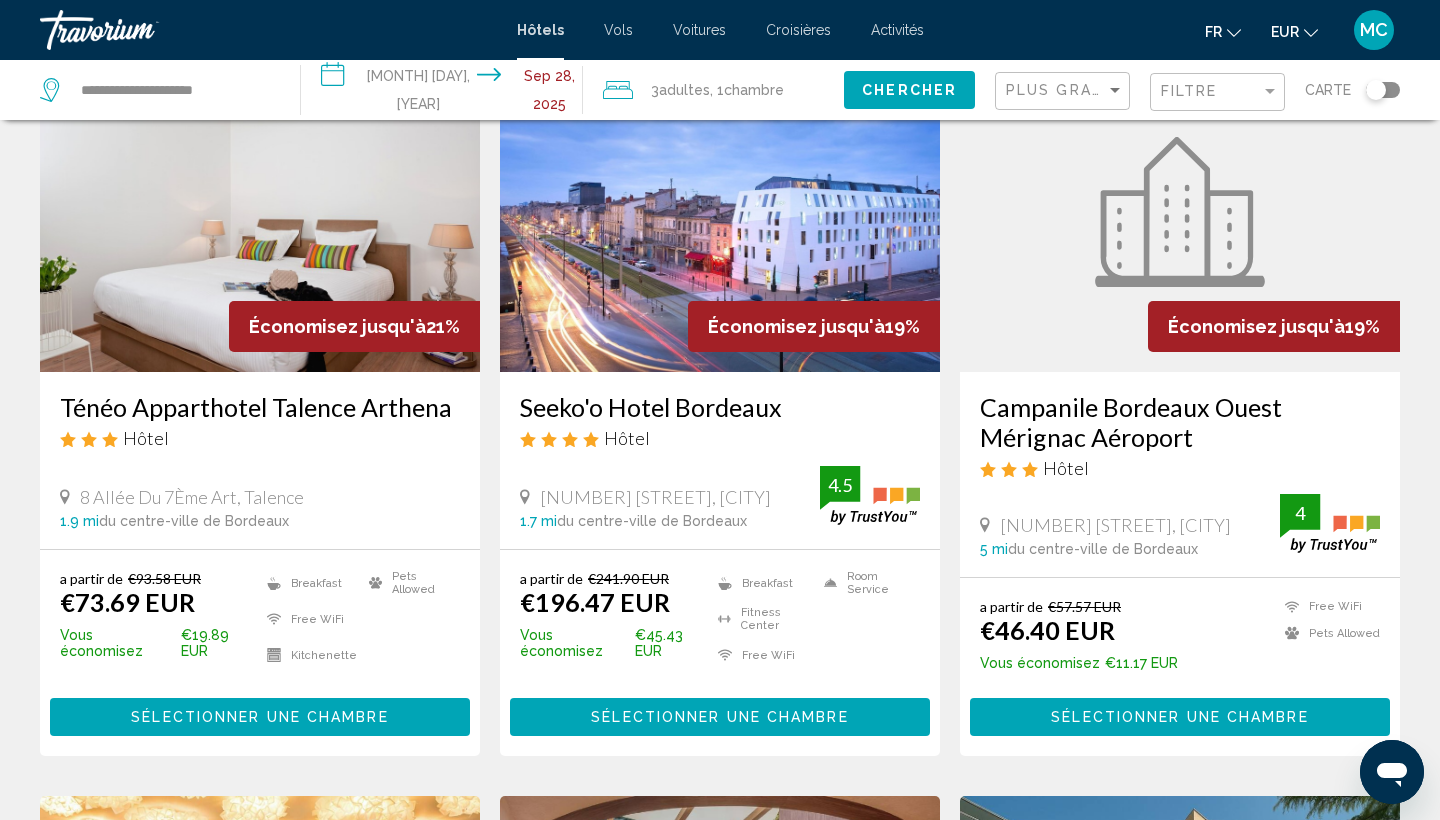 click on "Sélectionner une chambre" at bounding box center (260, 716) 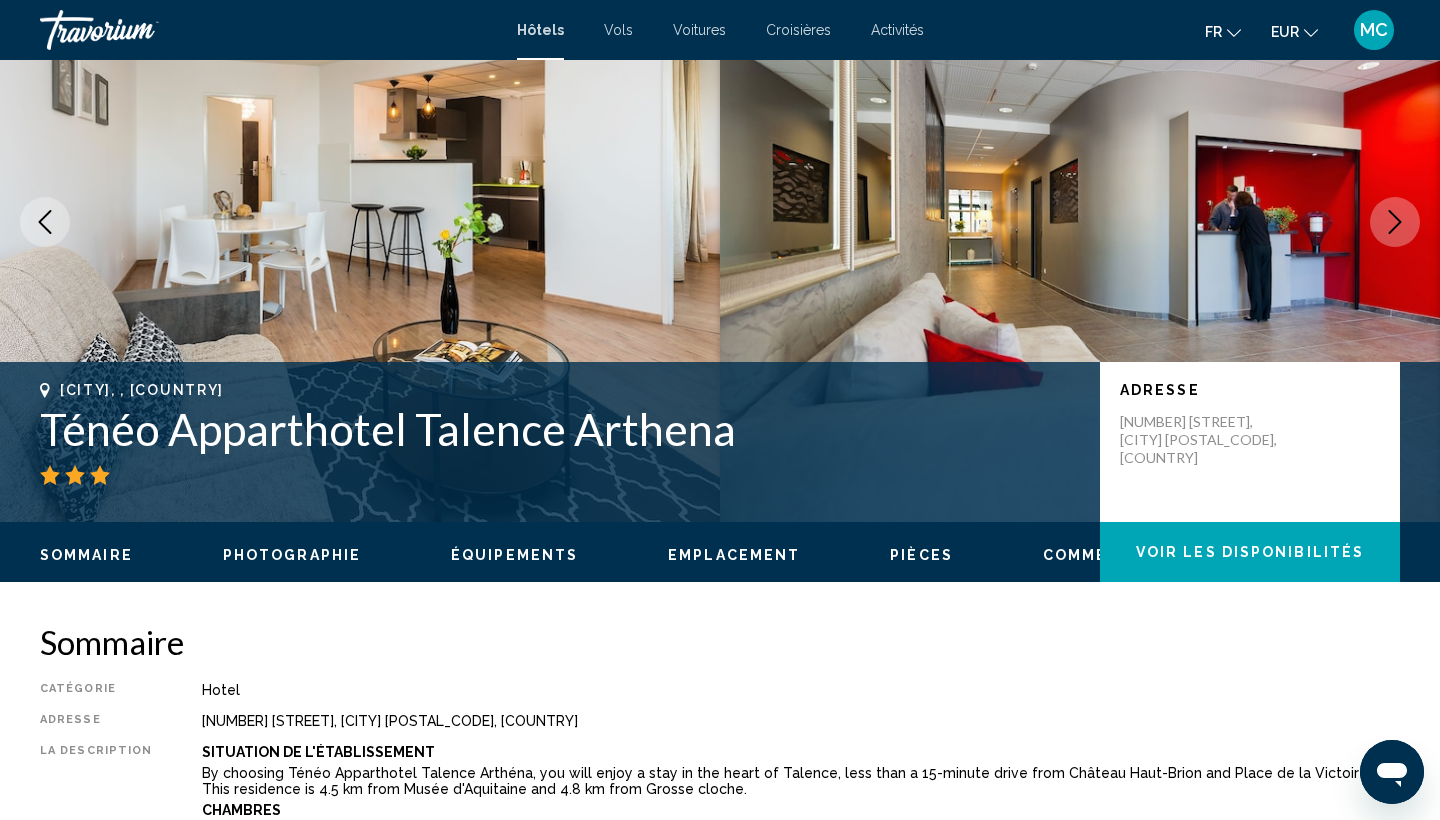 scroll, scrollTop: 0, scrollLeft: 0, axis: both 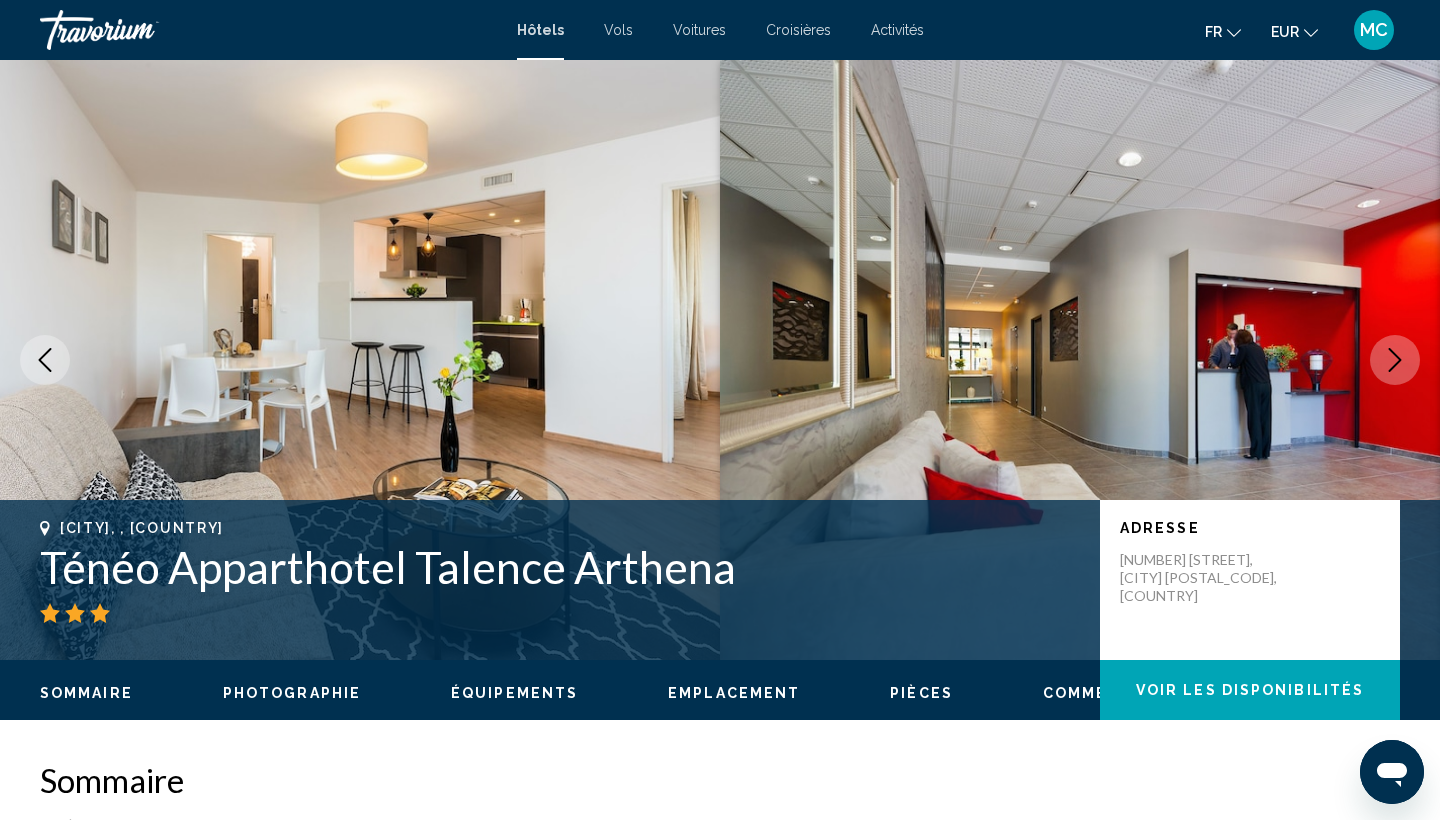 click 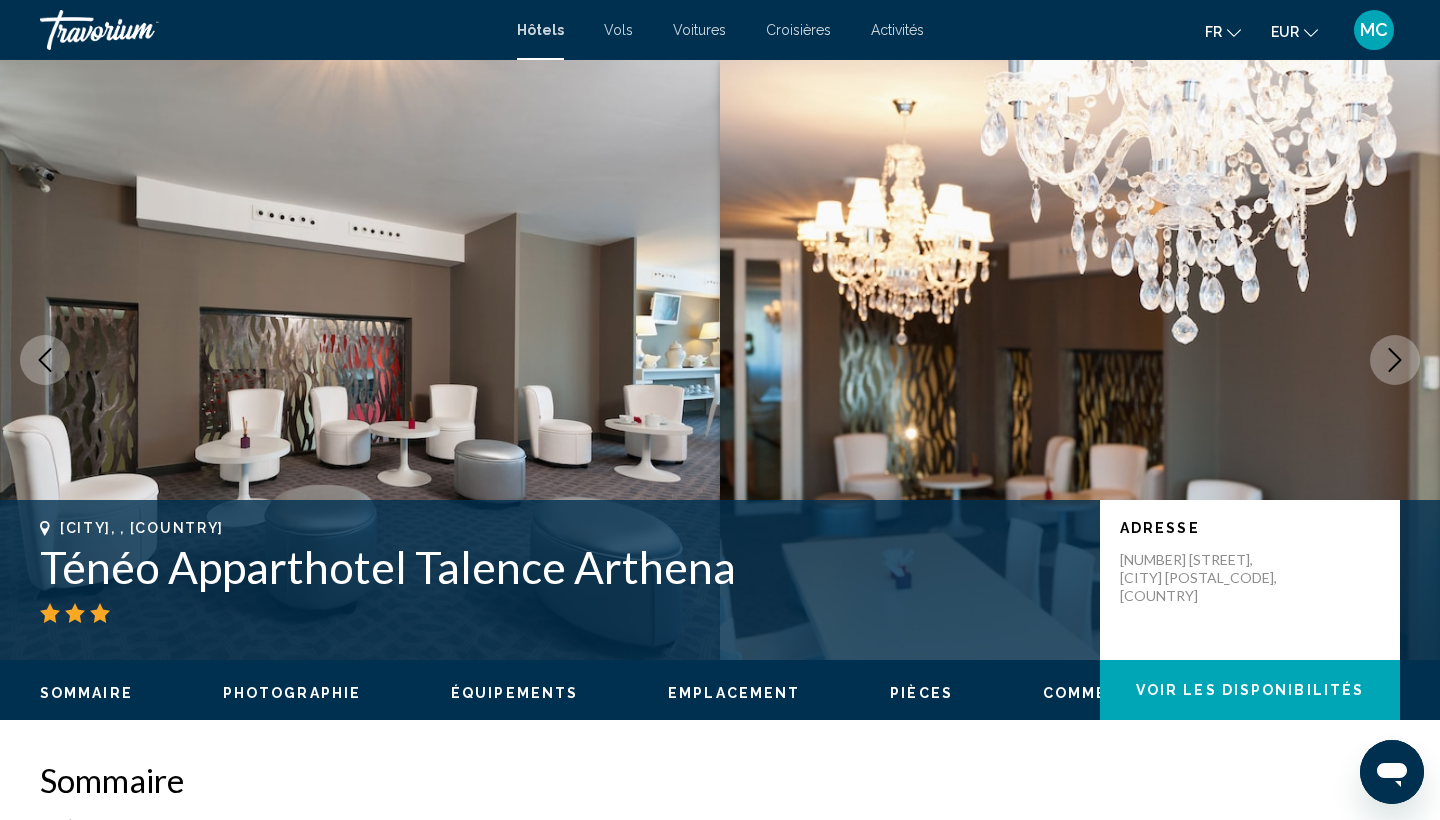 scroll, scrollTop: 0, scrollLeft: 0, axis: both 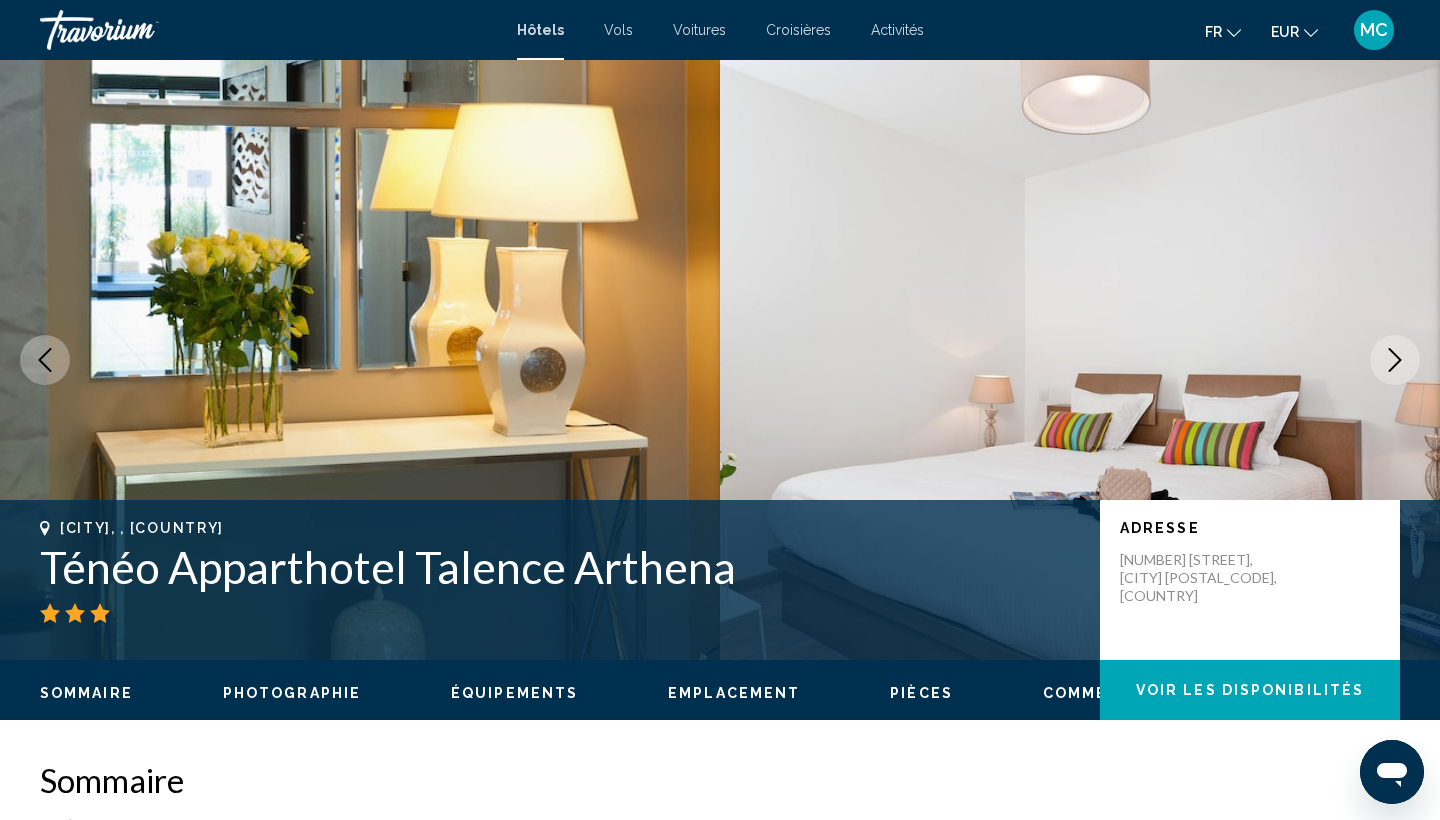 click 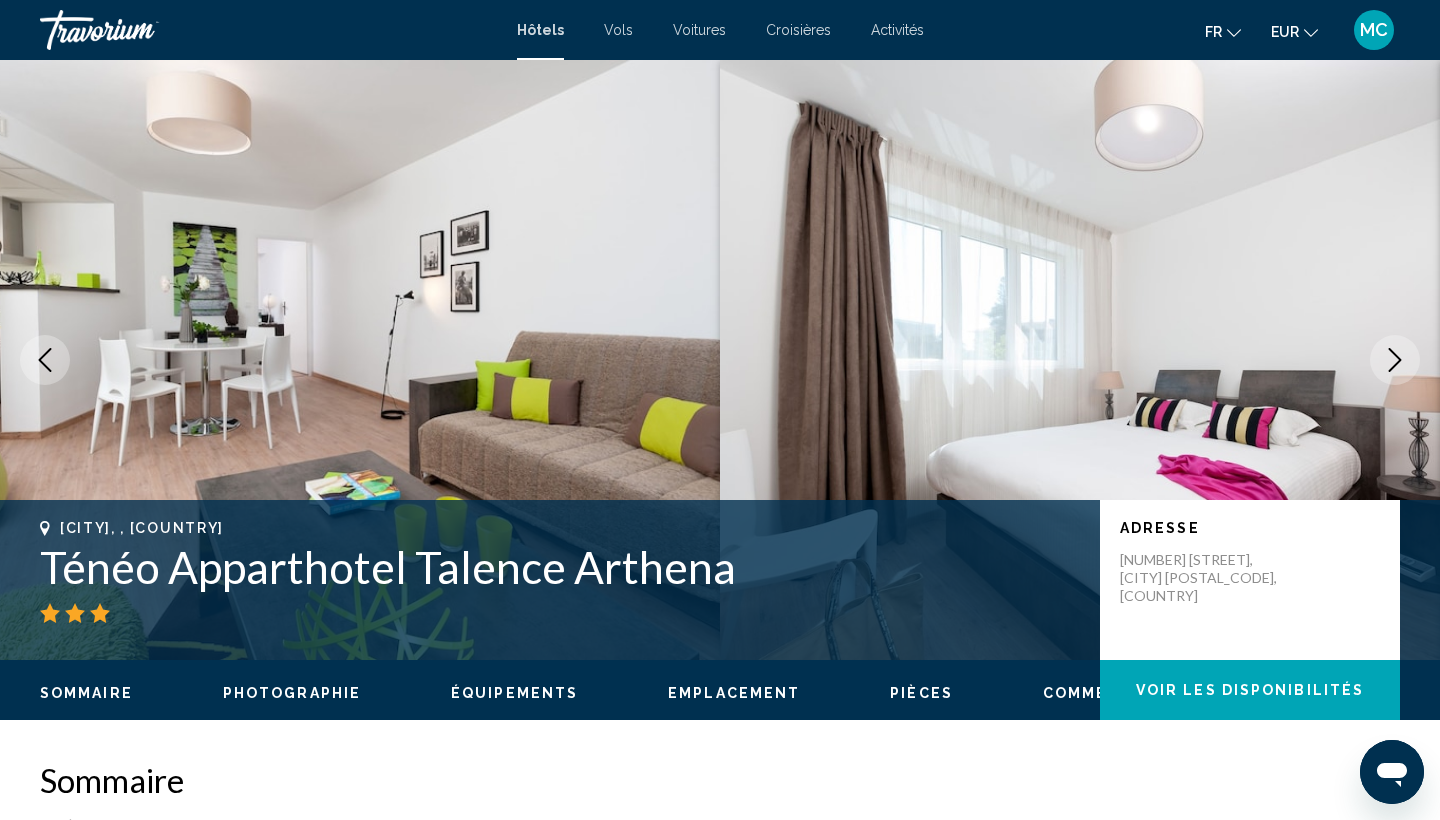 scroll, scrollTop: 0, scrollLeft: 0, axis: both 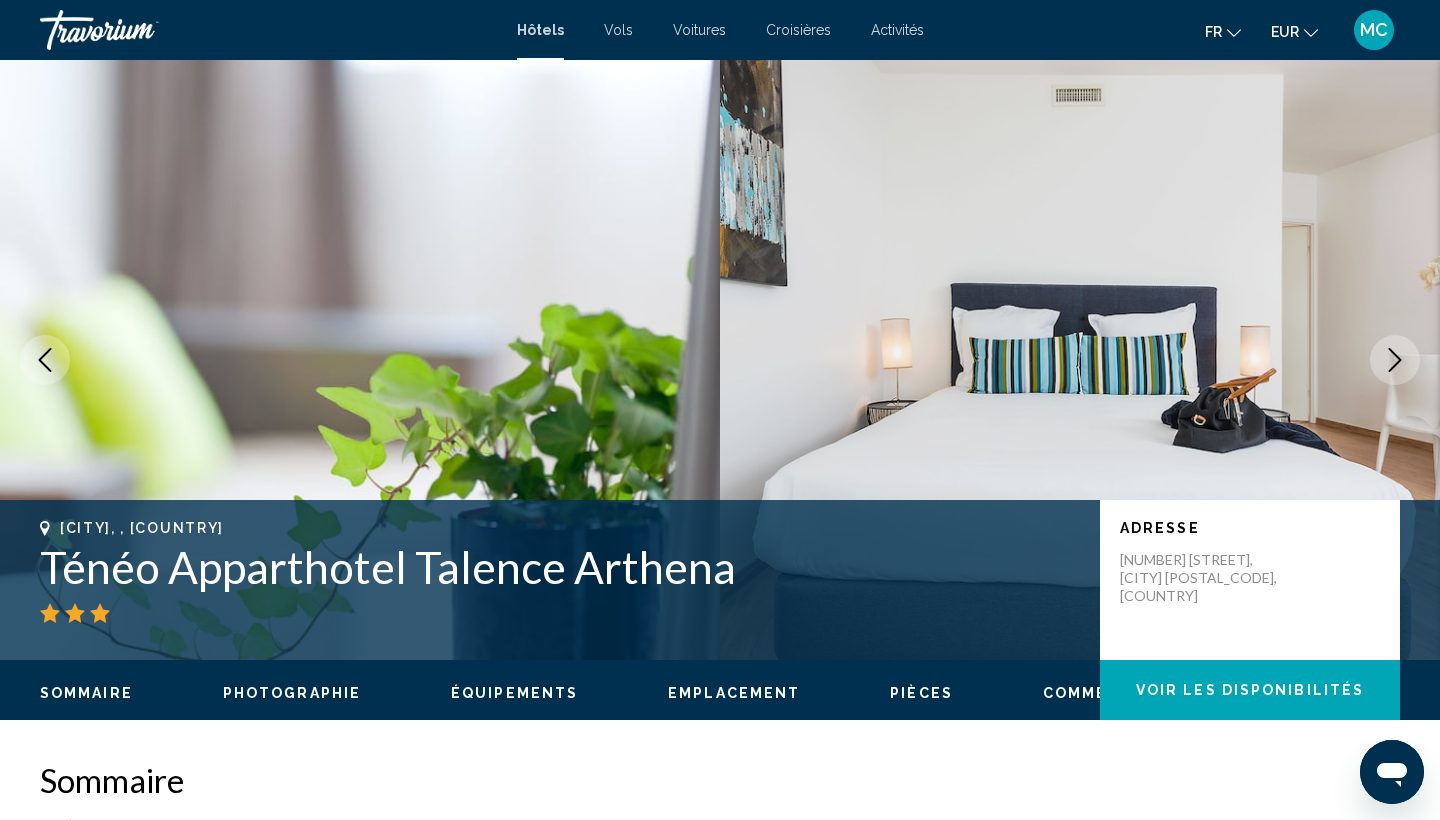 click 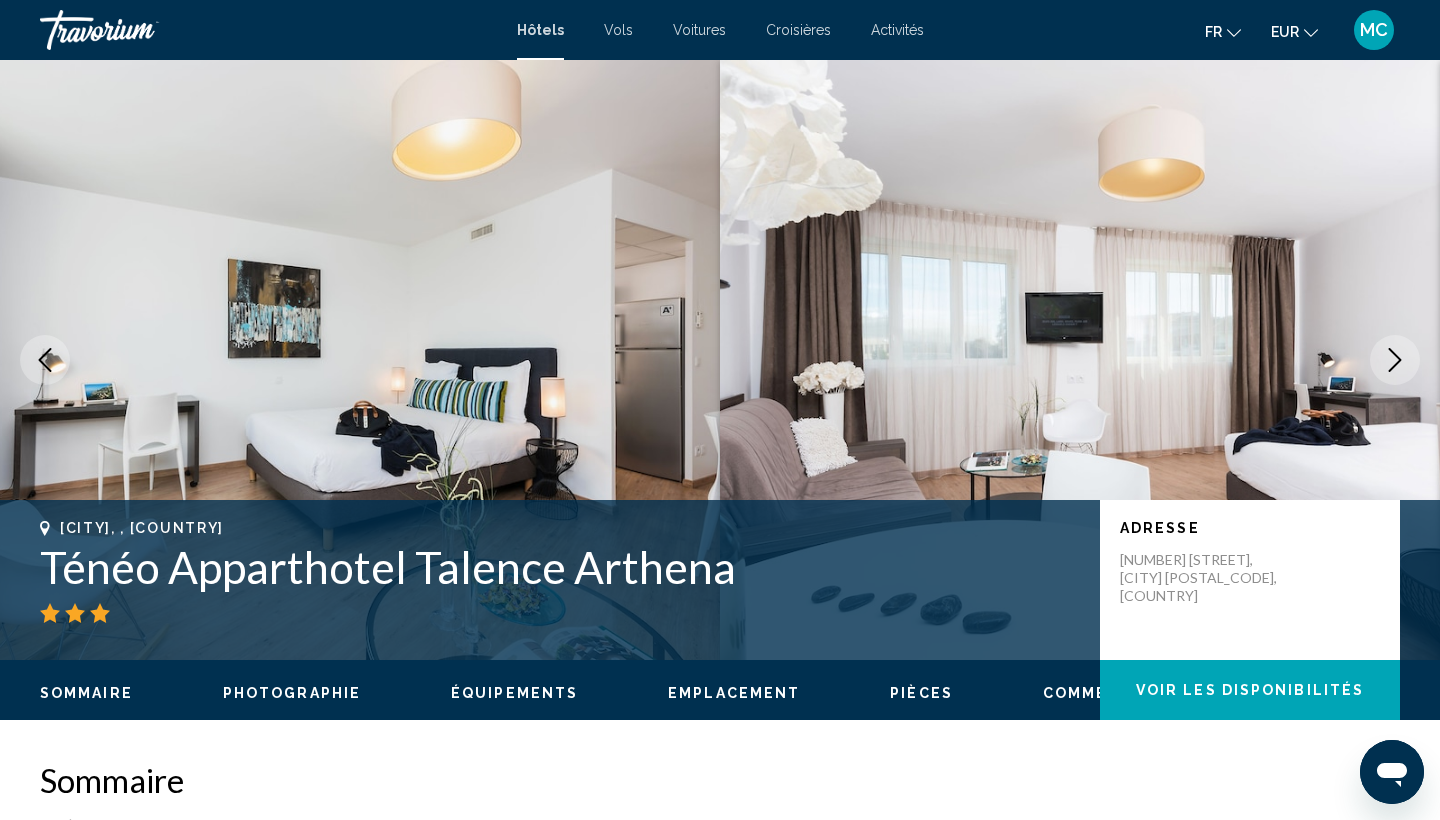 click 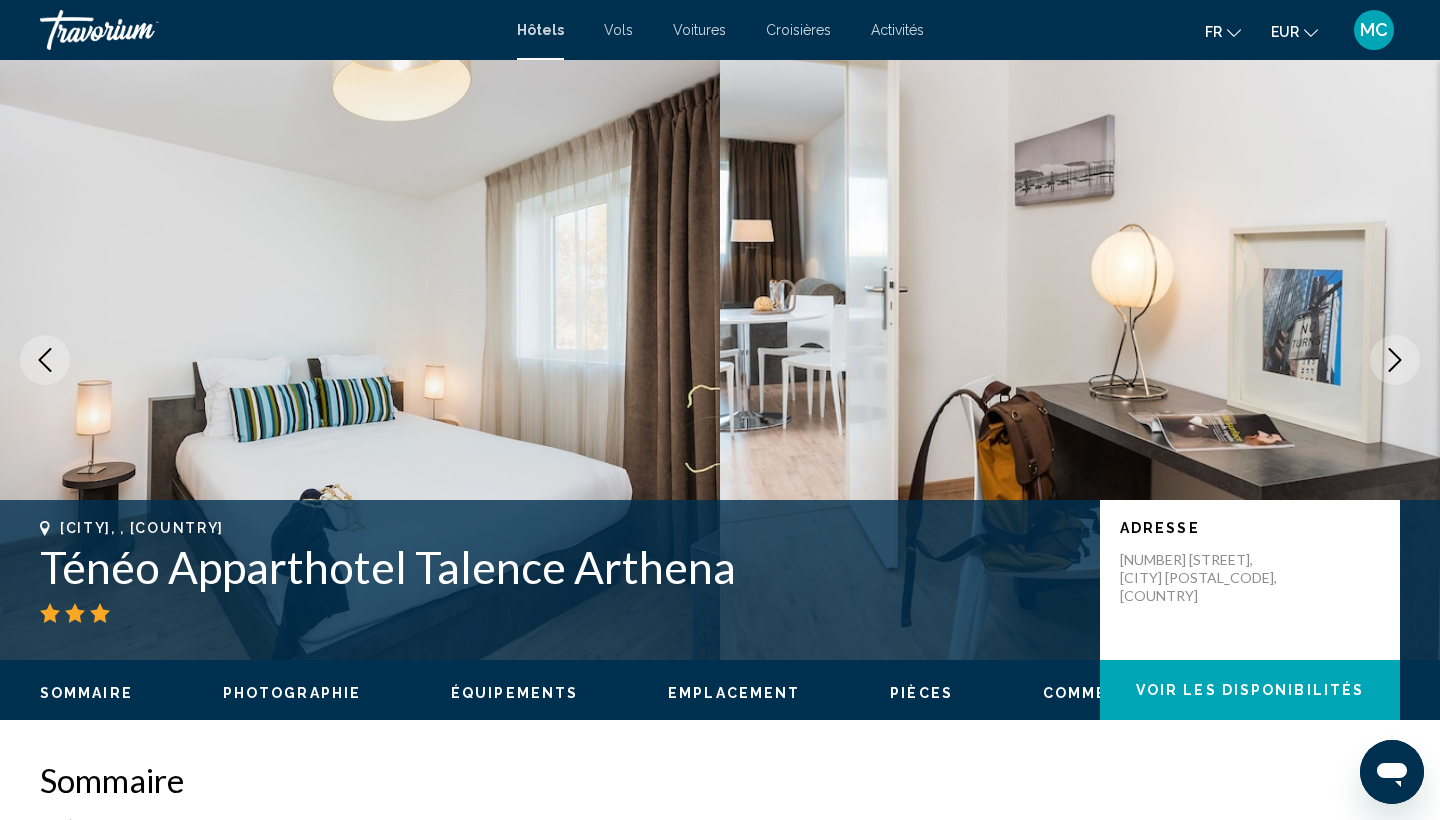 click 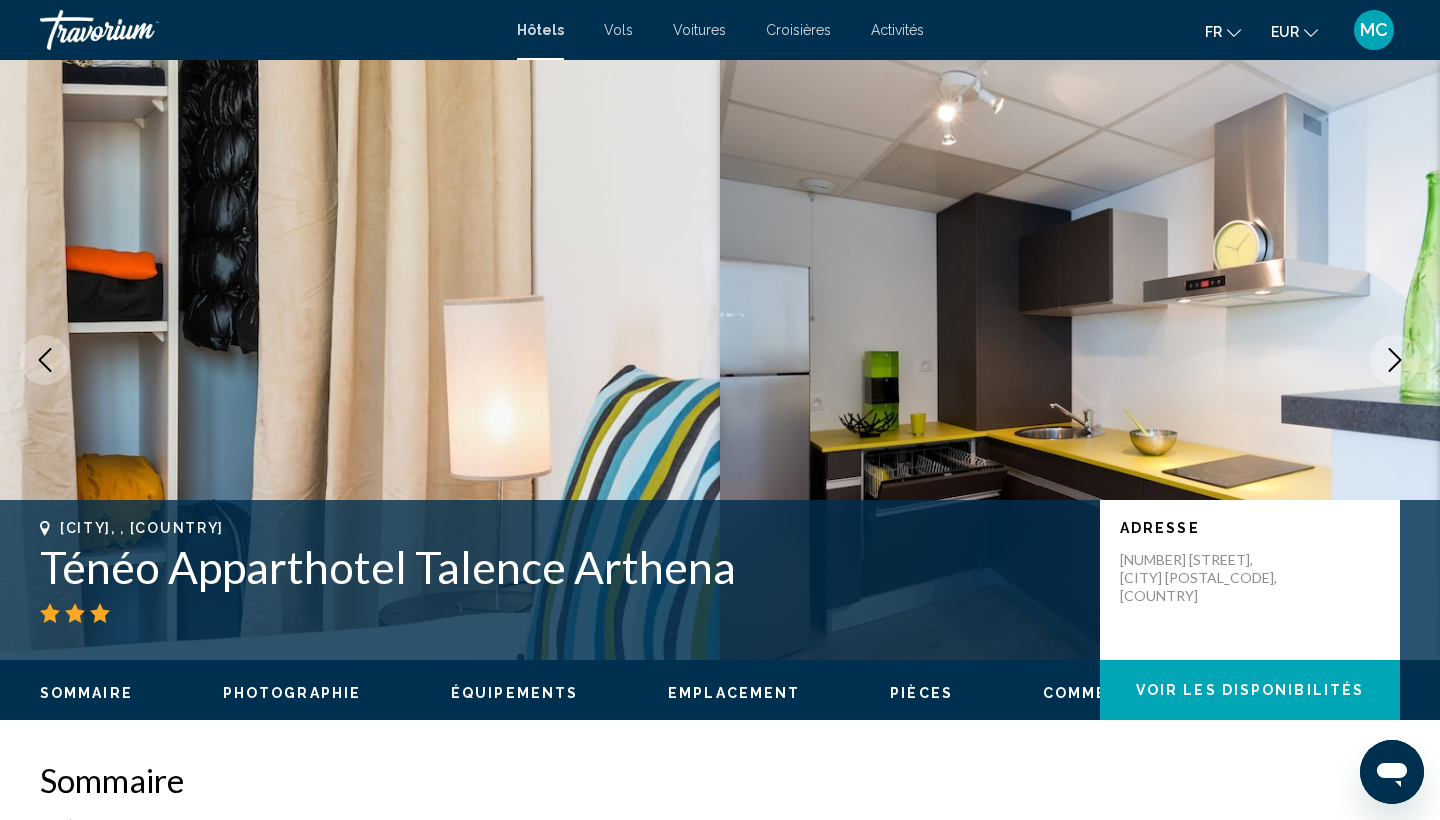 click 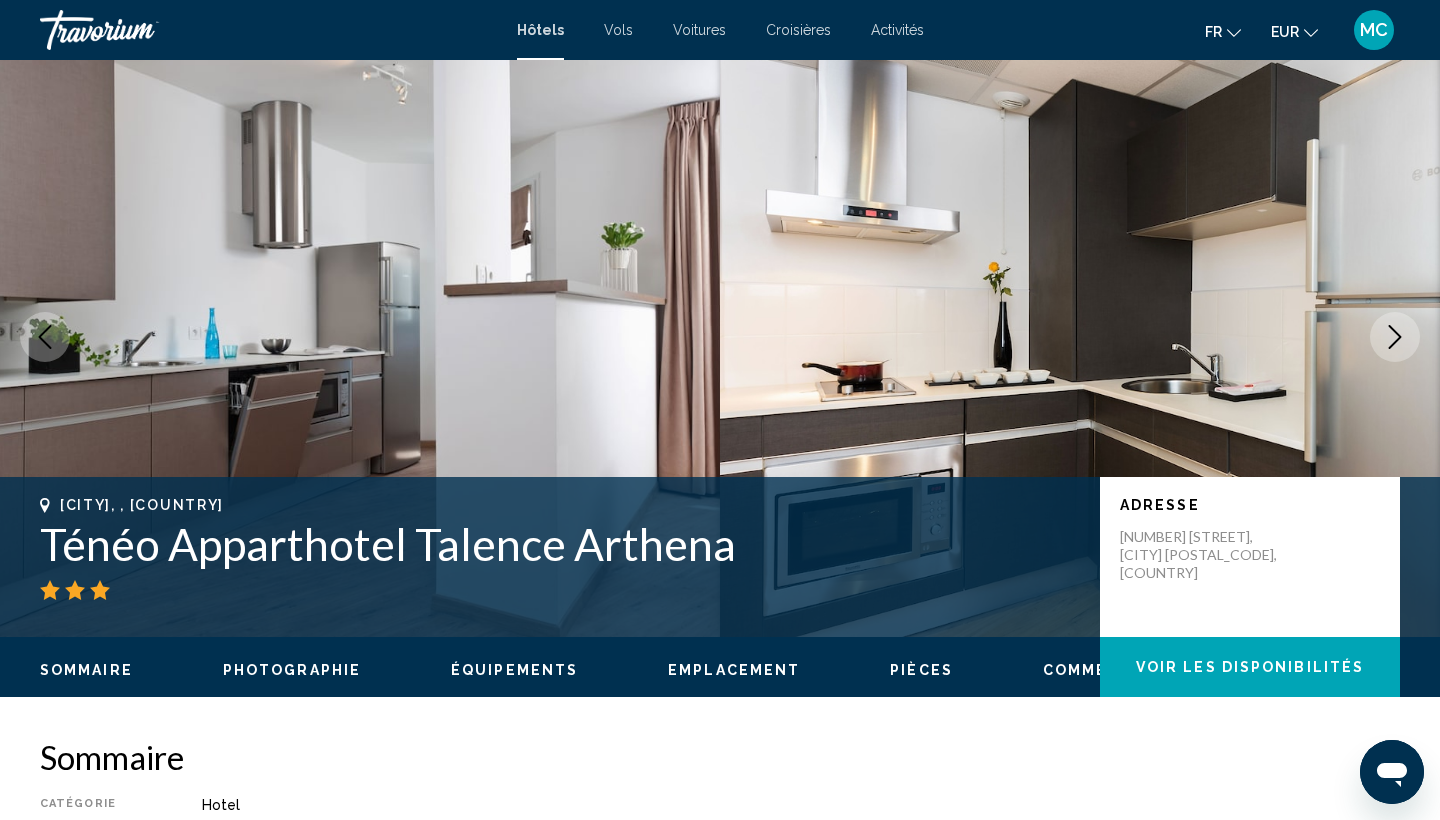 scroll, scrollTop: 40, scrollLeft: 0, axis: vertical 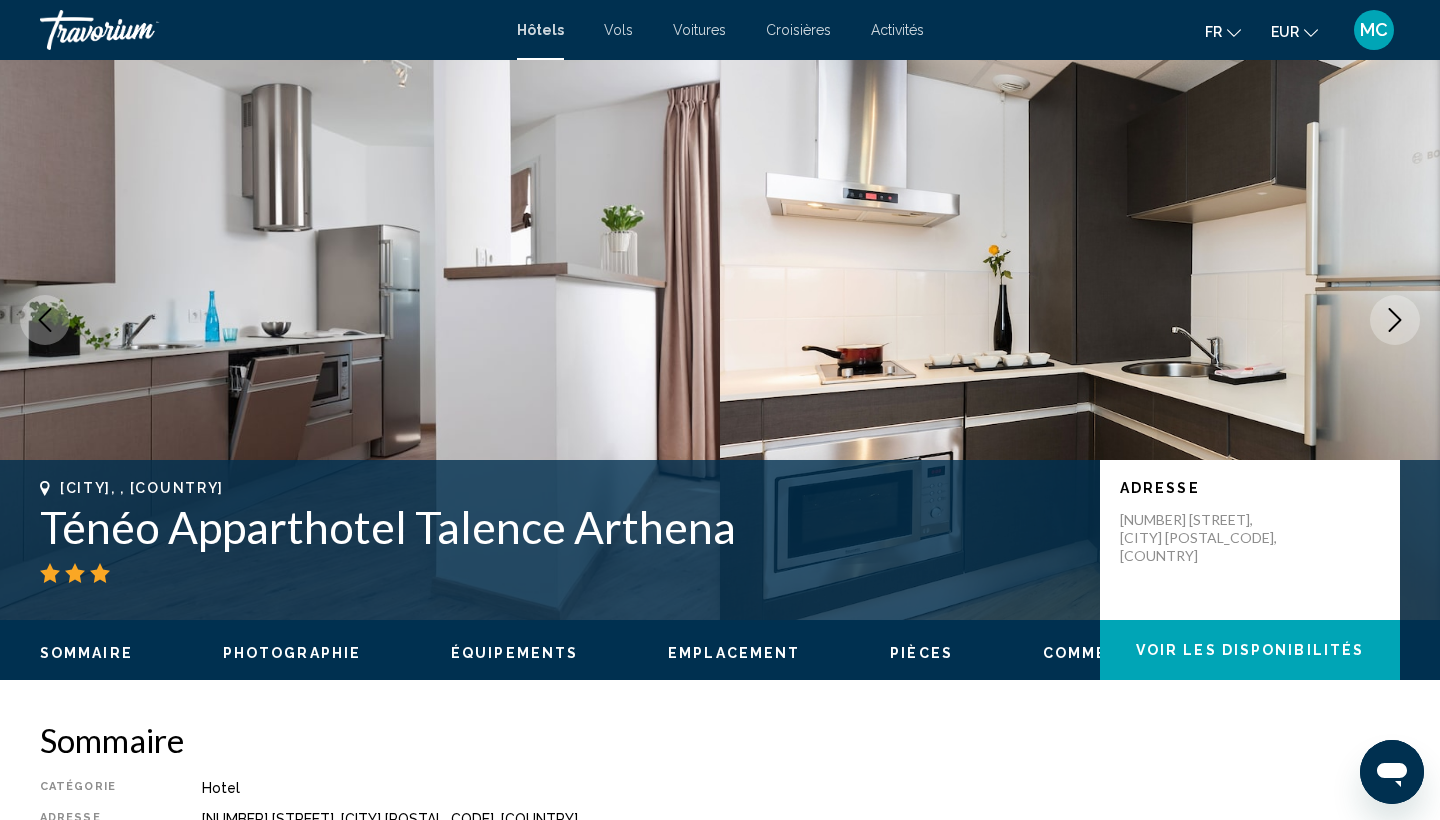 click 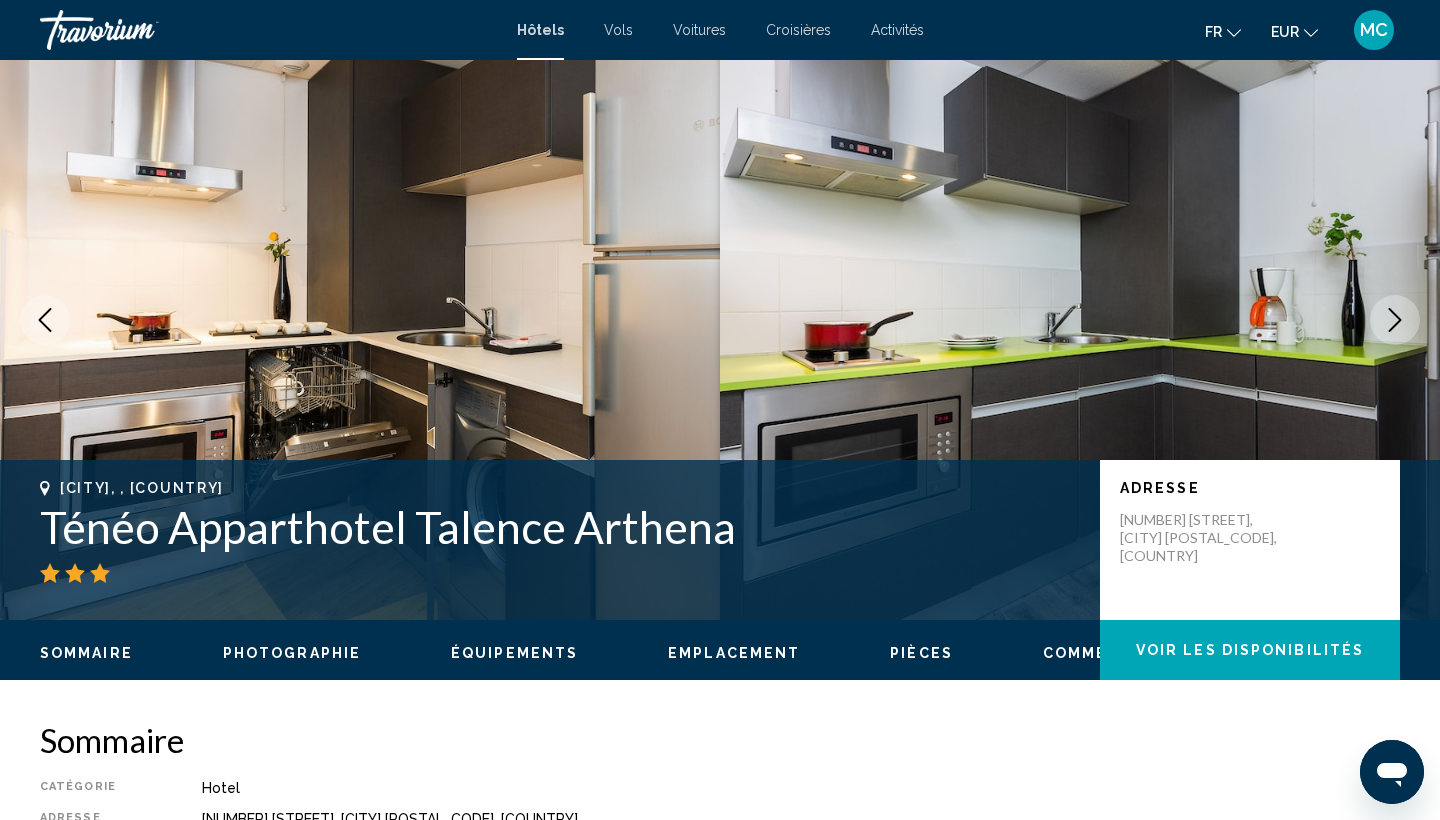 click 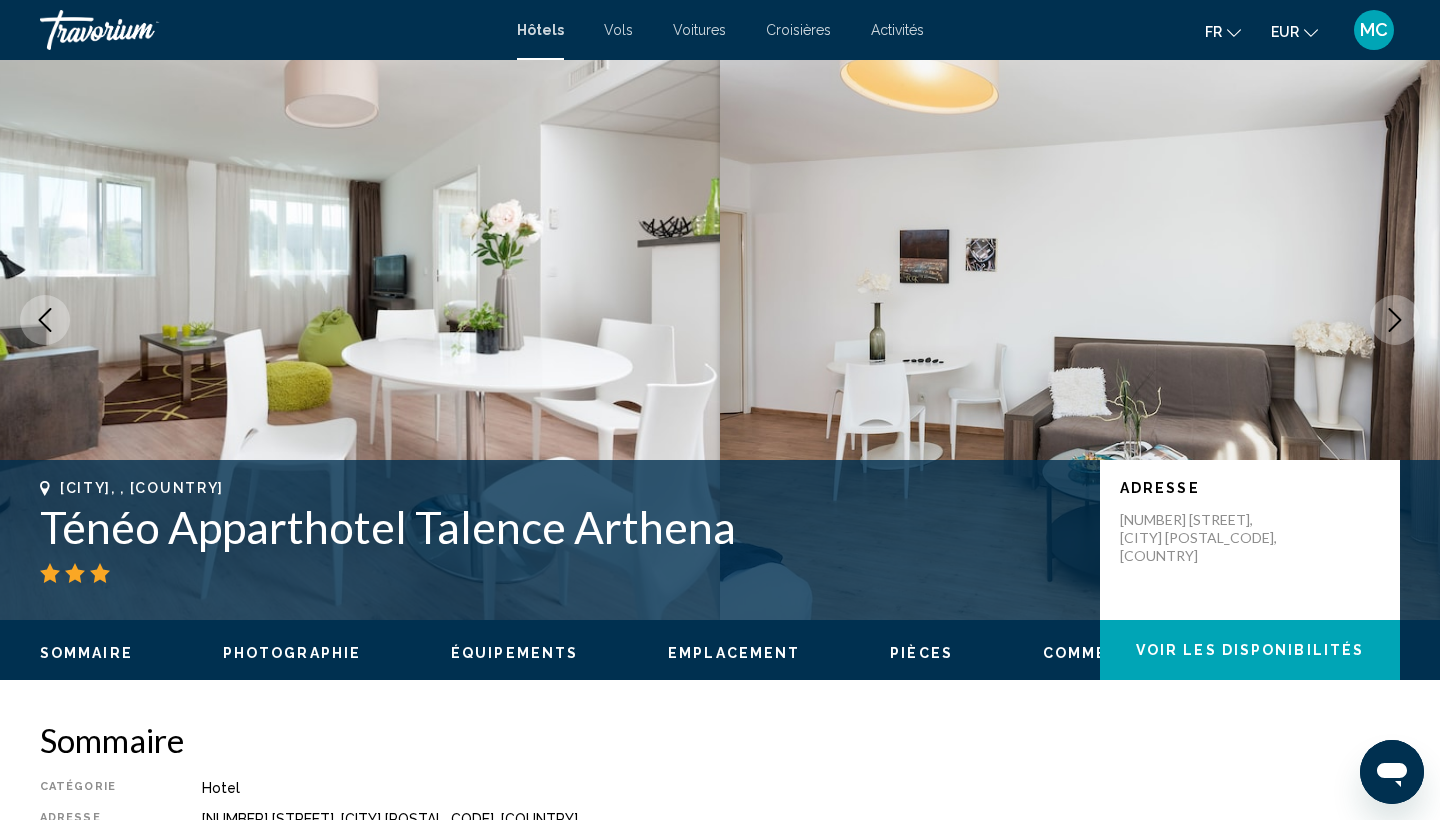 click 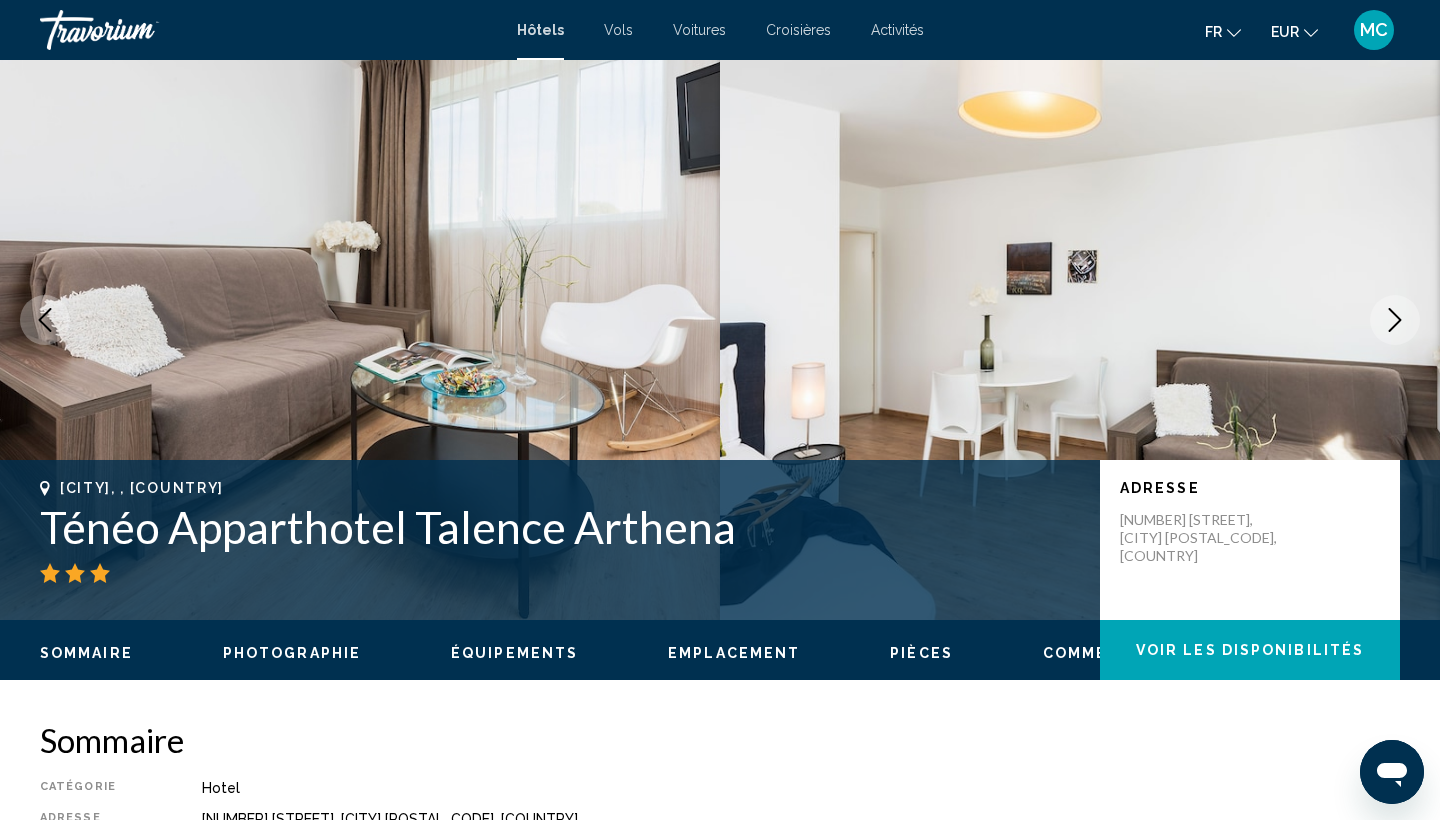 click 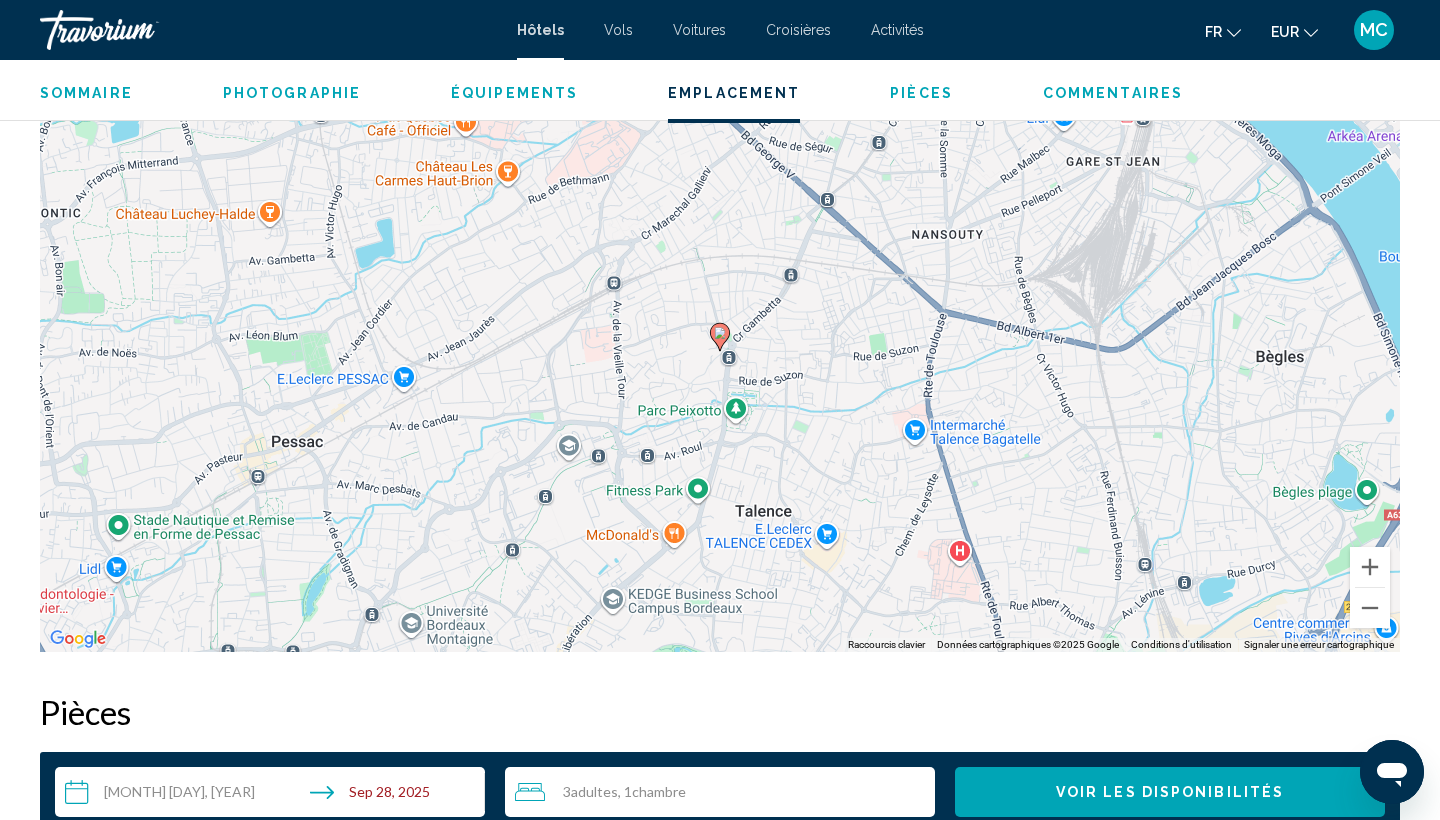 scroll, scrollTop: 1973, scrollLeft: 0, axis: vertical 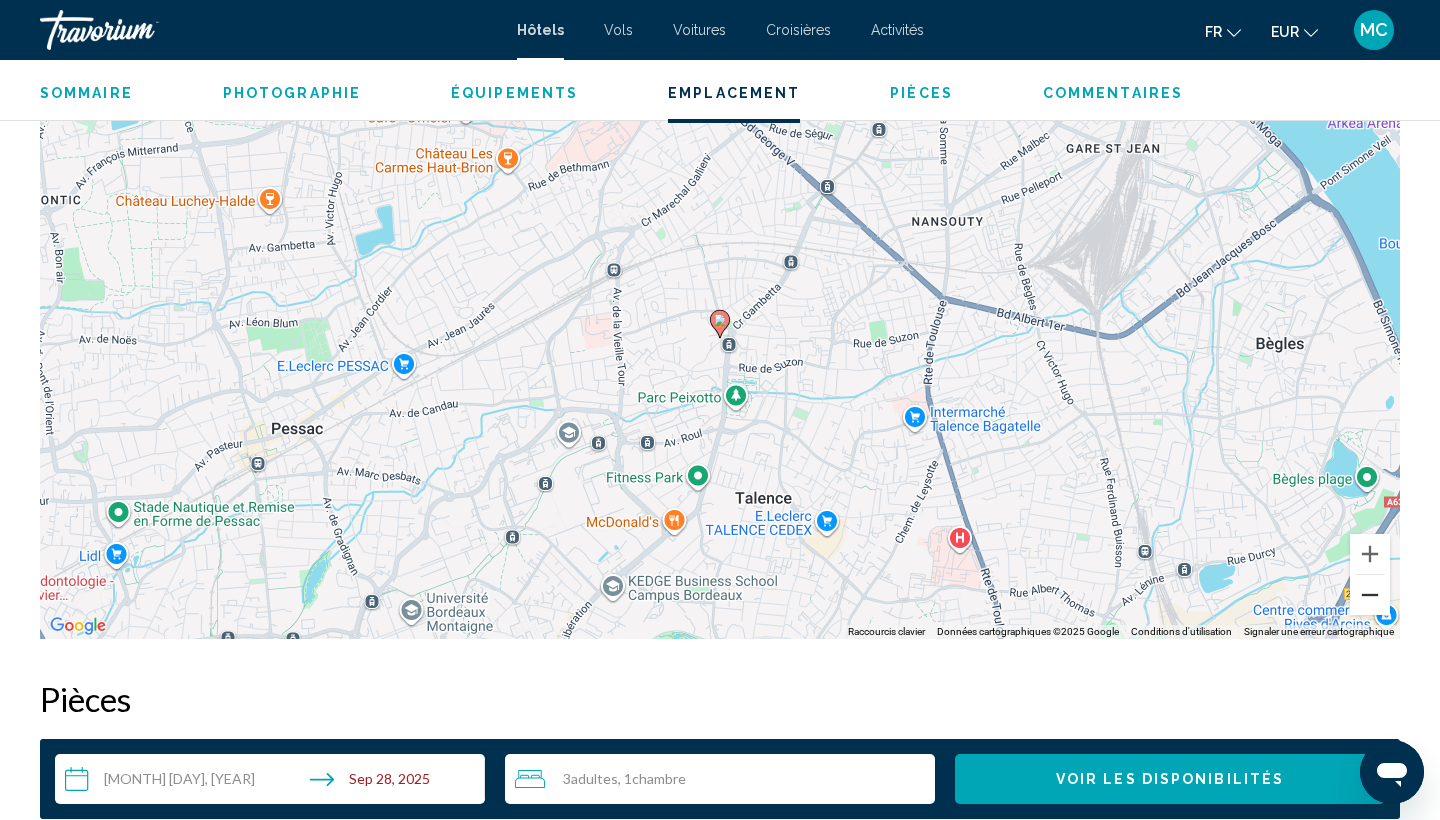 click at bounding box center (1370, 595) 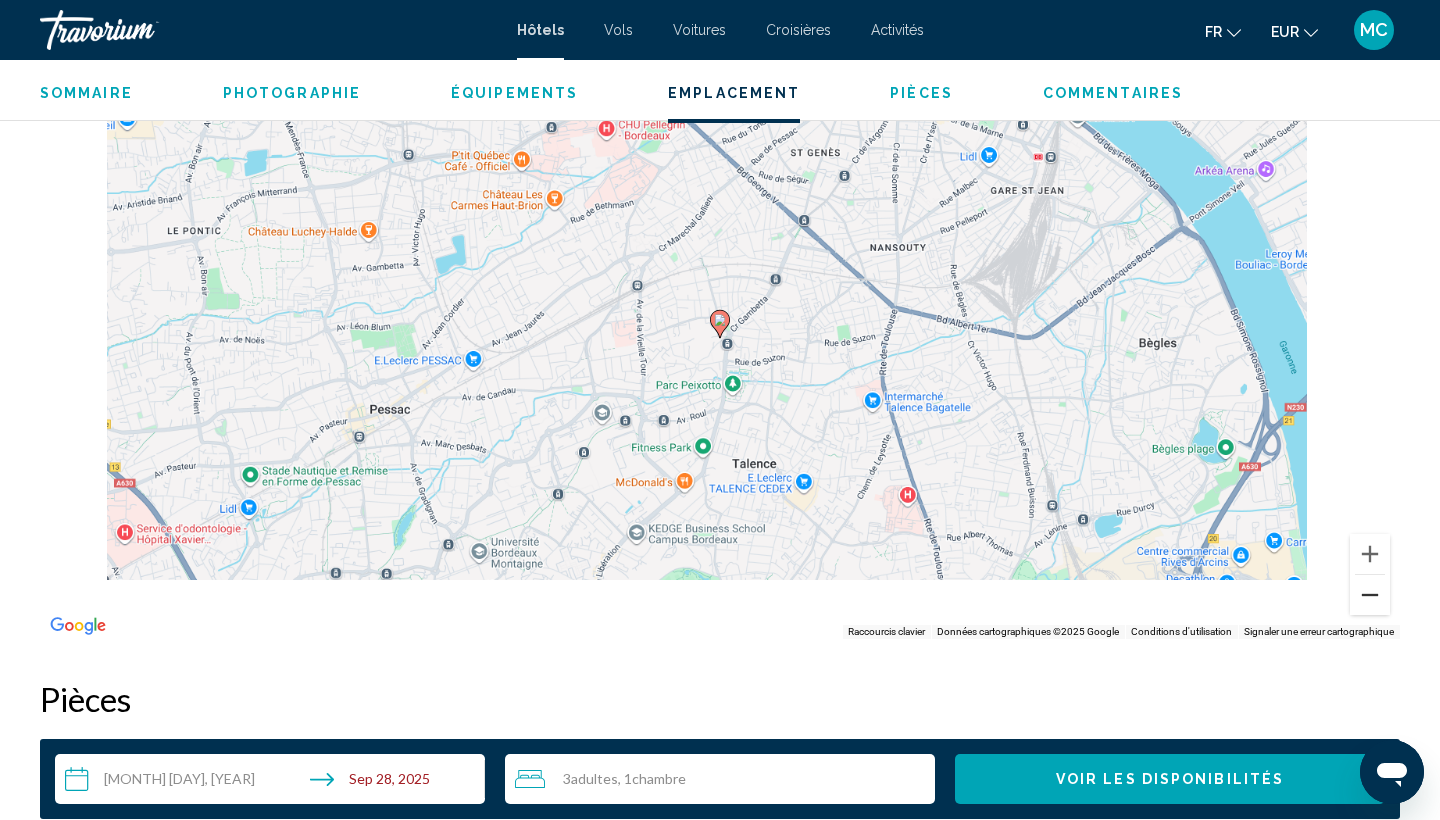 click at bounding box center (1370, 595) 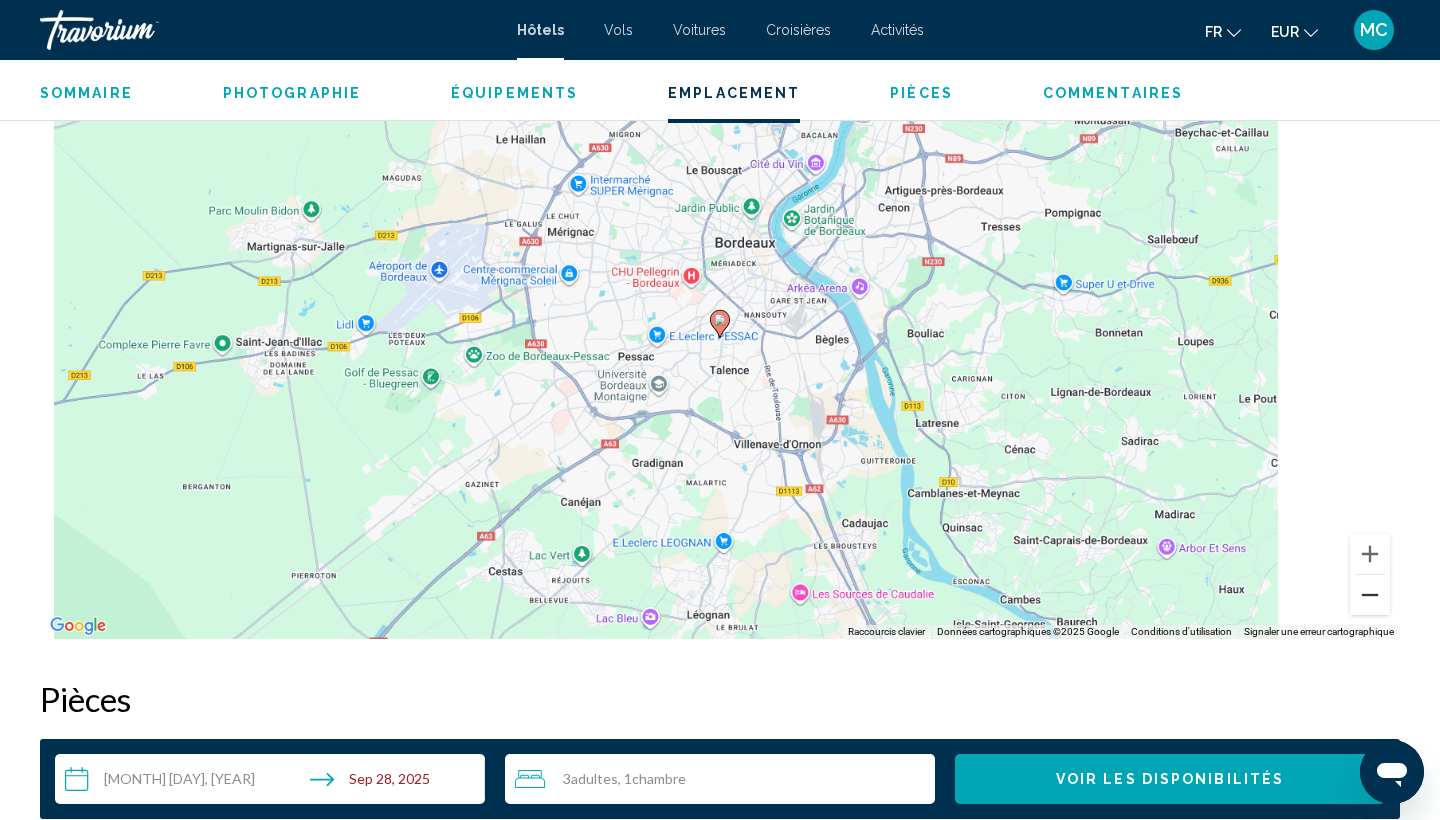 click at bounding box center (1370, 595) 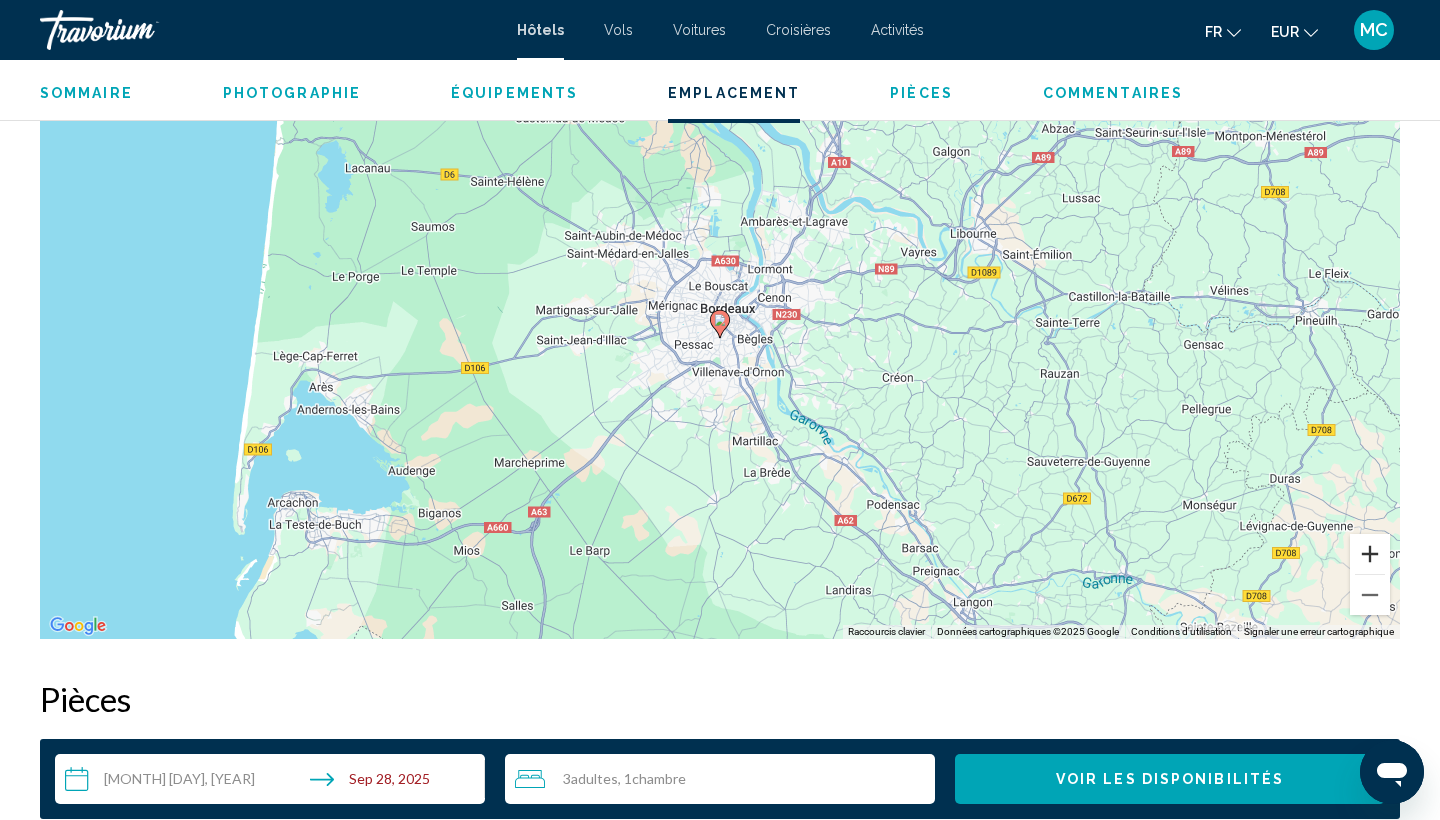 click at bounding box center [1370, 554] 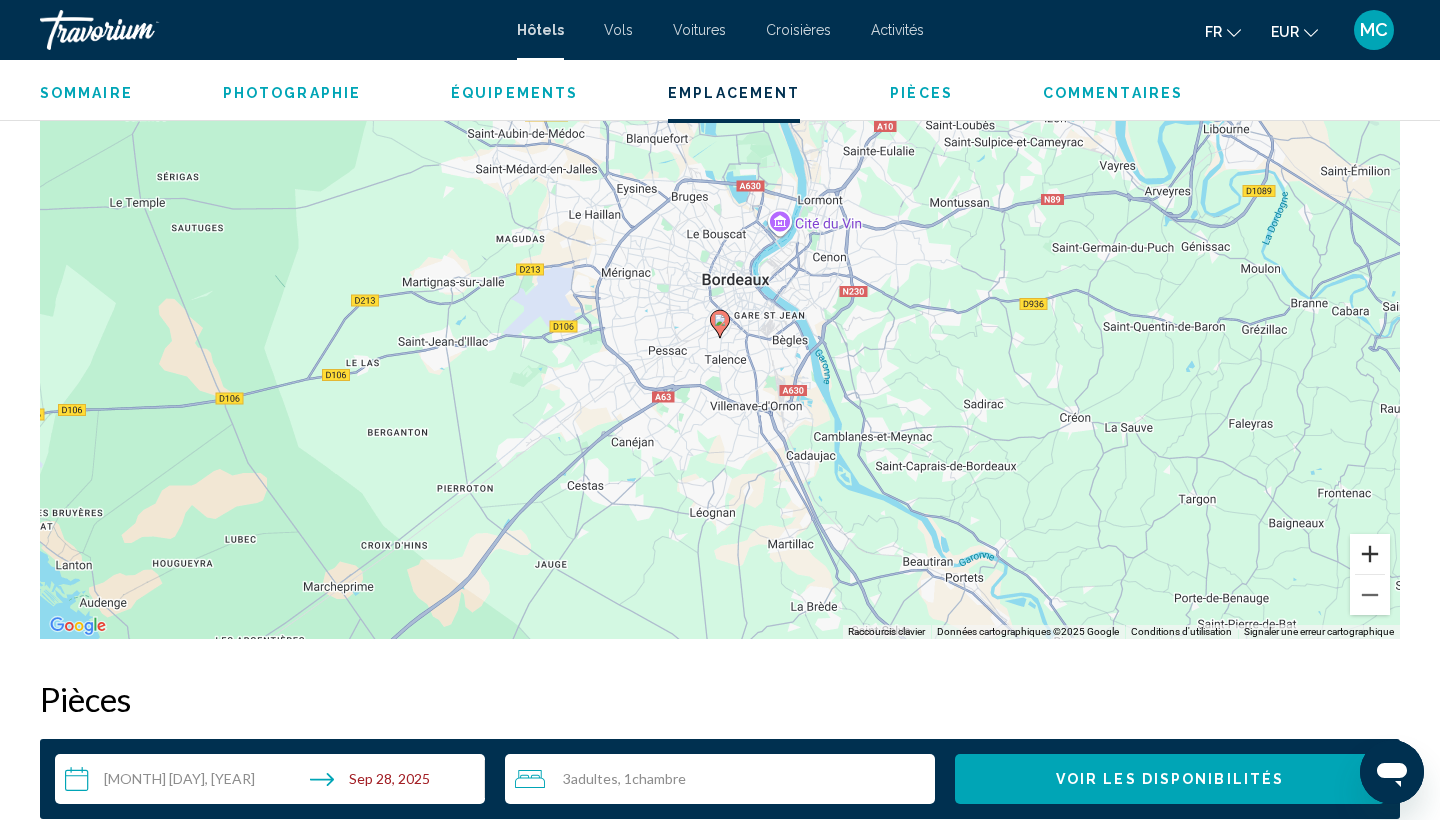 click at bounding box center [1370, 554] 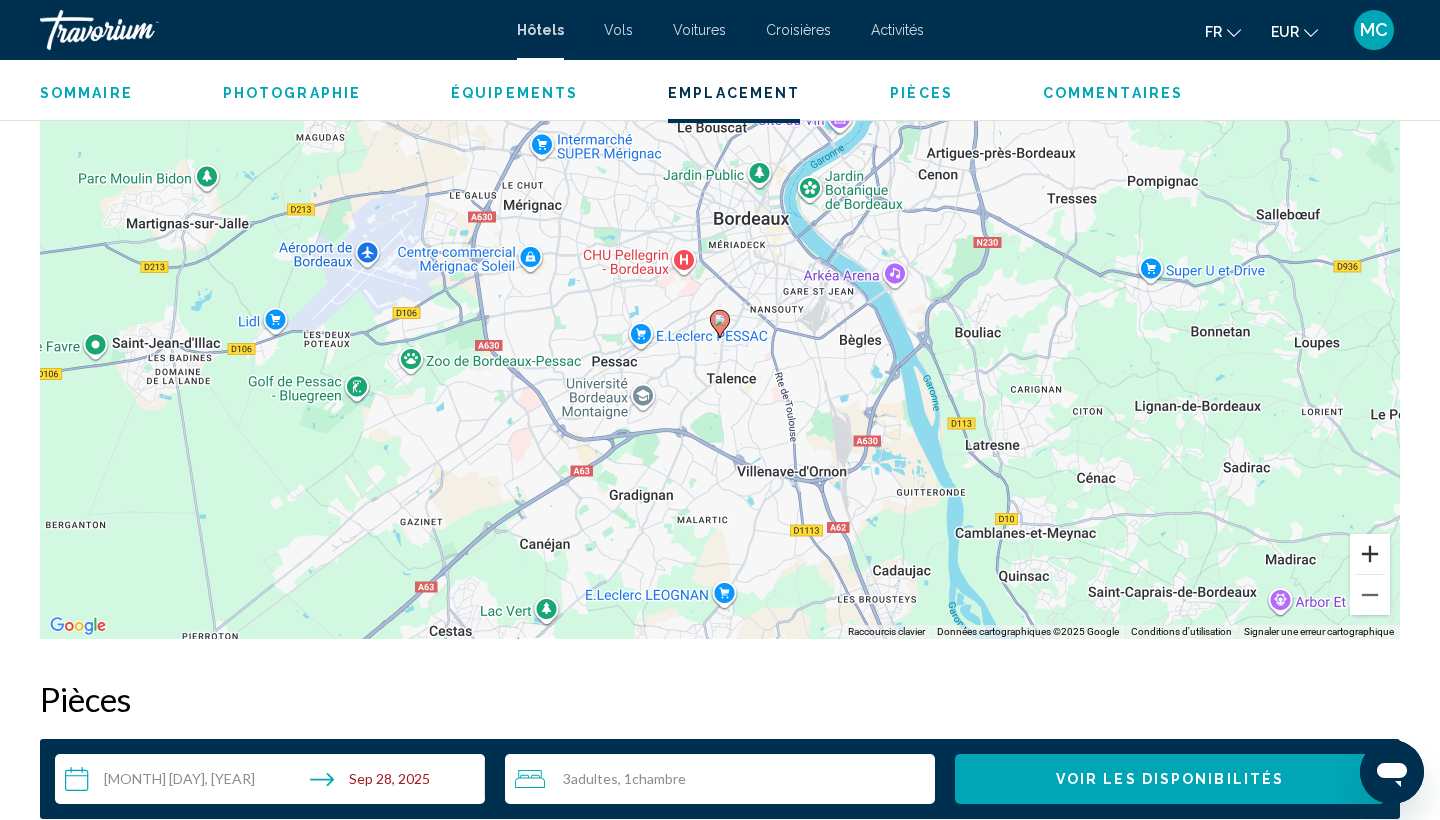 click at bounding box center [1370, 554] 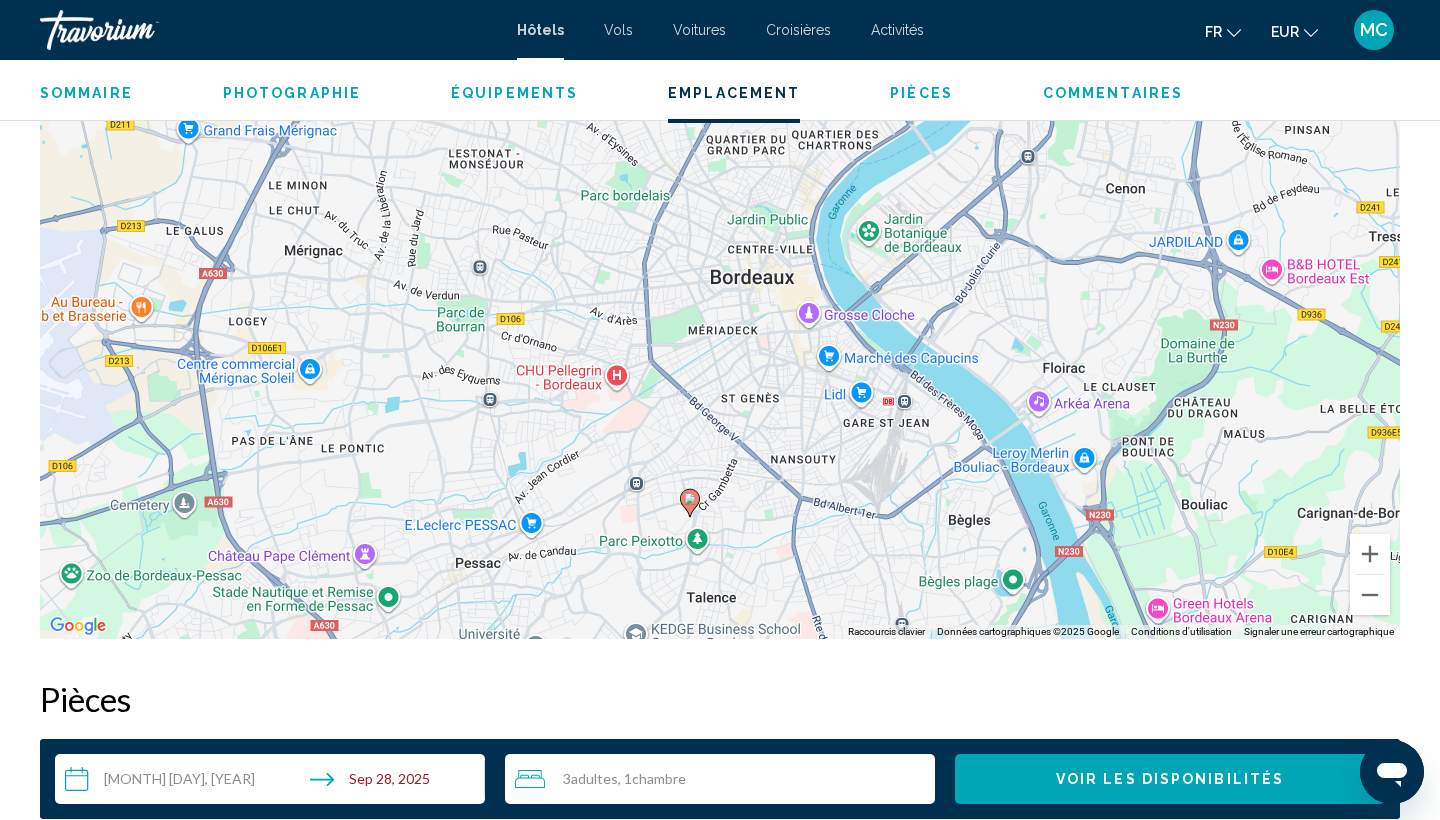 drag, startPoint x: 1317, startPoint y: 475, endPoint x: 1287, endPoint y: 658, distance: 185.44272 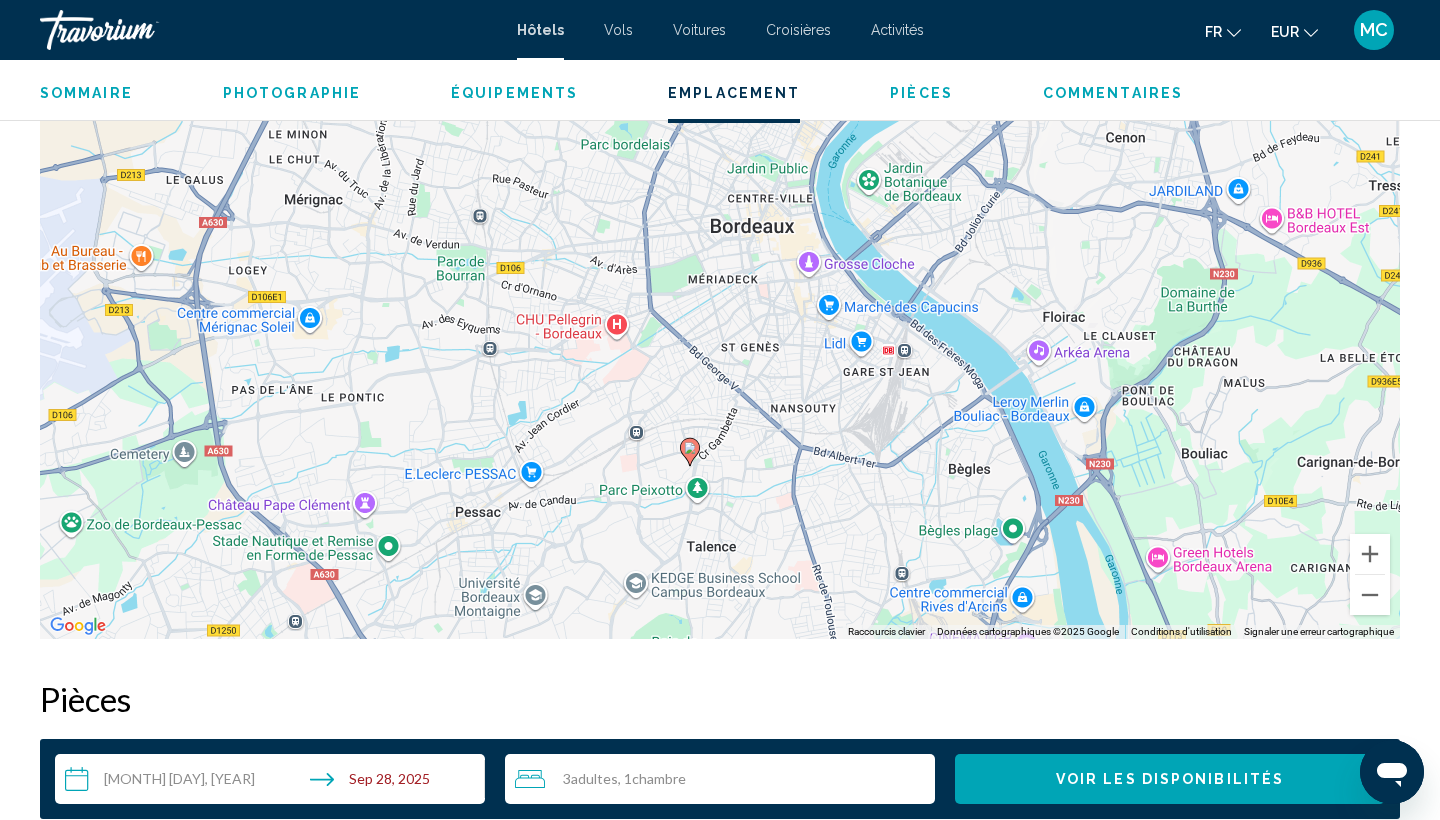drag, startPoint x: 1364, startPoint y: 643, endPoint x: 1372, endPoint y: 654, distance: 13.601471 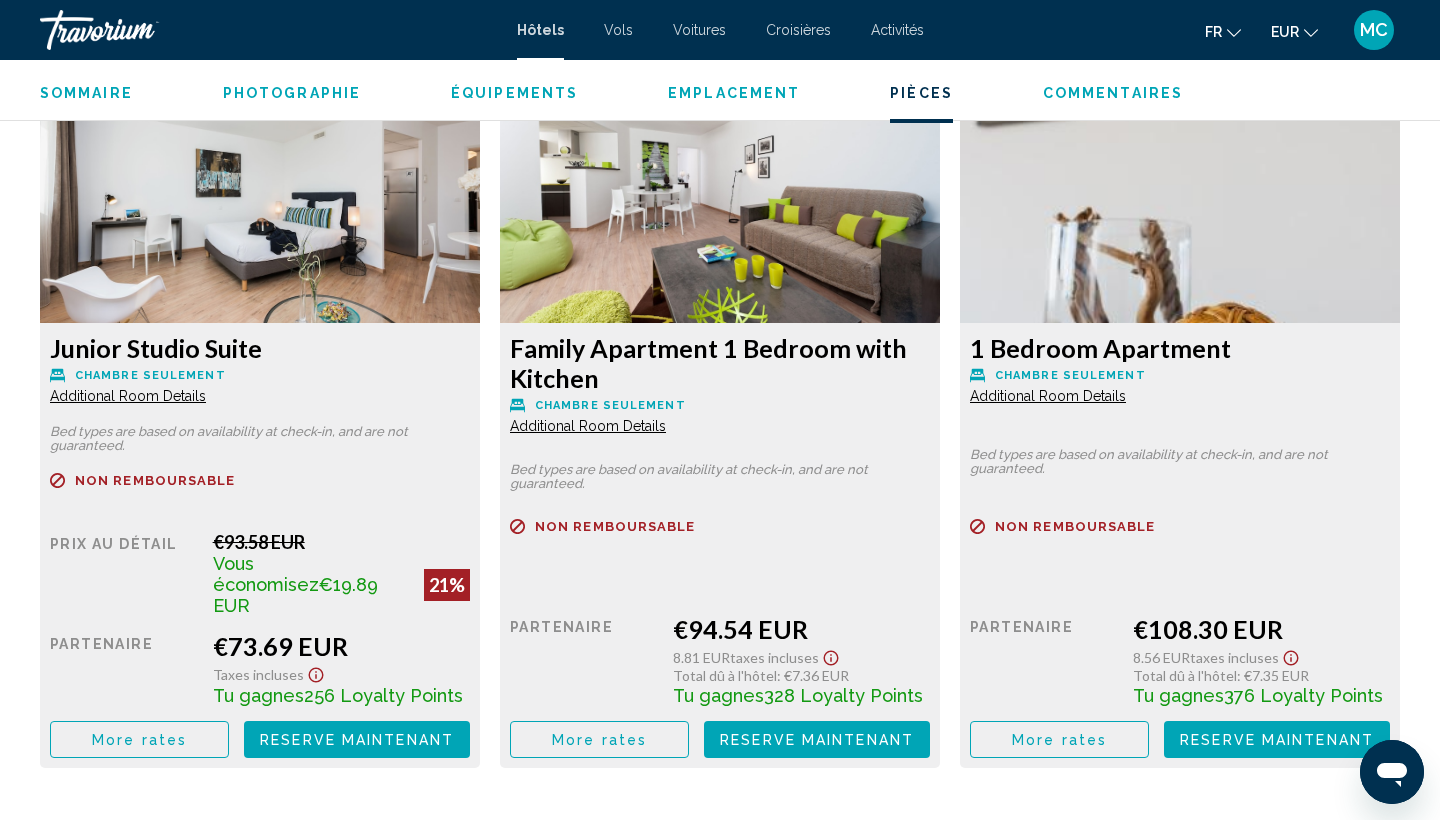 scroll, scrollTop: 2757, scrollLeft: 0, axis: vertical 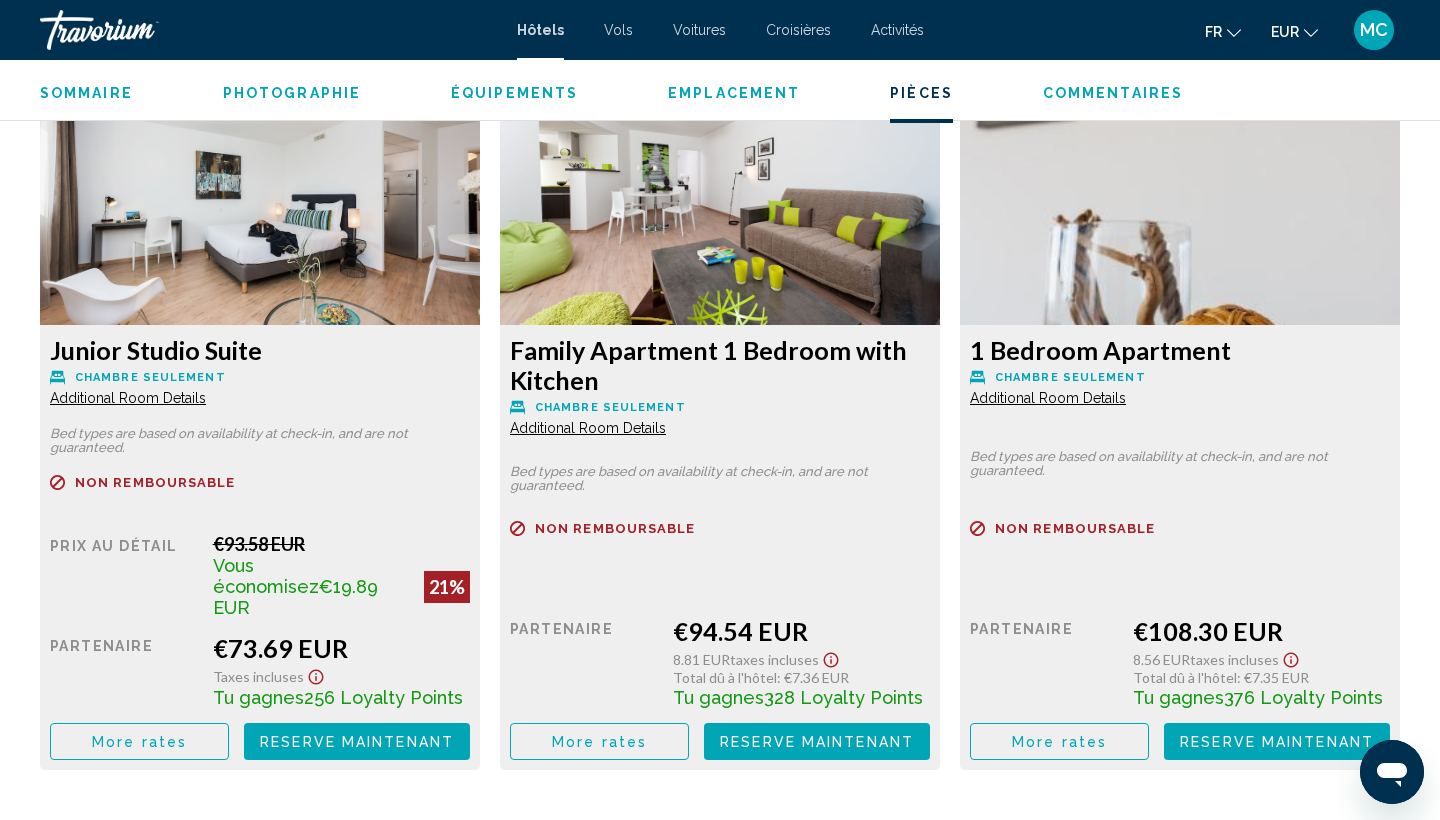 click on "Reserve maintenant" at bounding box center [357, 742] 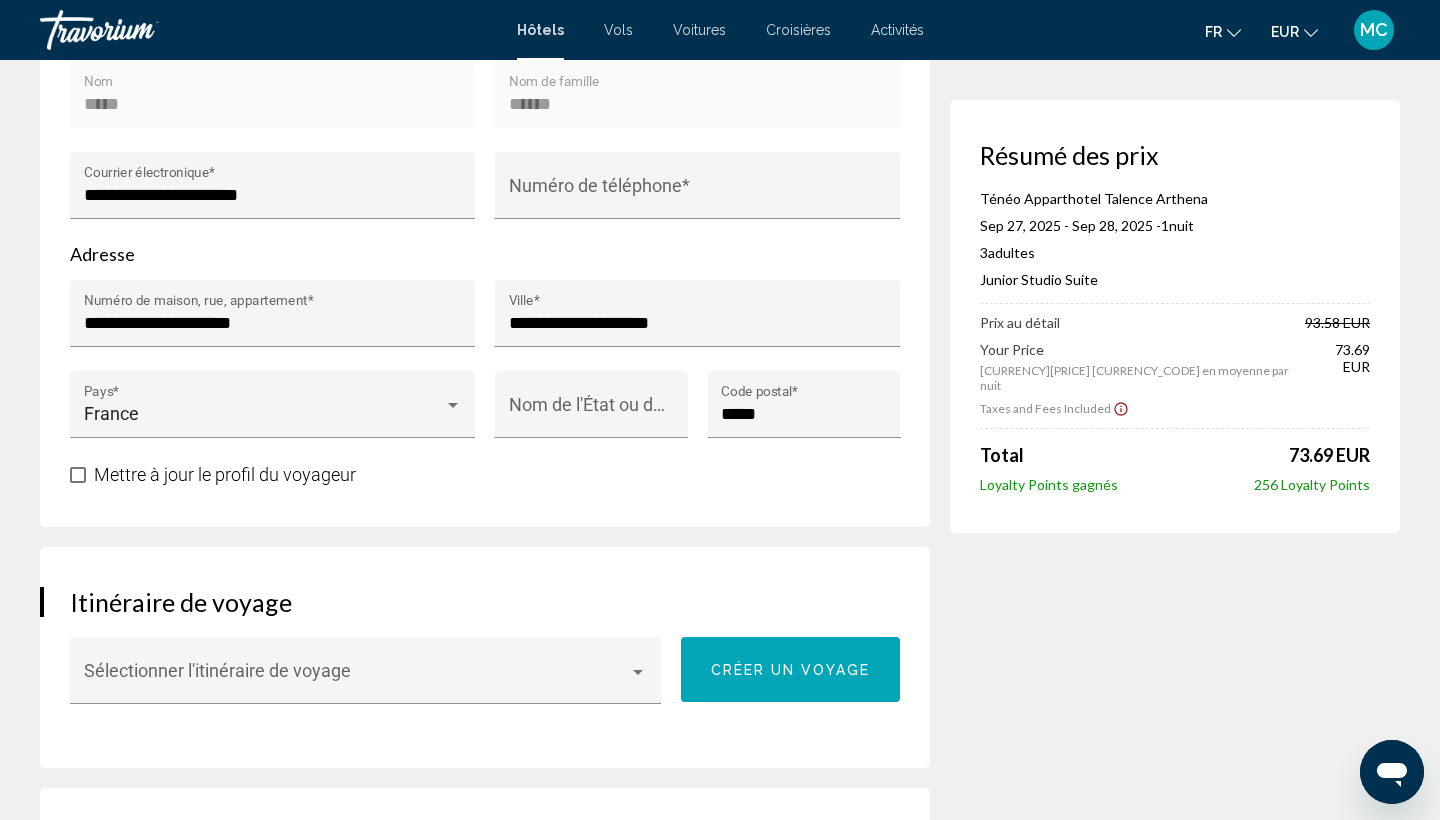 scroll, scrollTop: 750, scrollLeft: 0, axis: vertical 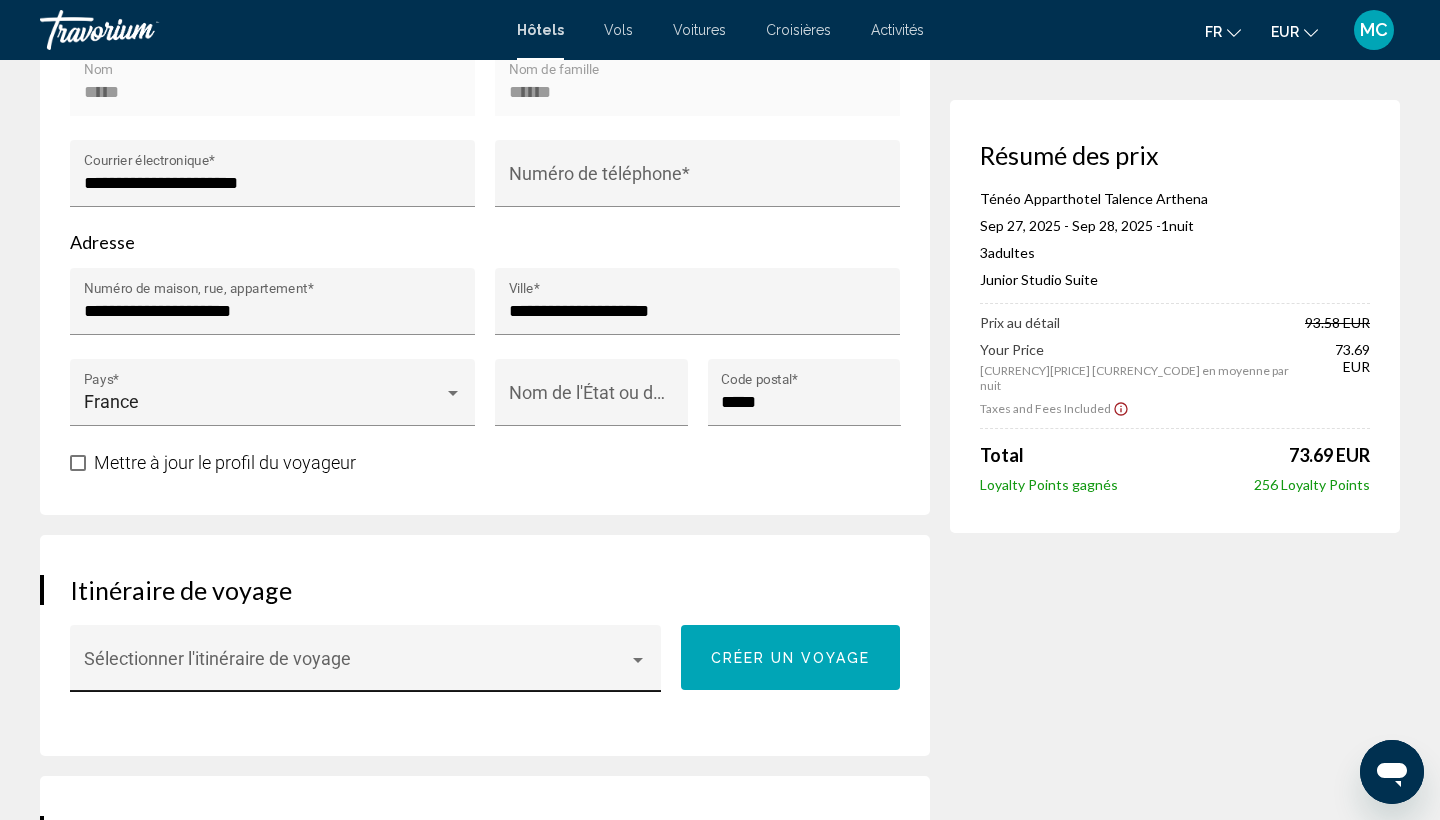 click on "Sélectionner l'itinéraire de voyage" at bounding box center [366, 665] 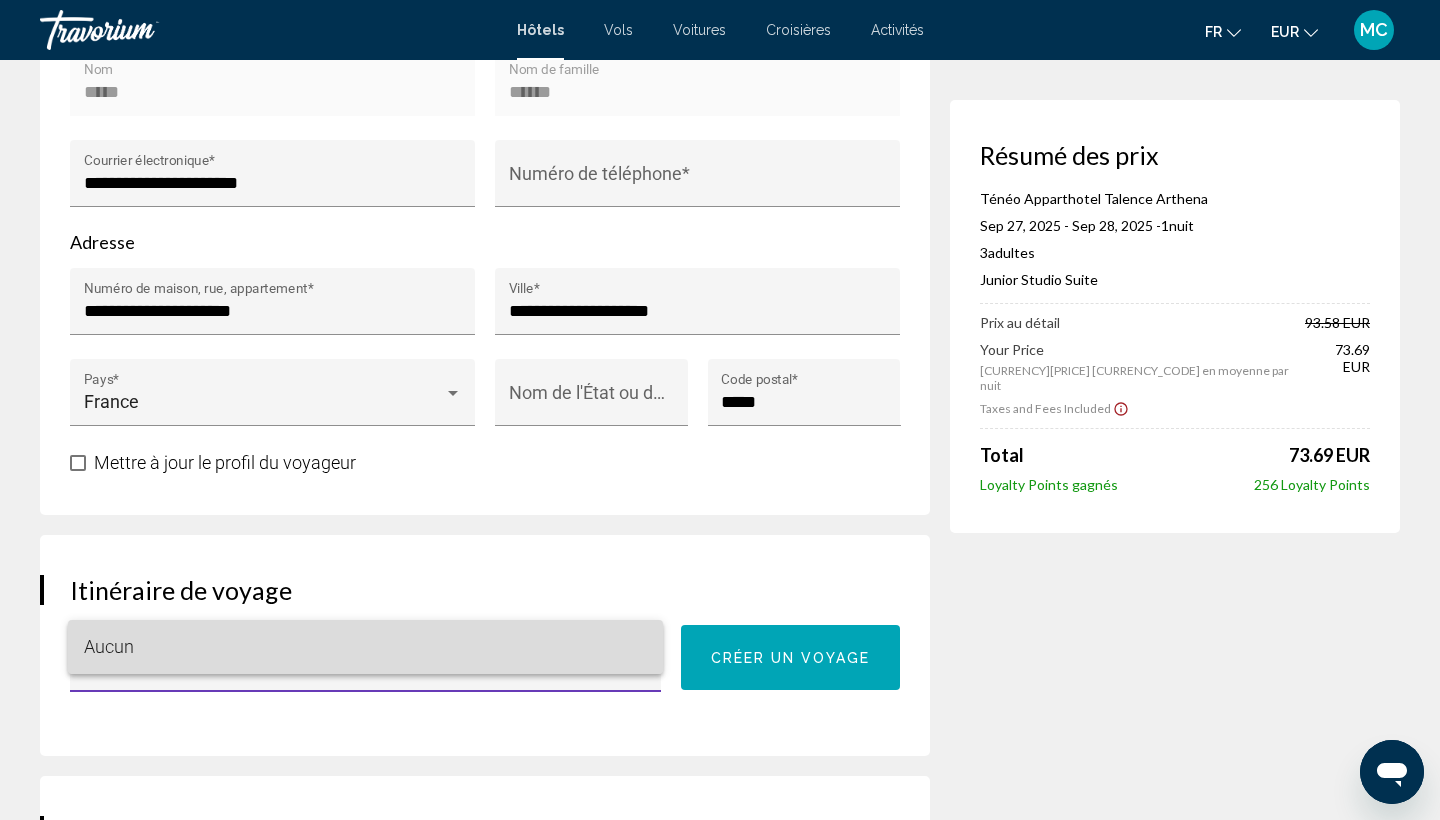 click on "Aucun" at bounding box center [366, 647] 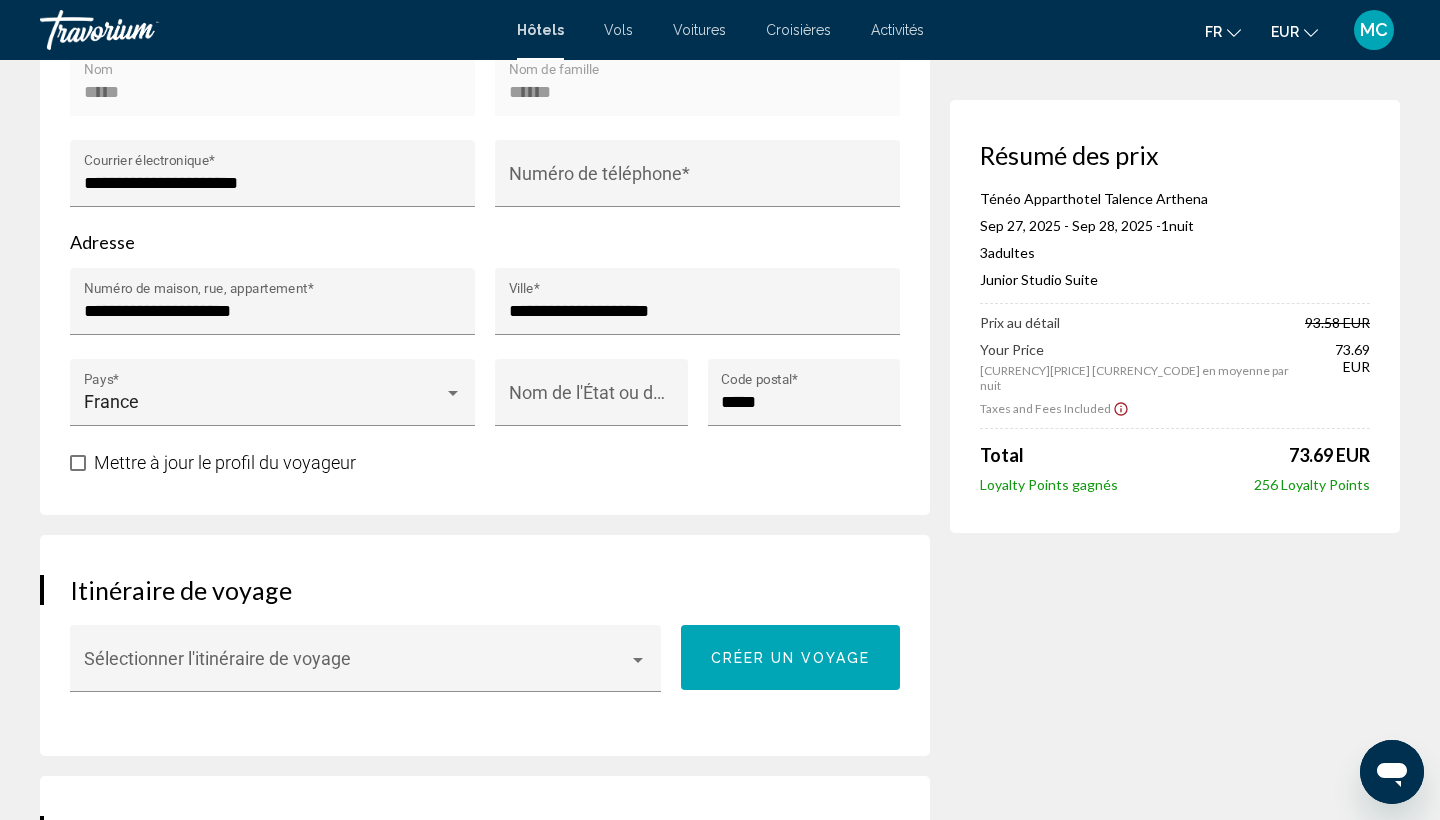 scroll, scrollTop: 786, scrollLeft: 0, axis: vertical 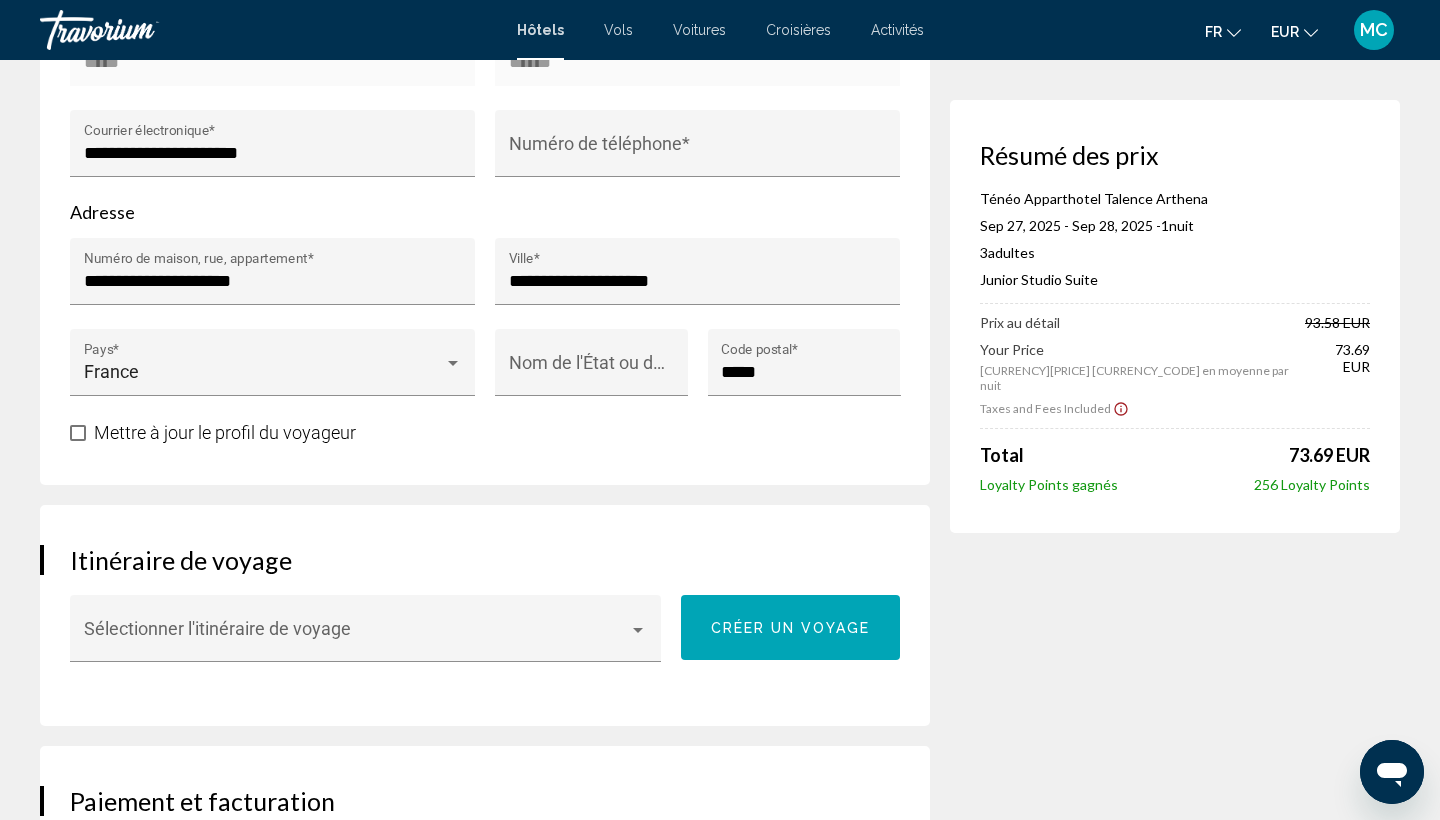 click on "Price summary Ténéo Apparthotel Talence Arthena  [MONTH] [DAY], [YEAR] - [MONTH] [DAY], [YEAR] -  1  night nights 3  Adult Adults , 0  Child Children  ( age   )   Junior Studio Suite  Retail price  [PRICE] [CURRENCY_CODE]   Your Price  [CURRENCY][PRICE] [CURRENCY_CODE] average per night  [PRICE] [CURRENCY_CODE]  Taxes and Fees Included
Total  [PRICE] [CURRENCY_CODE]  Loyalty Points earned  256 Loyalty Points" at bounding box center (1175, 1018) 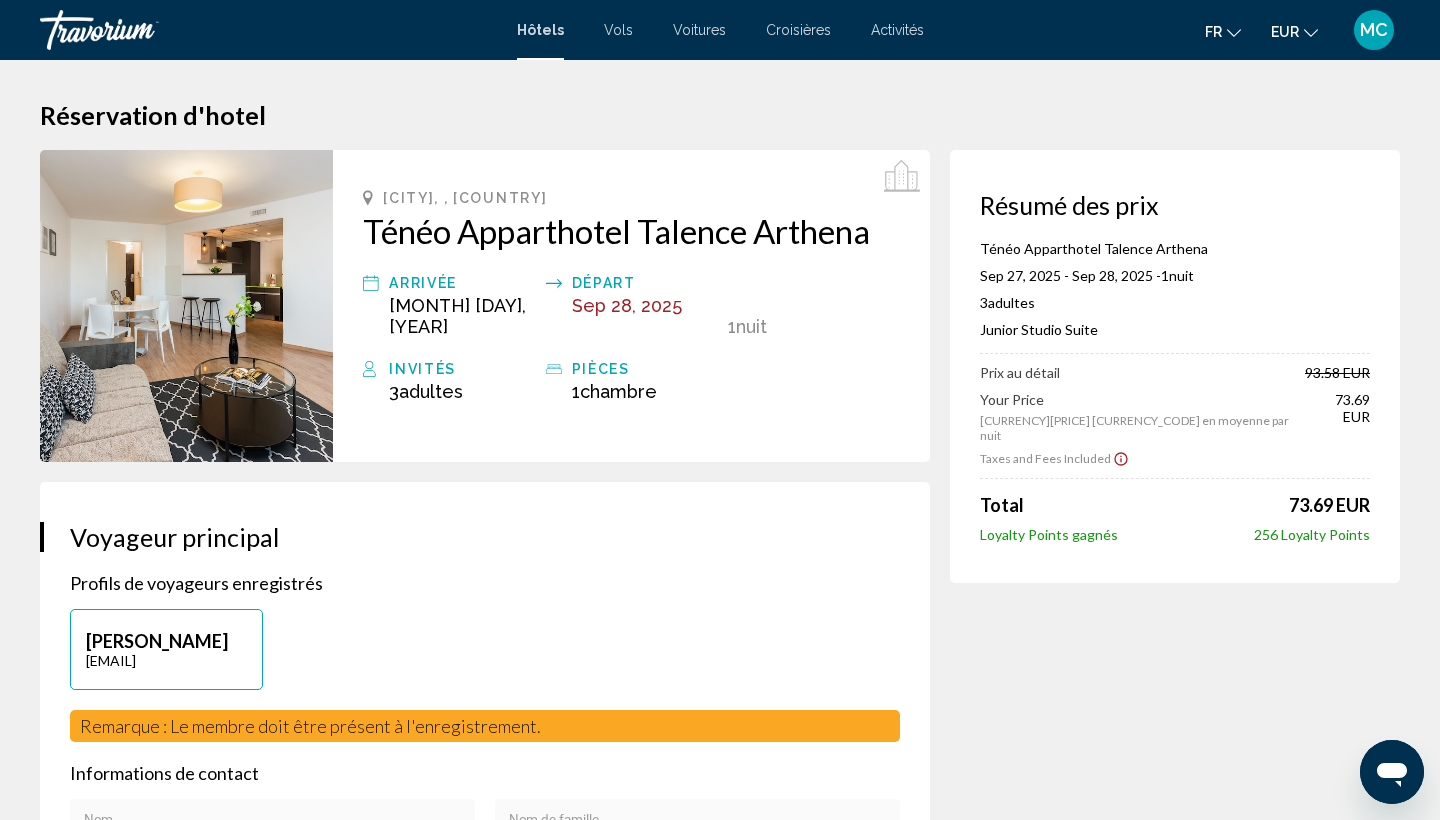 scroll, scrollTop: 0, scrollLeft: 0, axis: both 